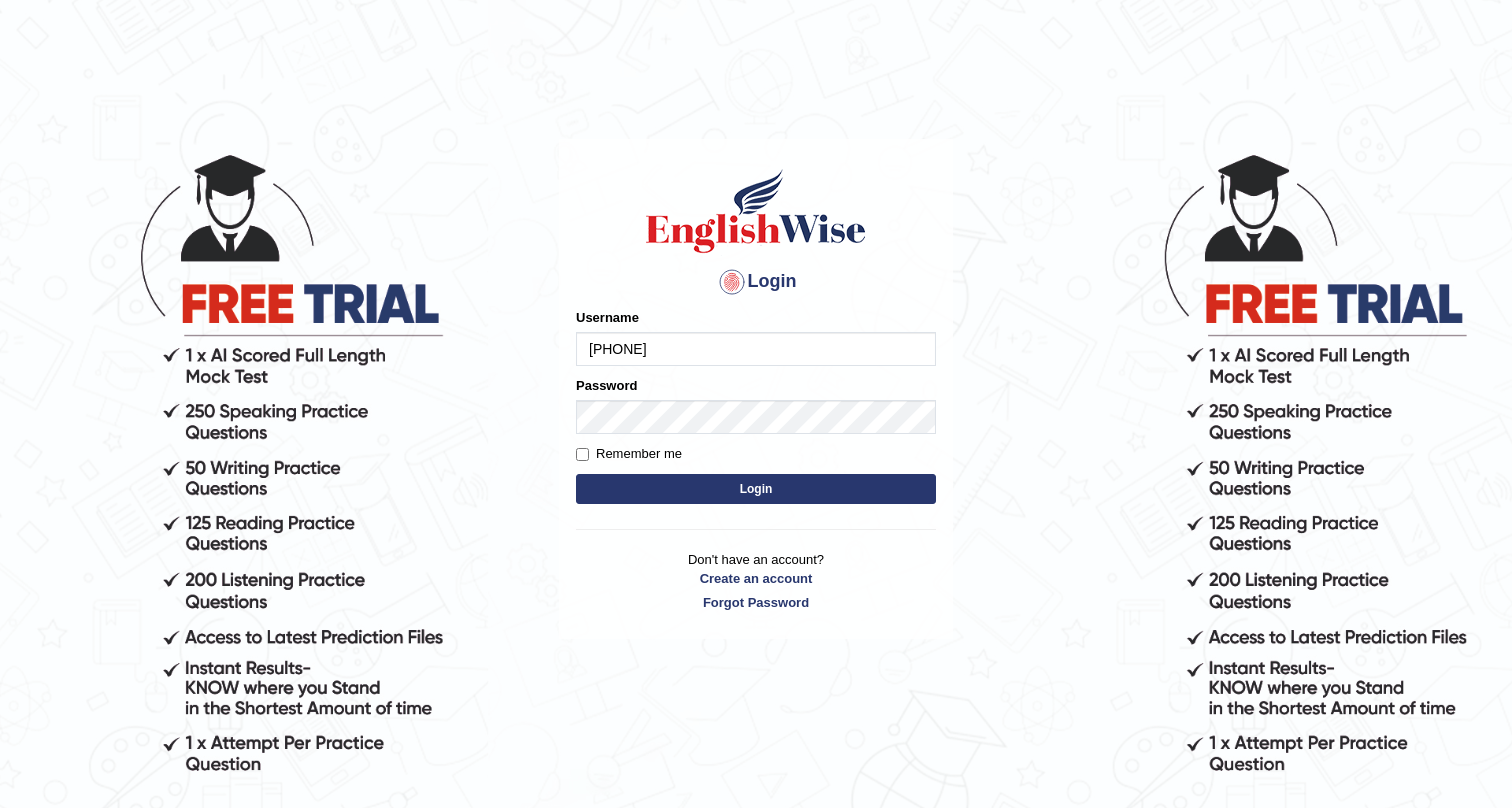 scroll, scrollTop: 0, scrollLeft: 0, axis: both 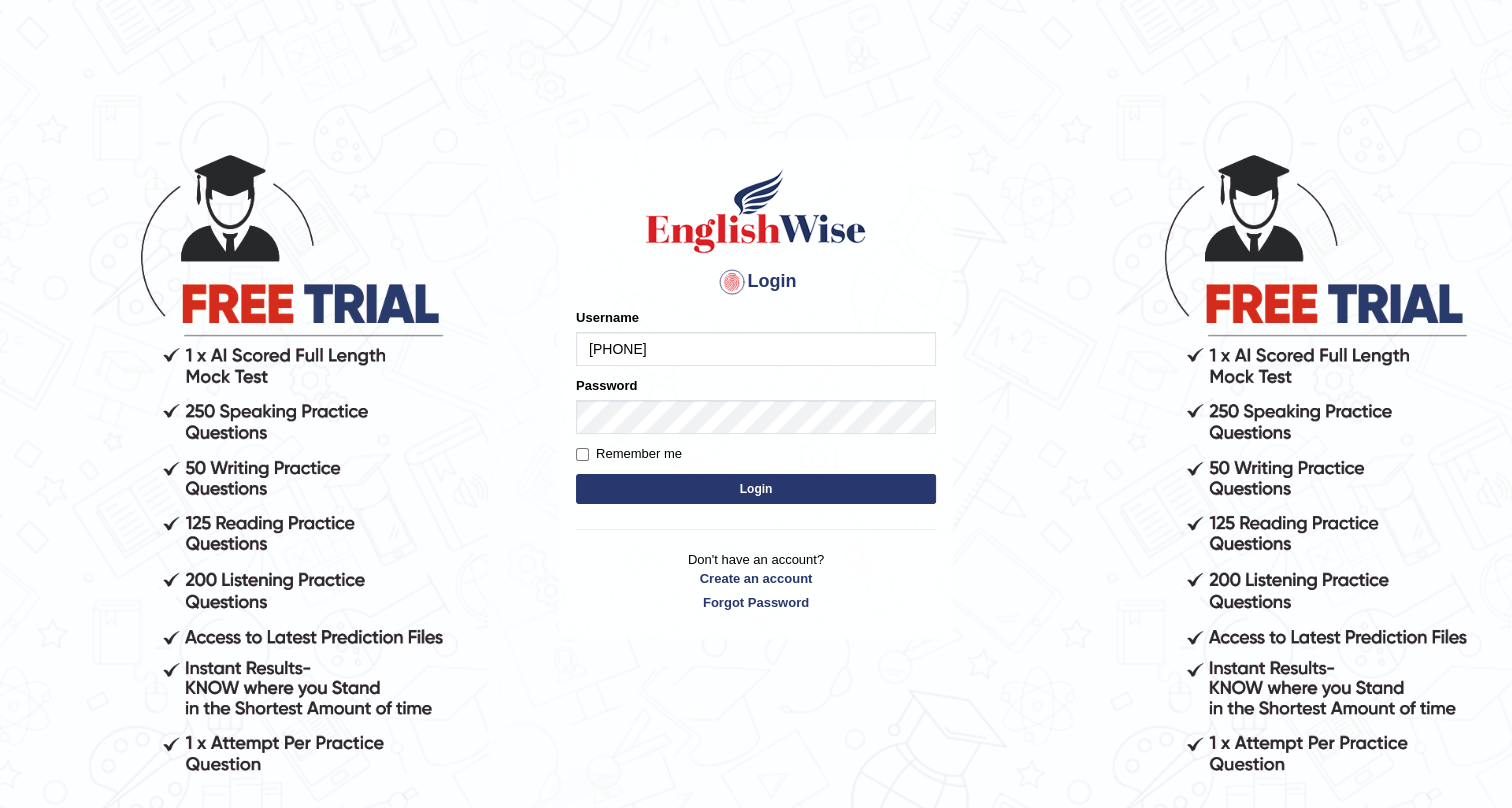click on "Login" at bounding box center (756, 489) 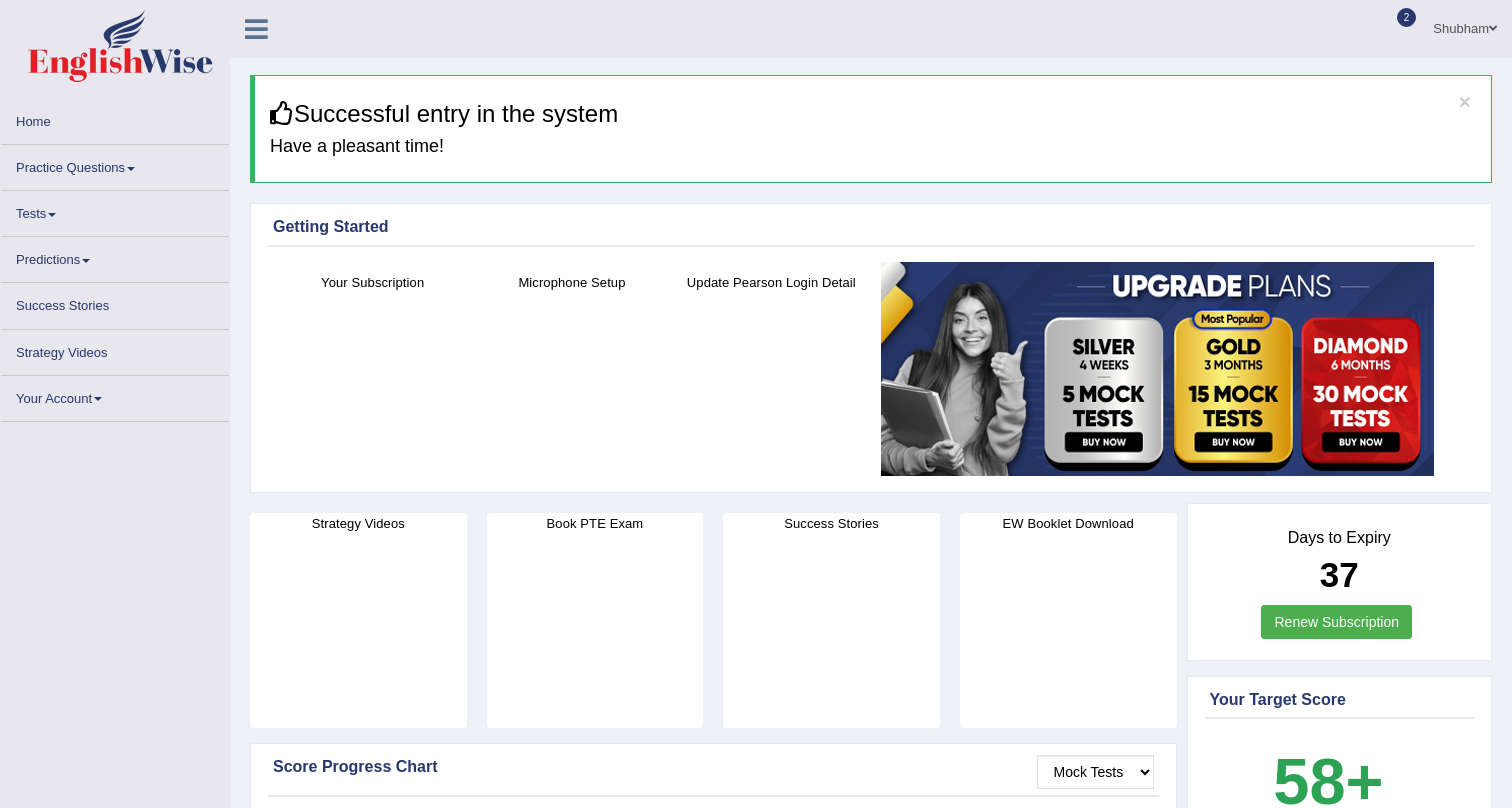 scroll, scrollTop: 0, scrollLeft: 0, axis: both 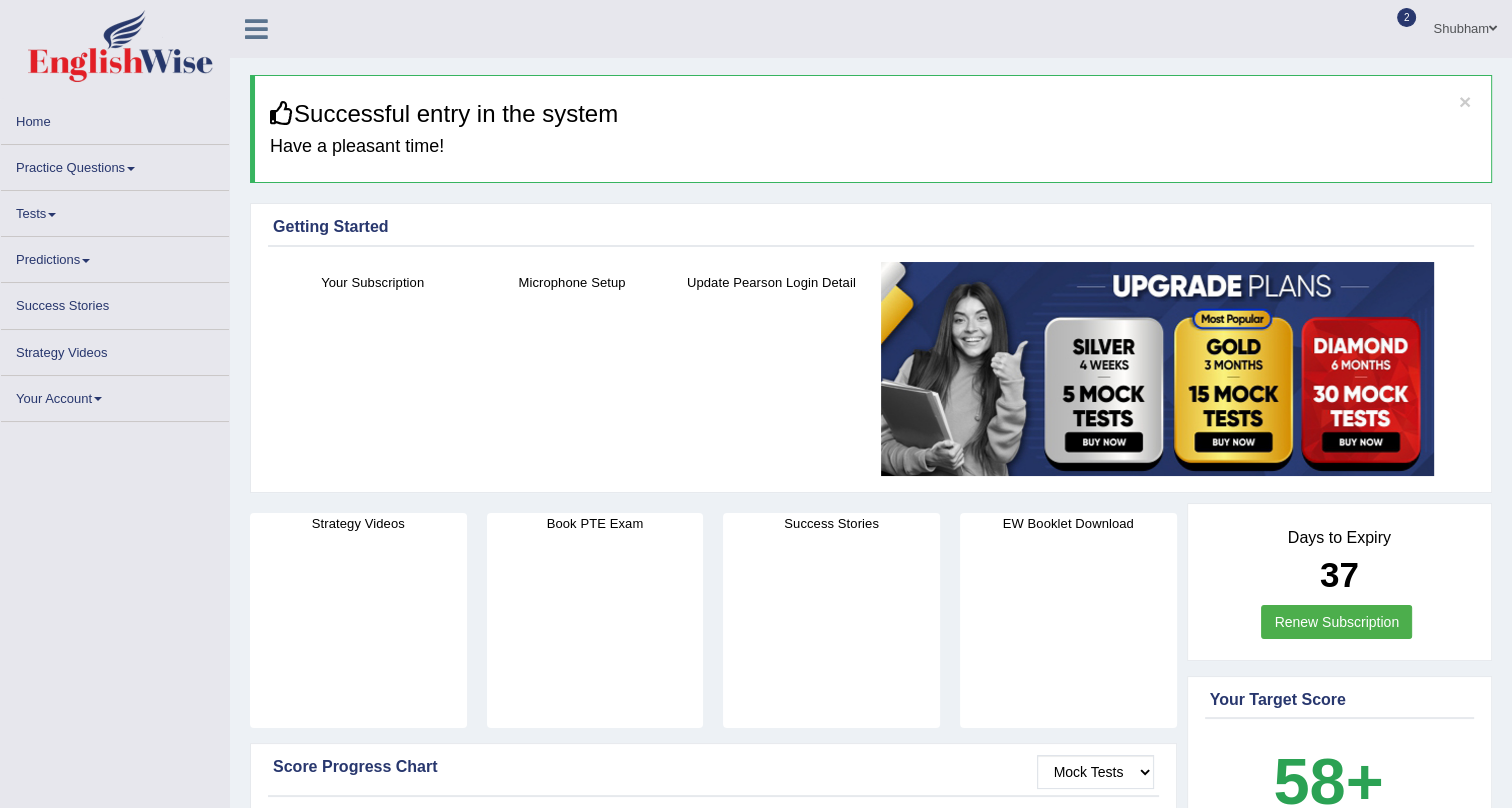 click on "Practice Questions" at bounding box center (115, 164) 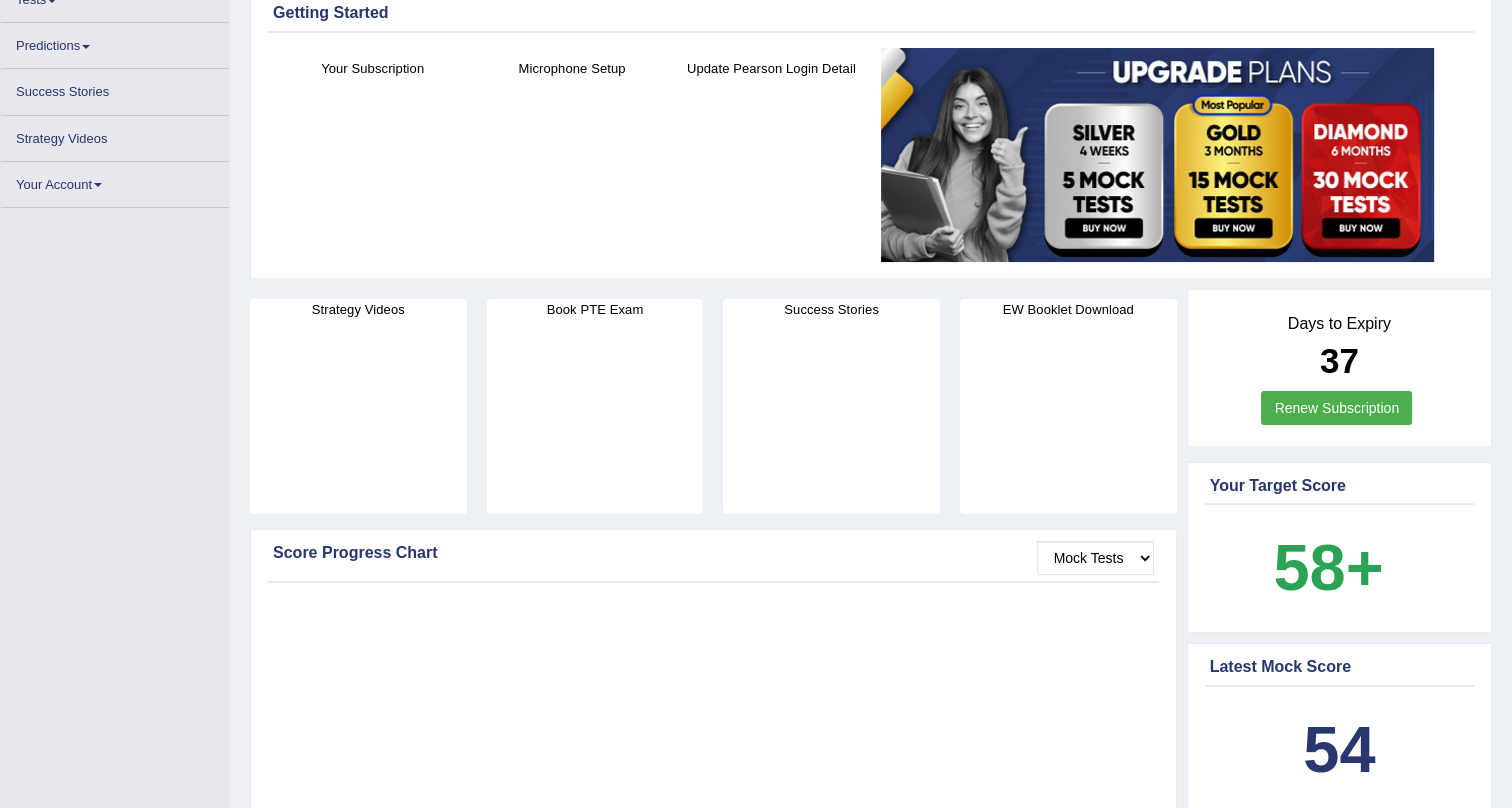 scroll, scrollTop: 181, scrollLeft: 0, axis: vertical 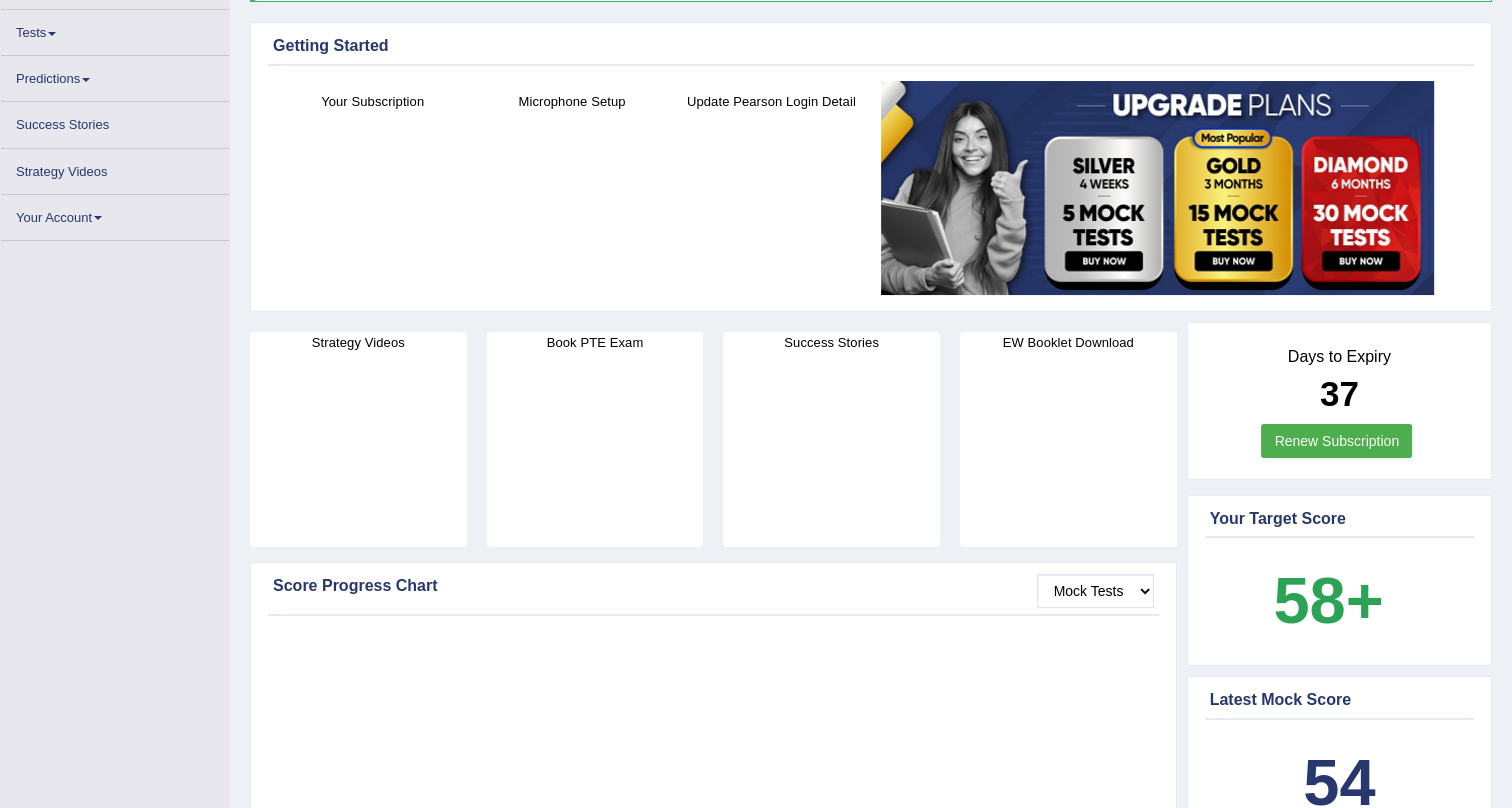 drag, startPoint x: 560, startPoint y: 336, endPoint x: 841, endPoint y: 449, distance: 302.8696 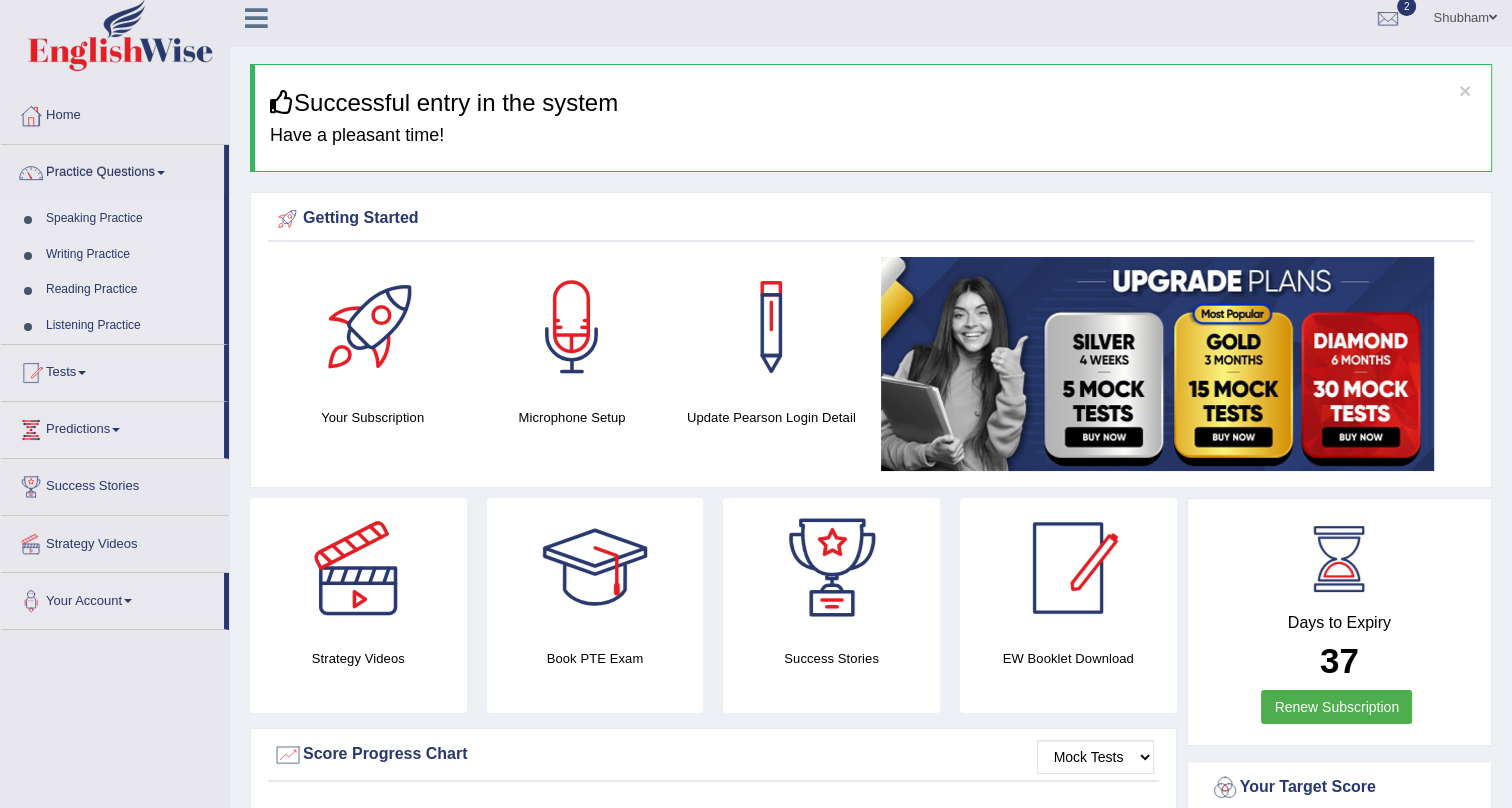 scroll, scrollTop: 0, scrollLeft: 0, axis: both 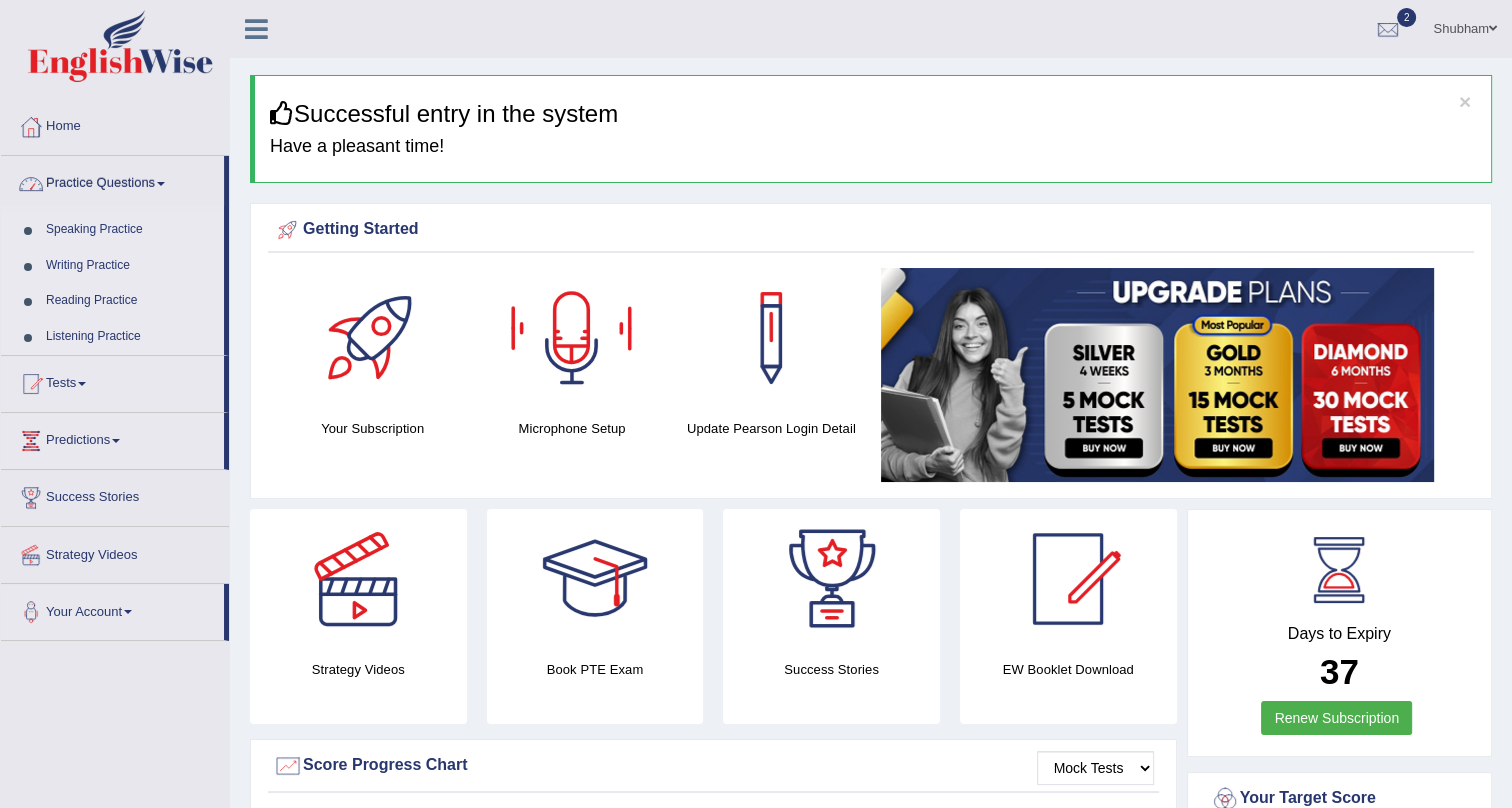 click on "Speaking Practice" at bounding box center (130, 230) 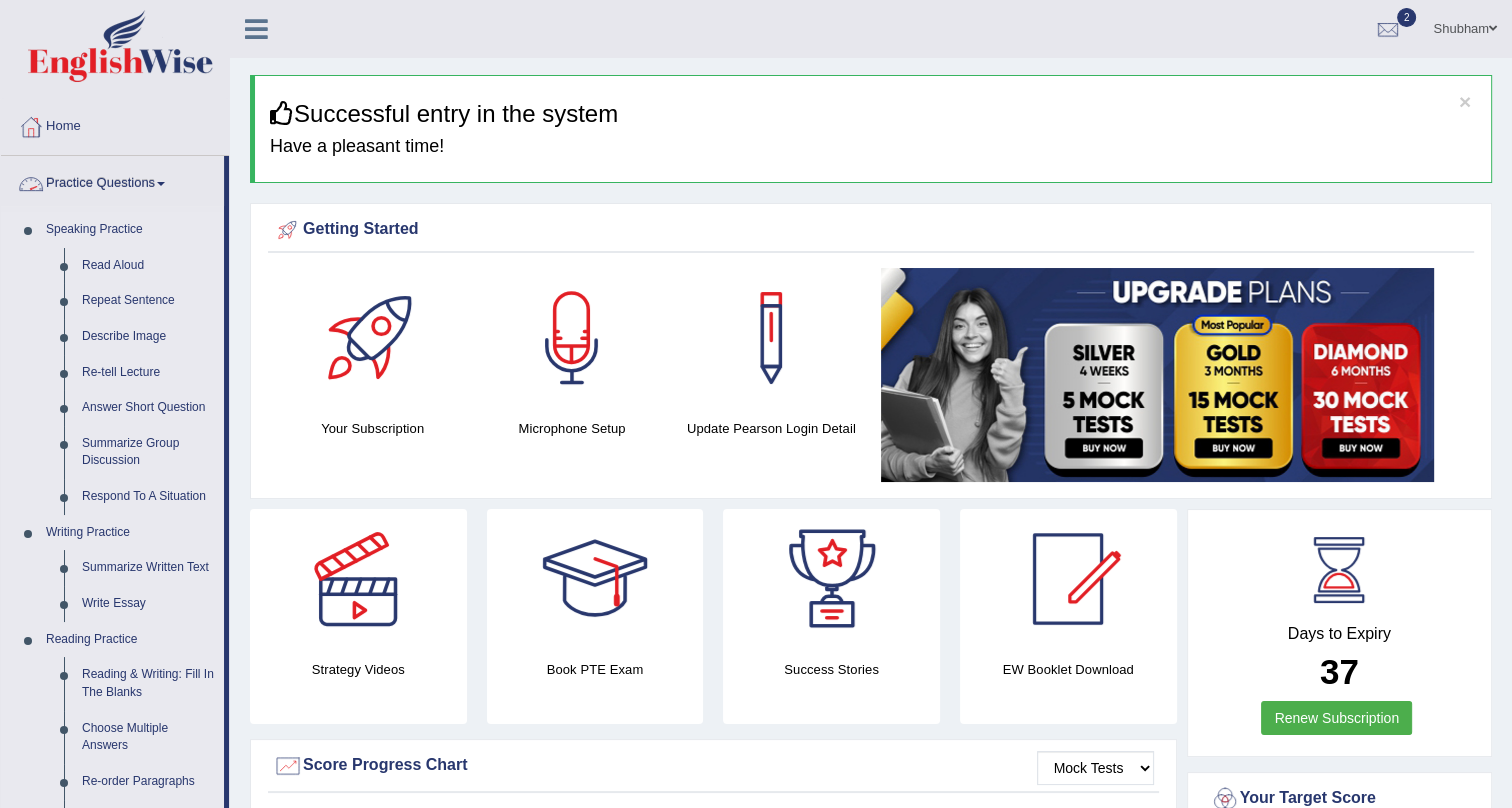 click on "Practice Questions" at bounding box center (112, 181) 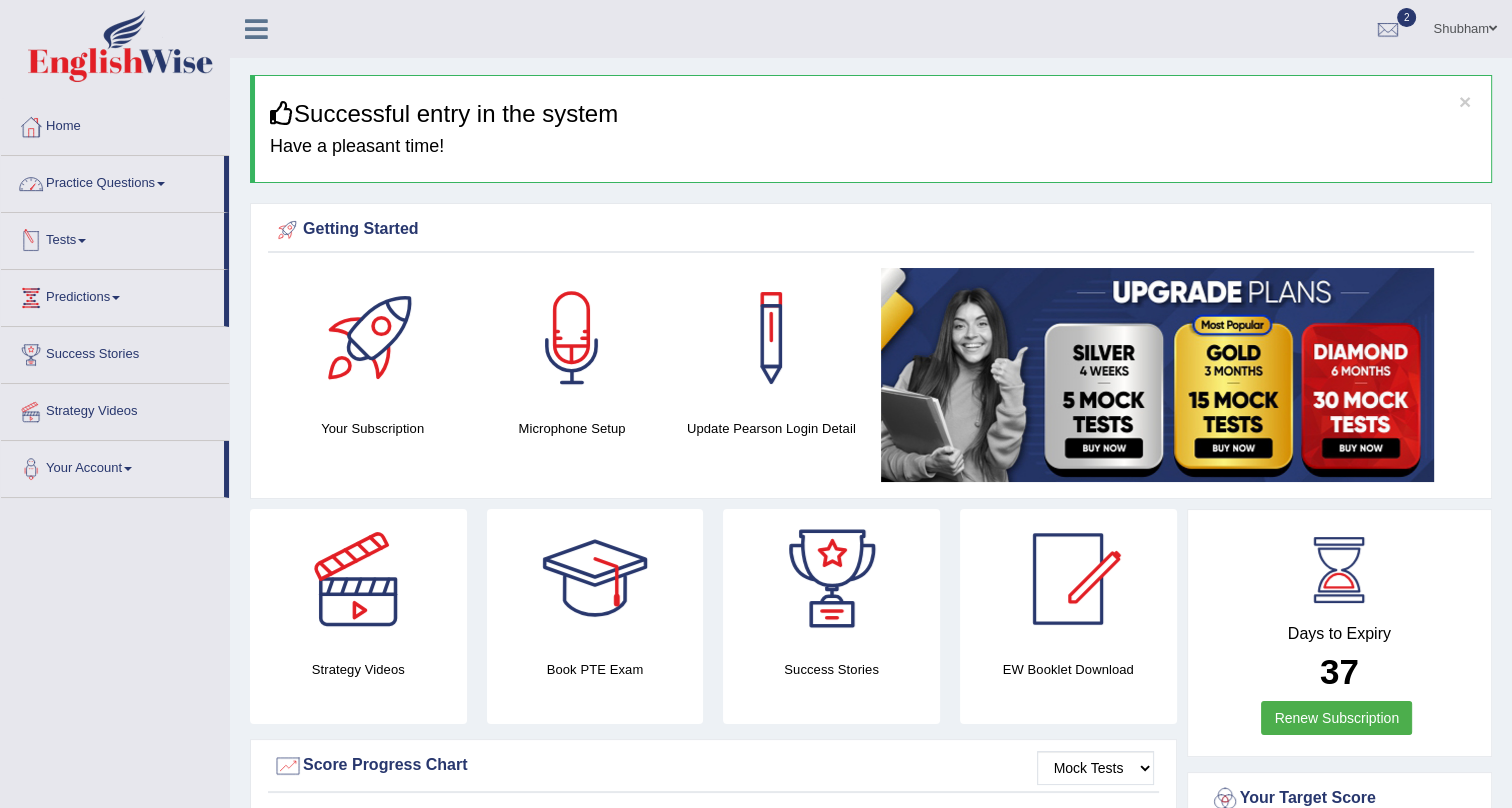 click on "Practice Questions" at bounding box center [112, 181] 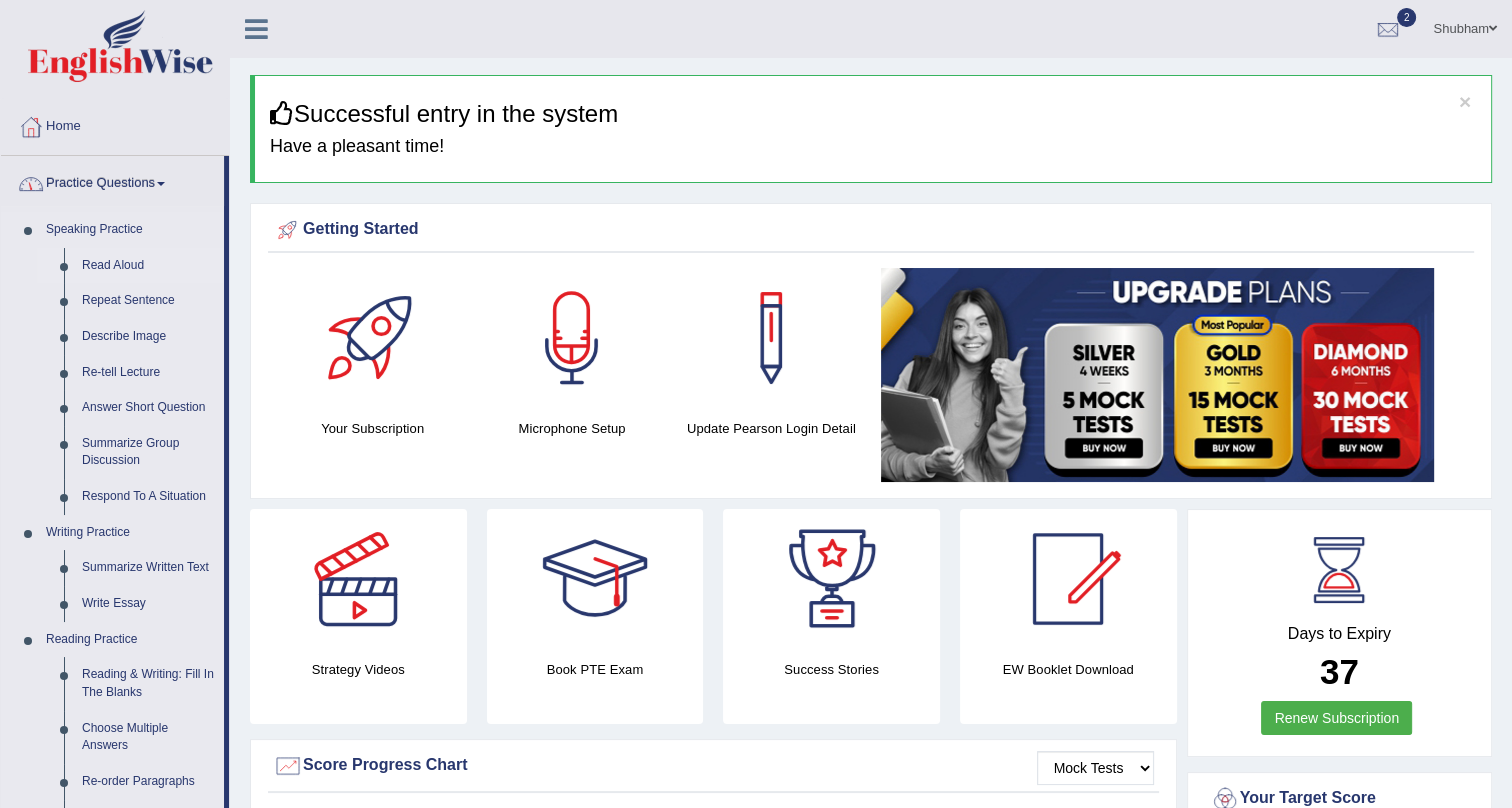 click on "Read Aloud" at bounding box center (148, 266) 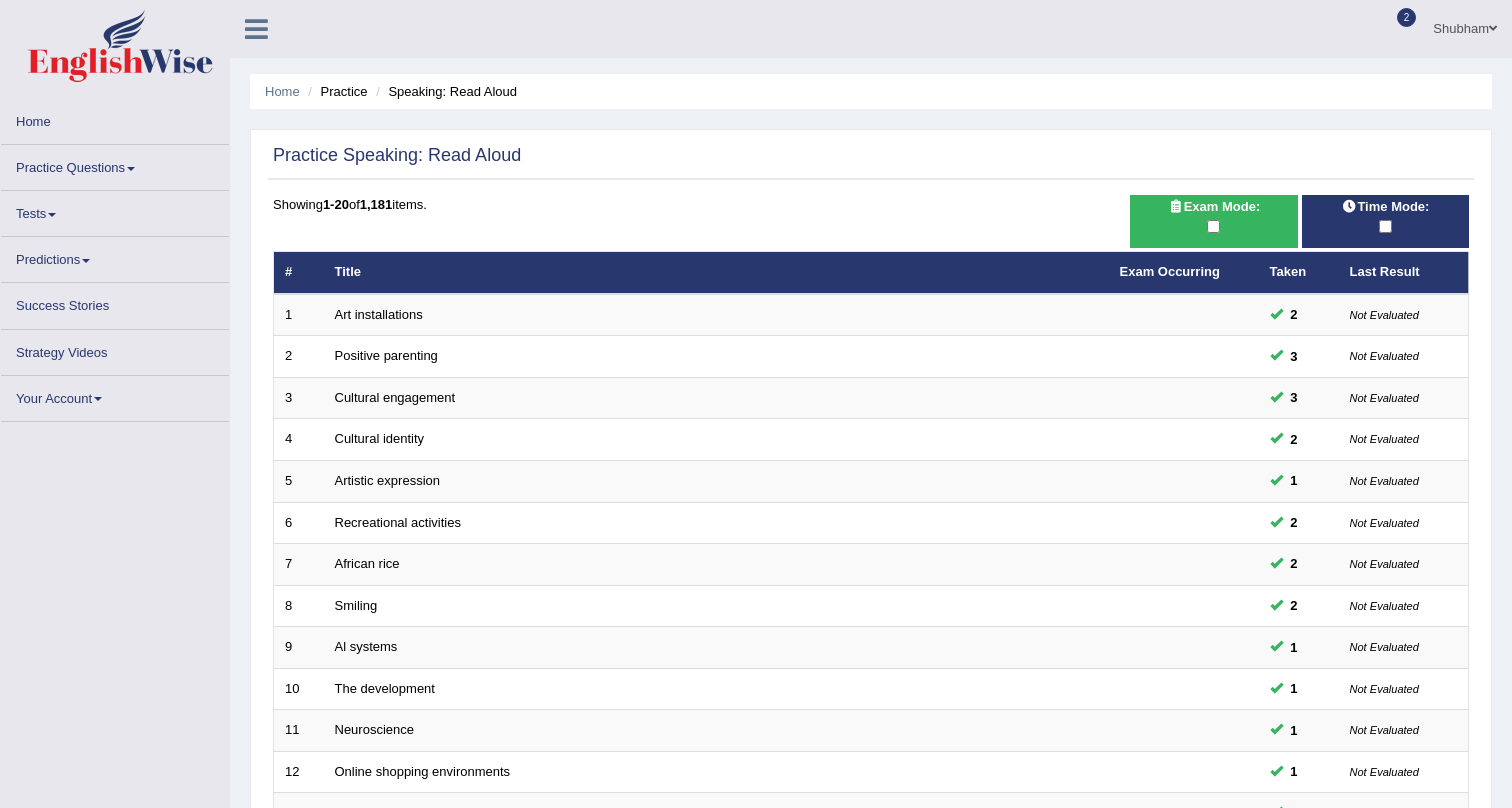 scroll, scrollTop: 495, scrollLeft: 0, axis: vertical 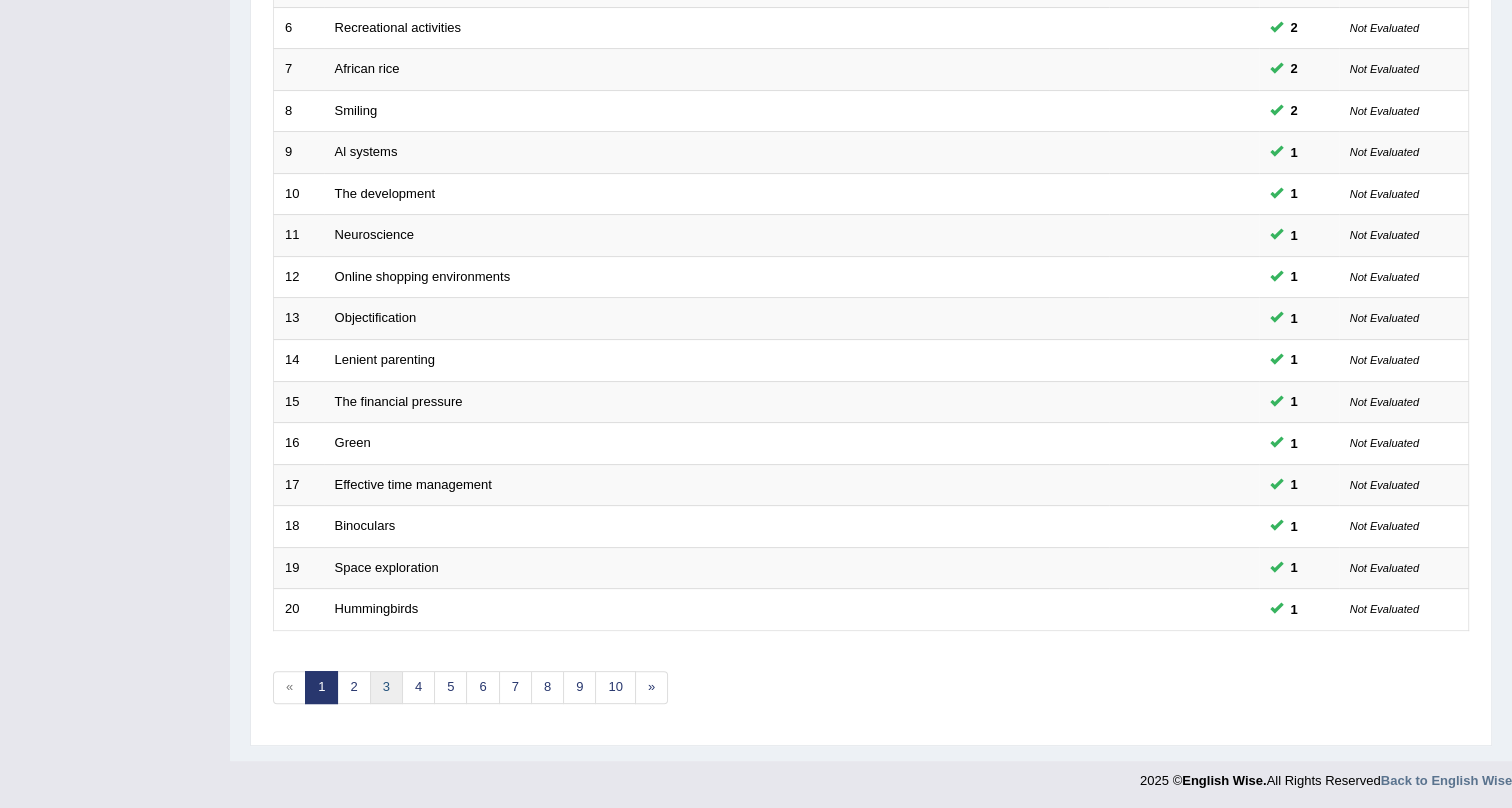 click on "3" at bounding box center (386, 687) 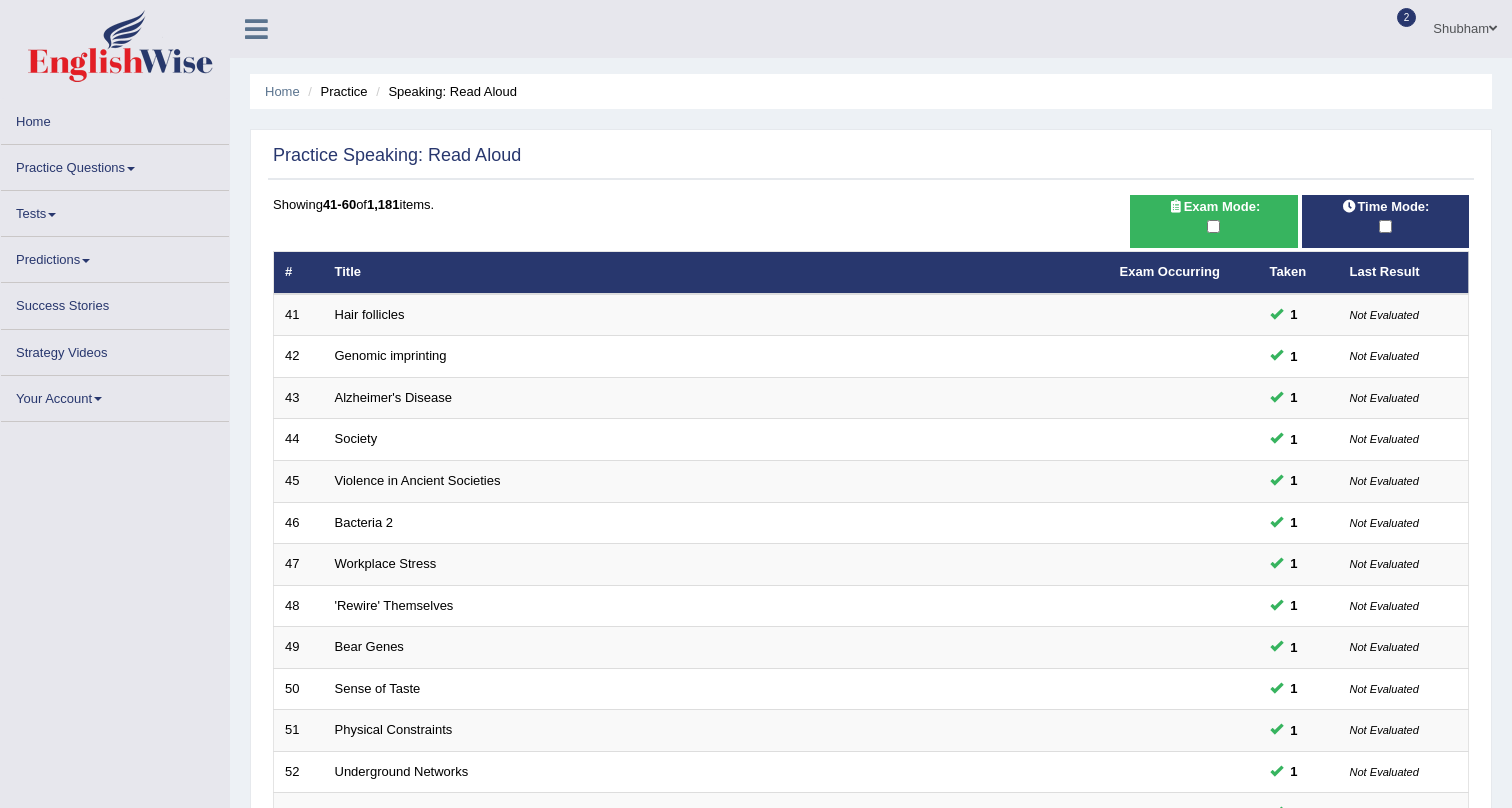 scroll, scrollTop: 495, scrollLeft: 0, axis: vertical 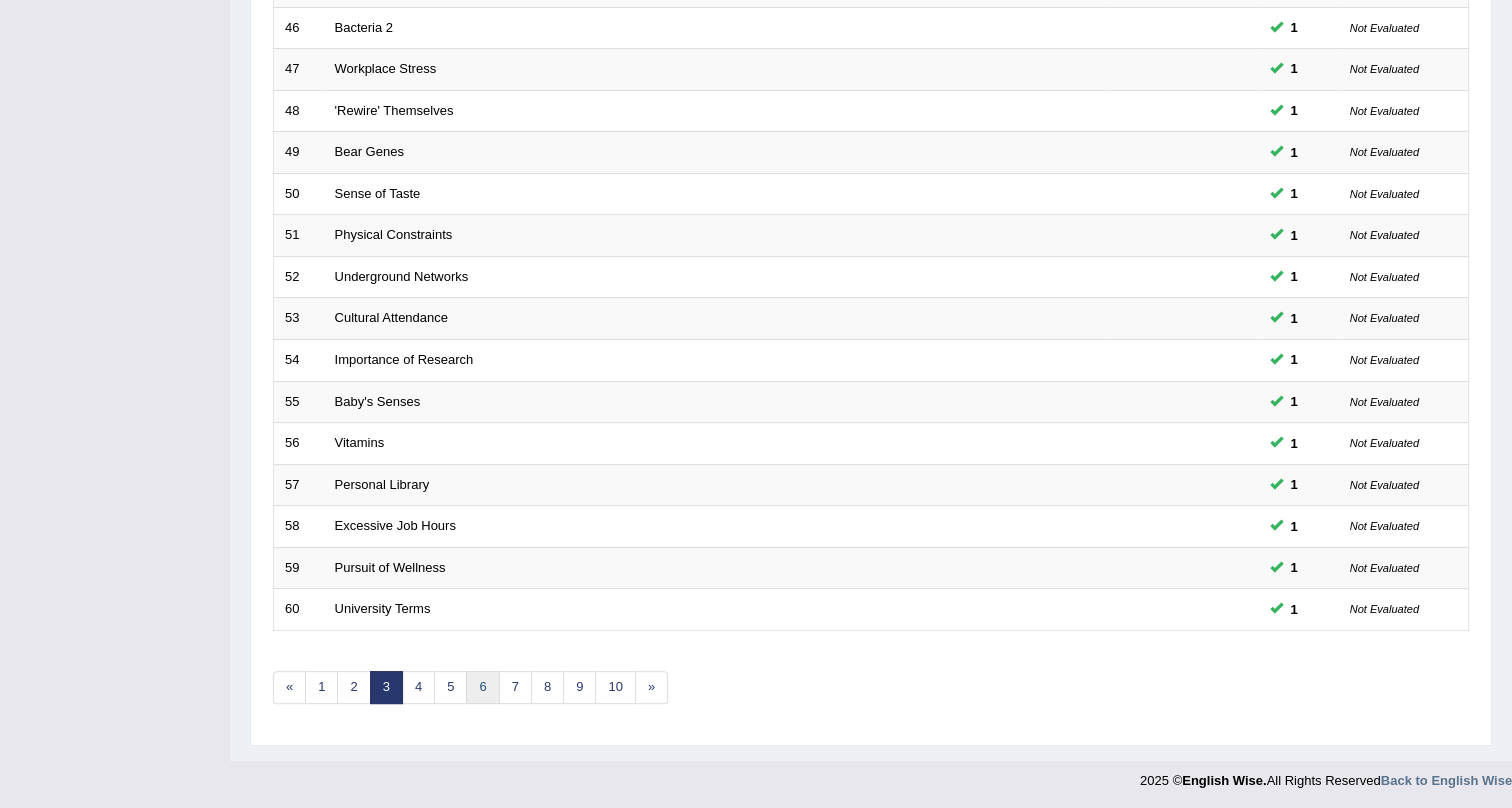 click on "6" at bounding box center [482, 687] 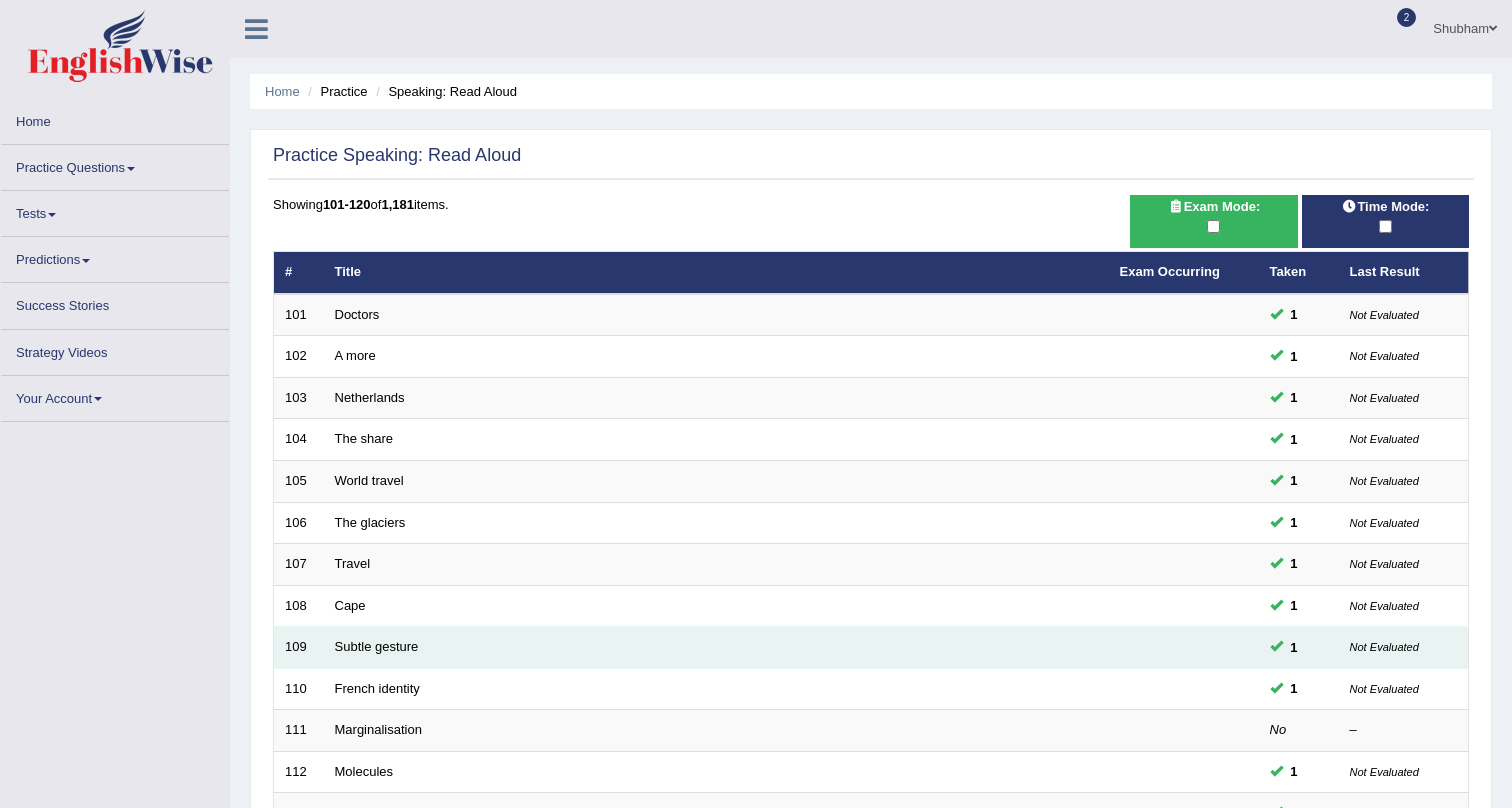 scroll, scrollTop: 0, scrollLeft: 0, axis: both 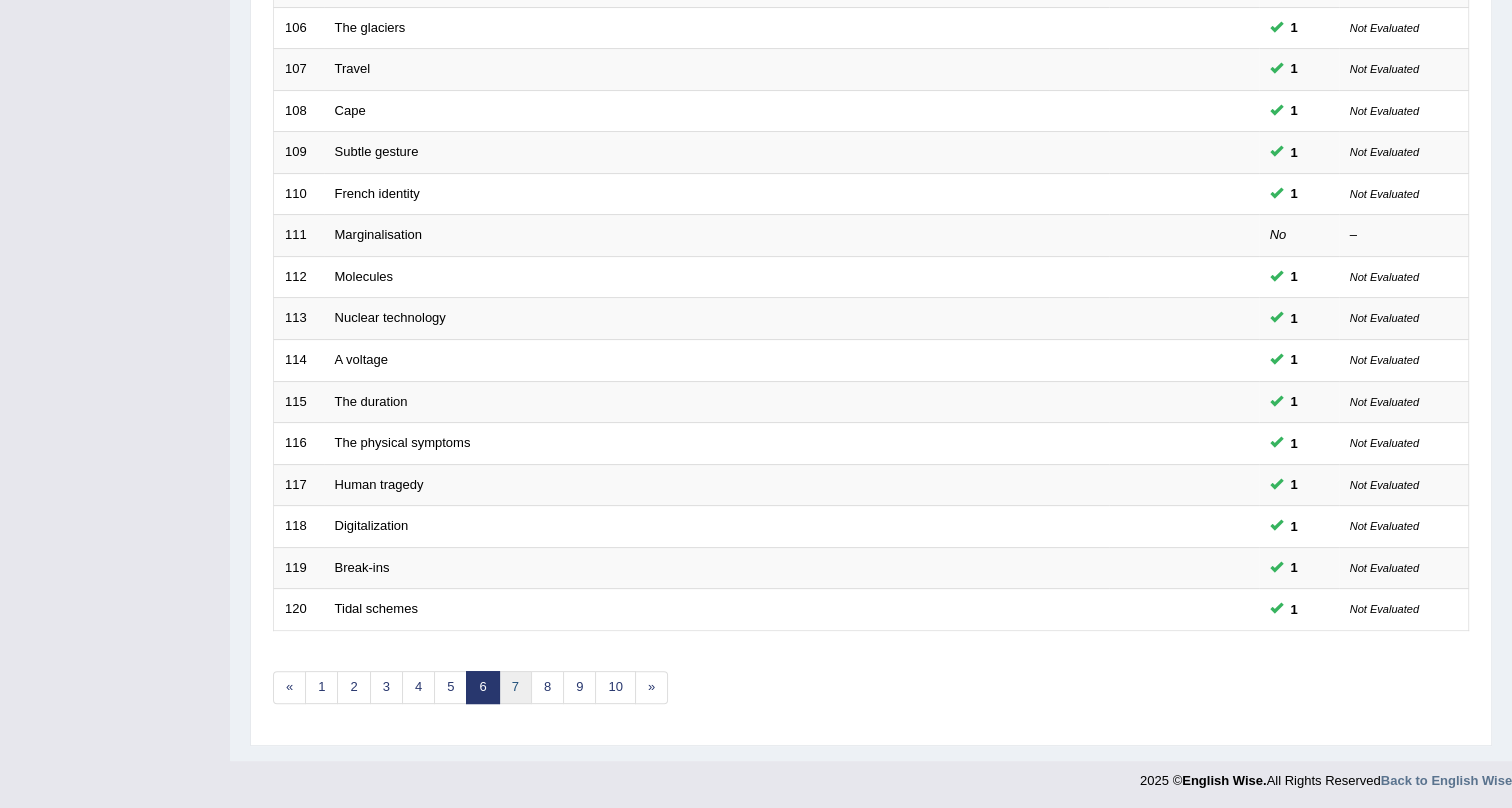 click on "7" at bounding box center [515, 687] 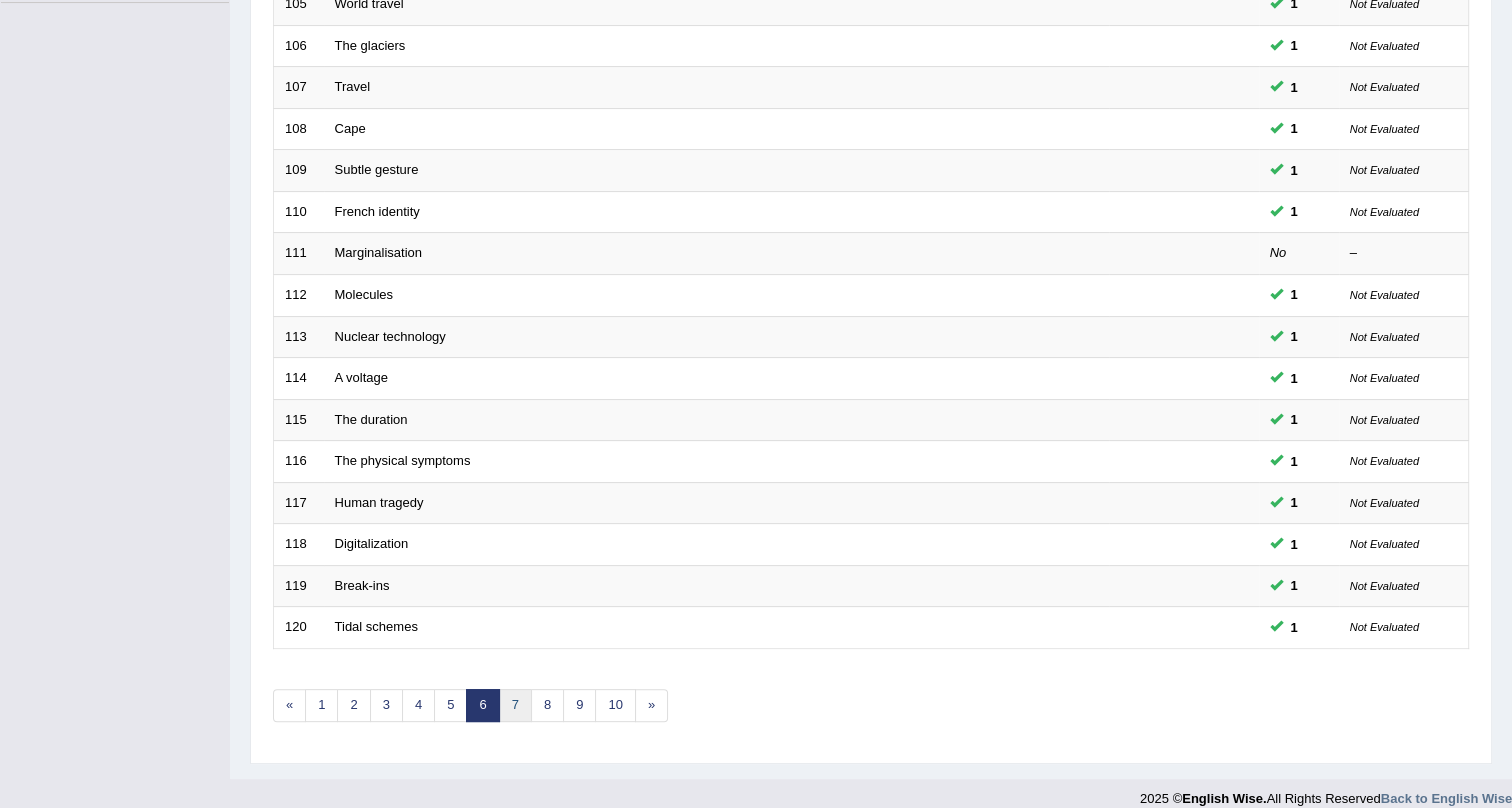 scroll, scrollTop: 512, scrollLeft: 0, axis: vertical 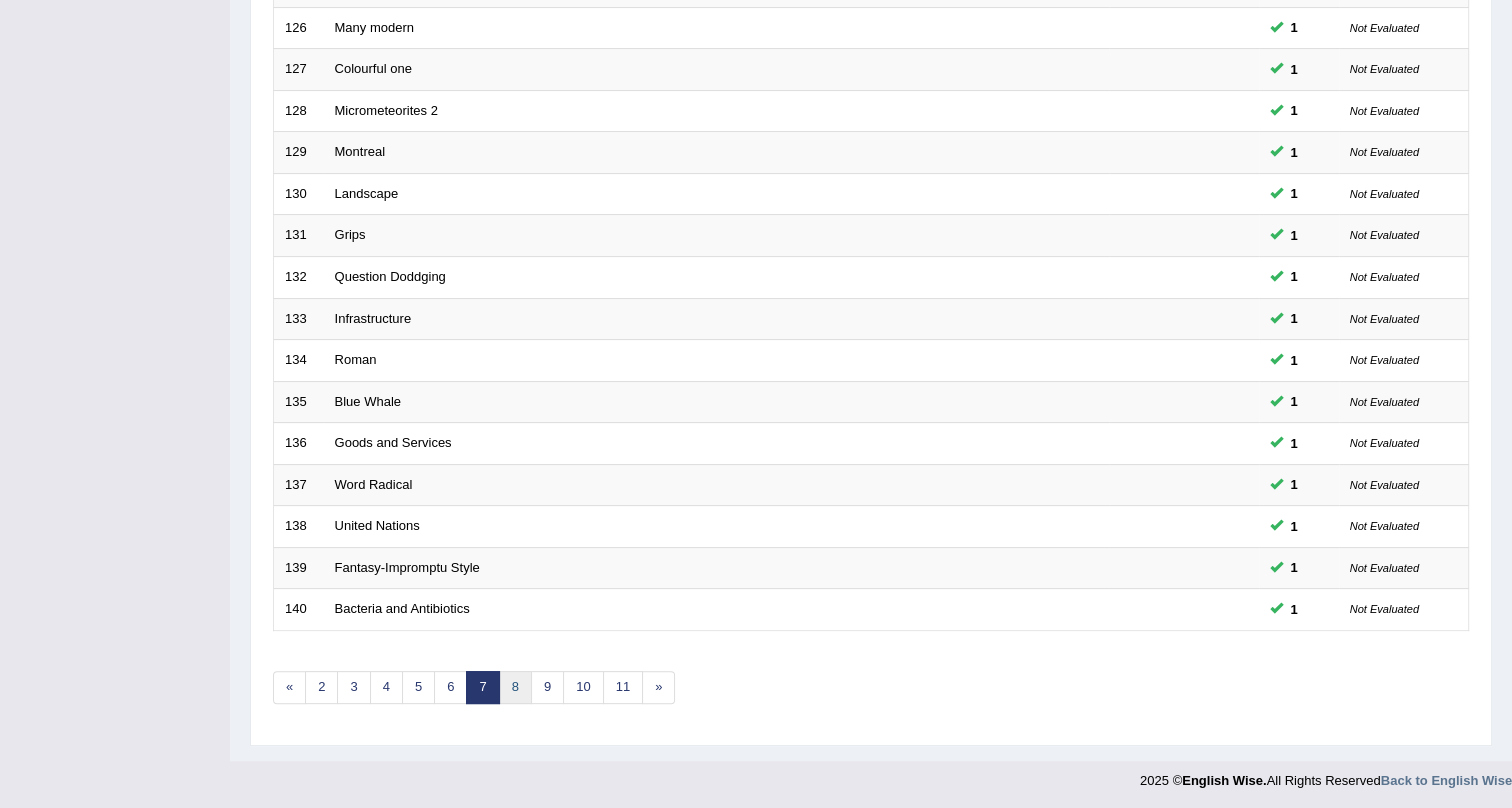 click on "8" at bounding box center [515, 687] 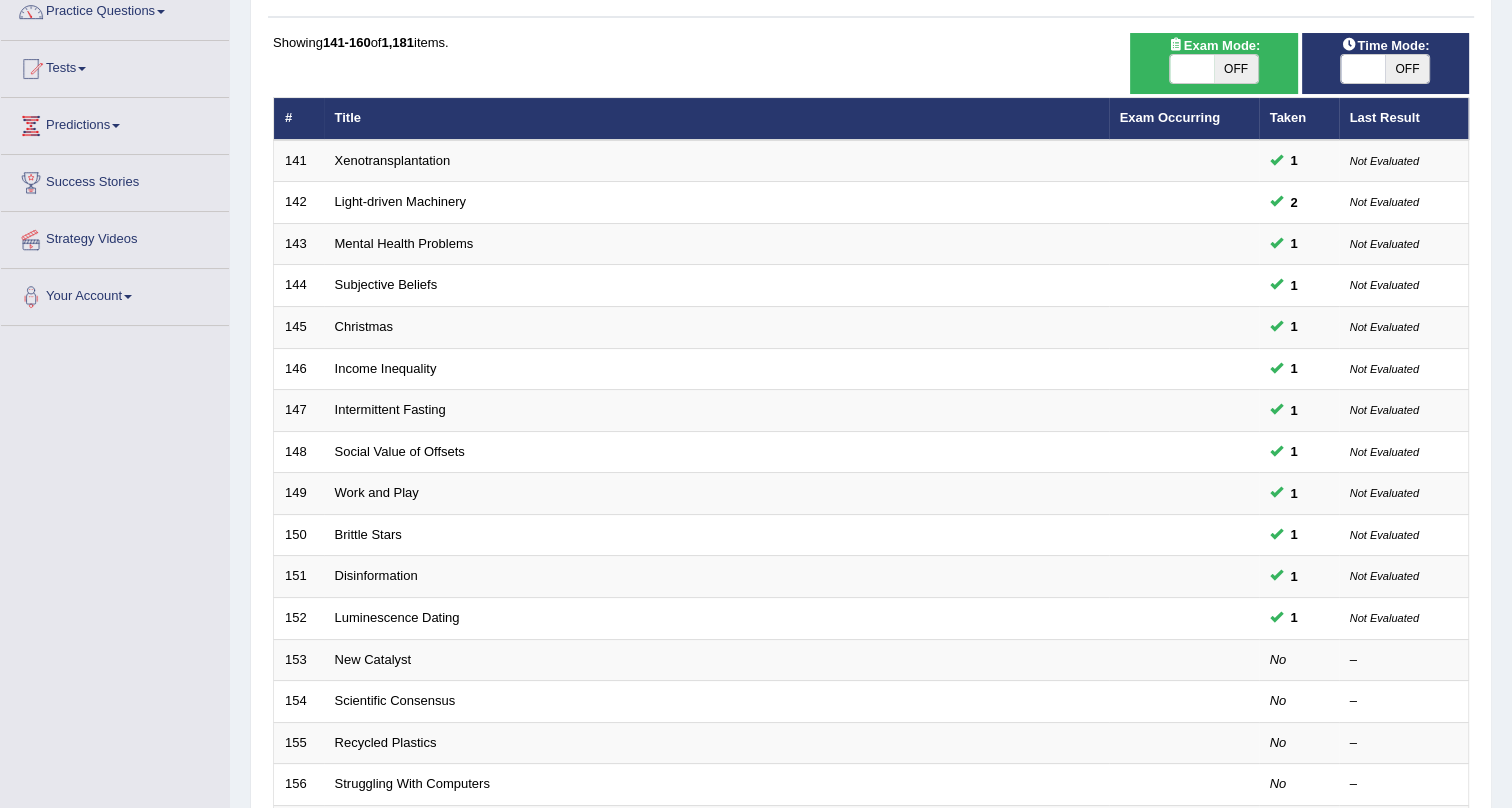 scroll, scrollTop: 513, scrollLeft: 0, axis: vertical 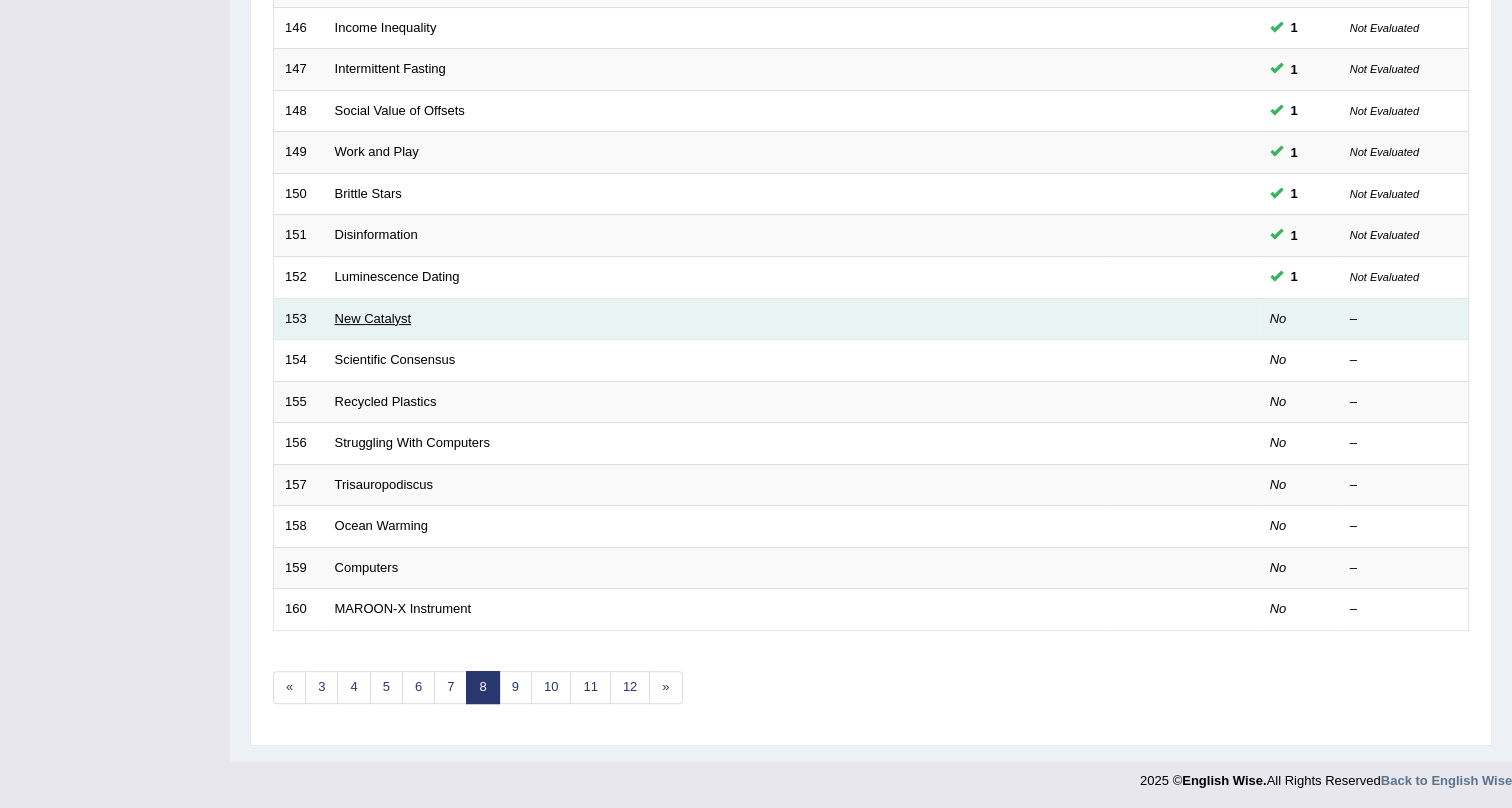 click on "New Catalyst" at bounding box center (373, 318) 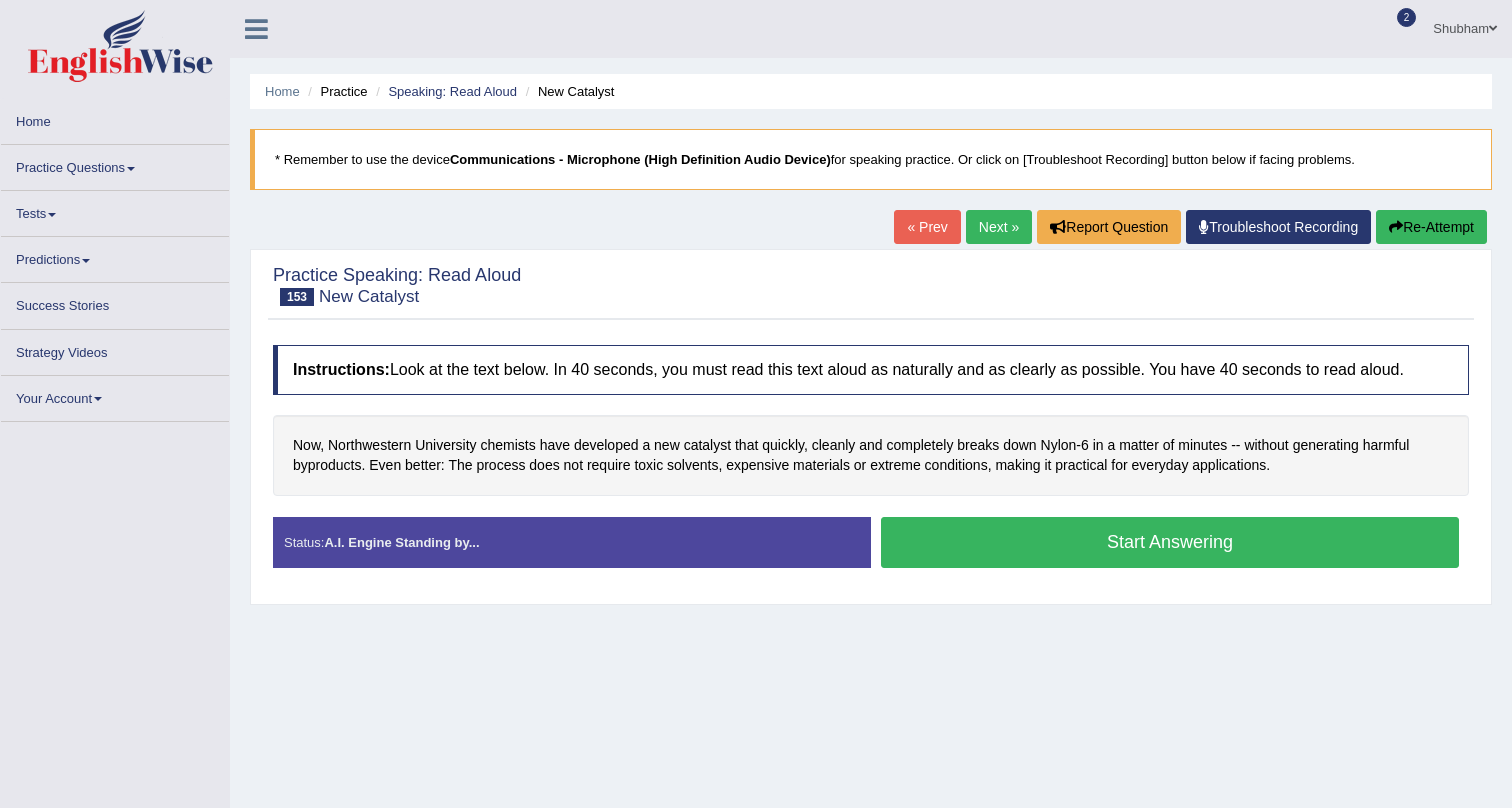 scroll, scrollTop: 0, scrollLeft: 0, axis: both 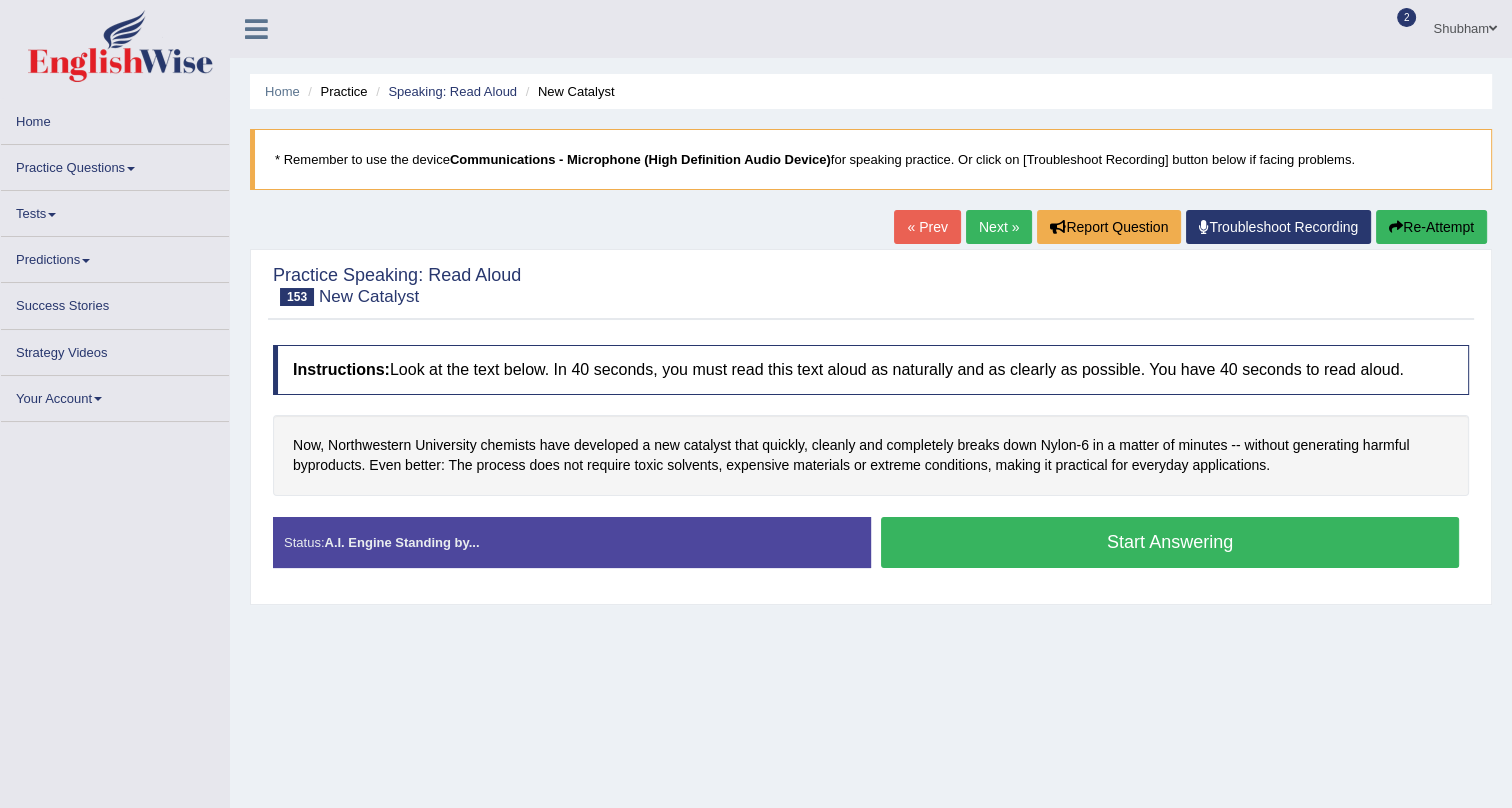 click on "Practice Questions" at bounding box center (115, 164) 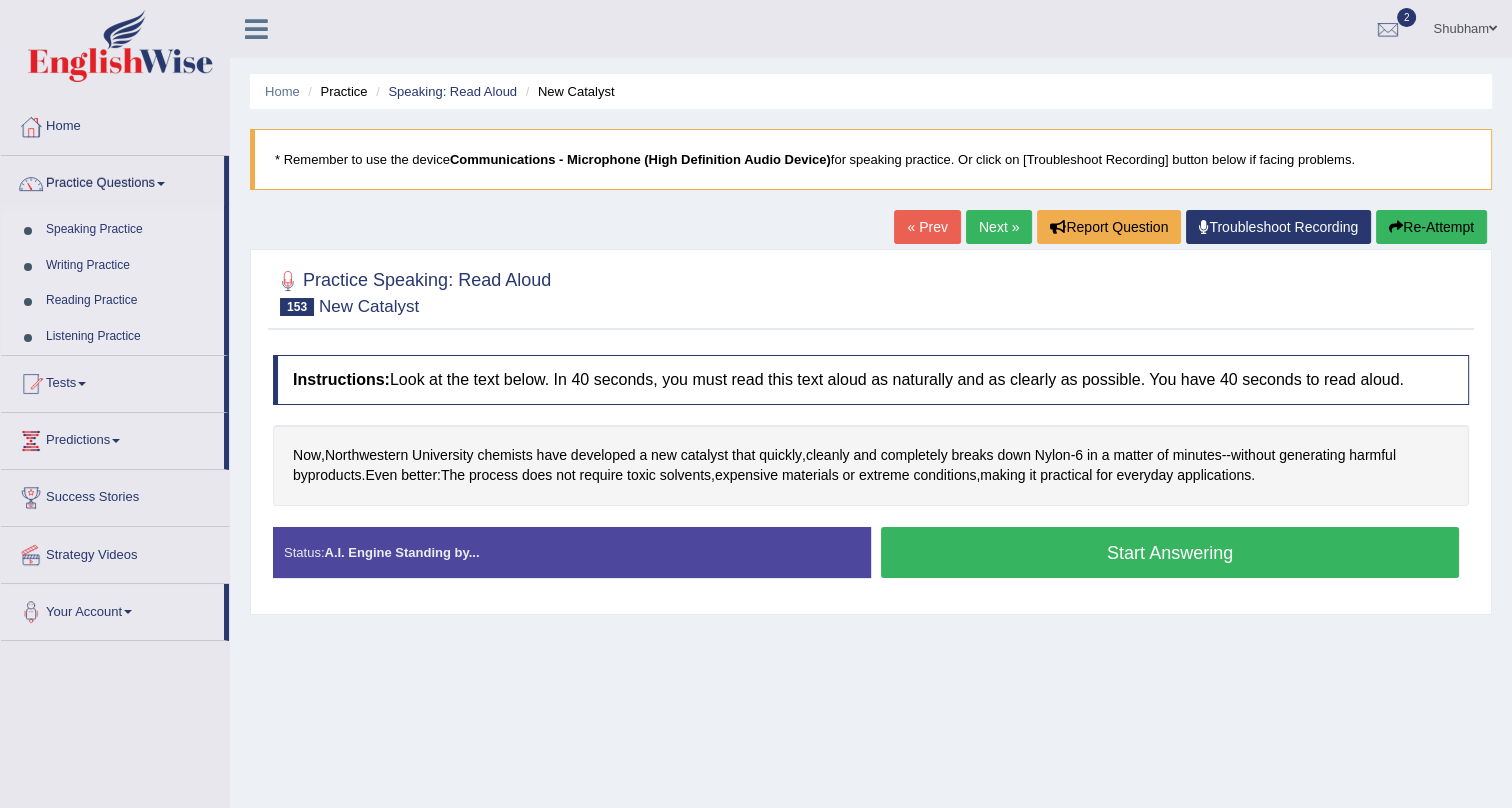 click on "Speaking Practice" at bounding box center (130, 230) 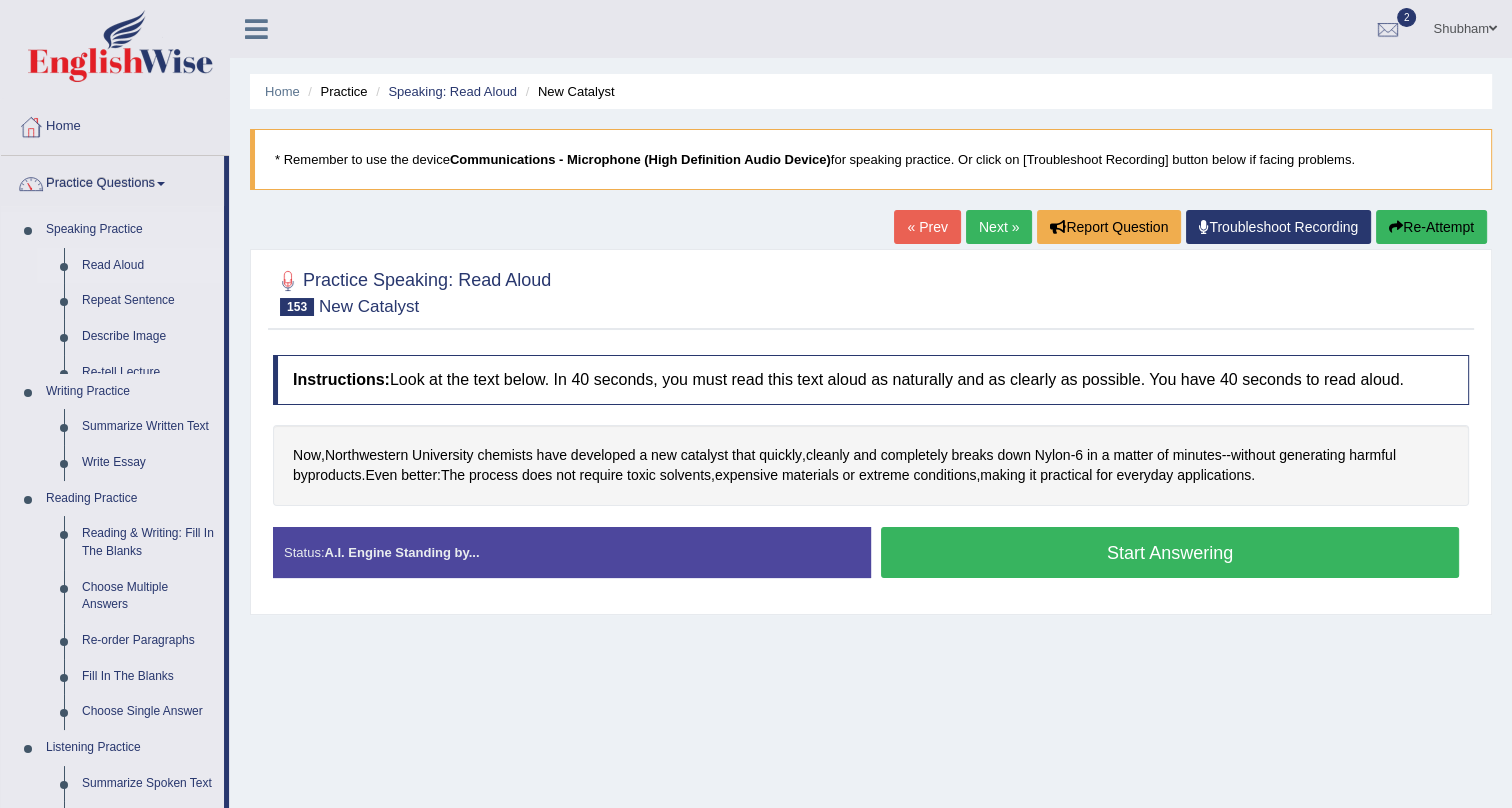 click on "Read Aloud" at bounding box center (148, 266) 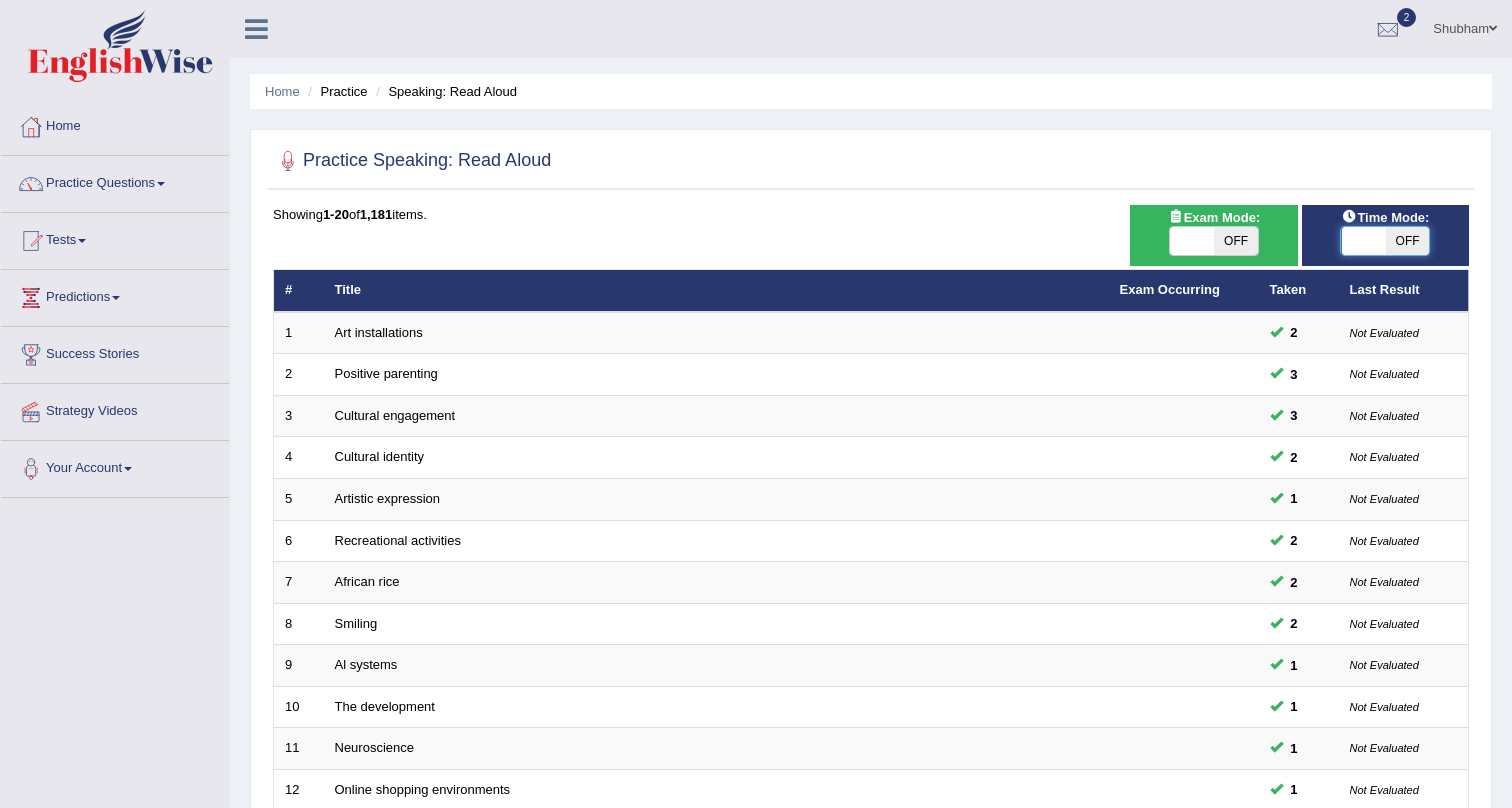 click at bounding box center [1364, 241] 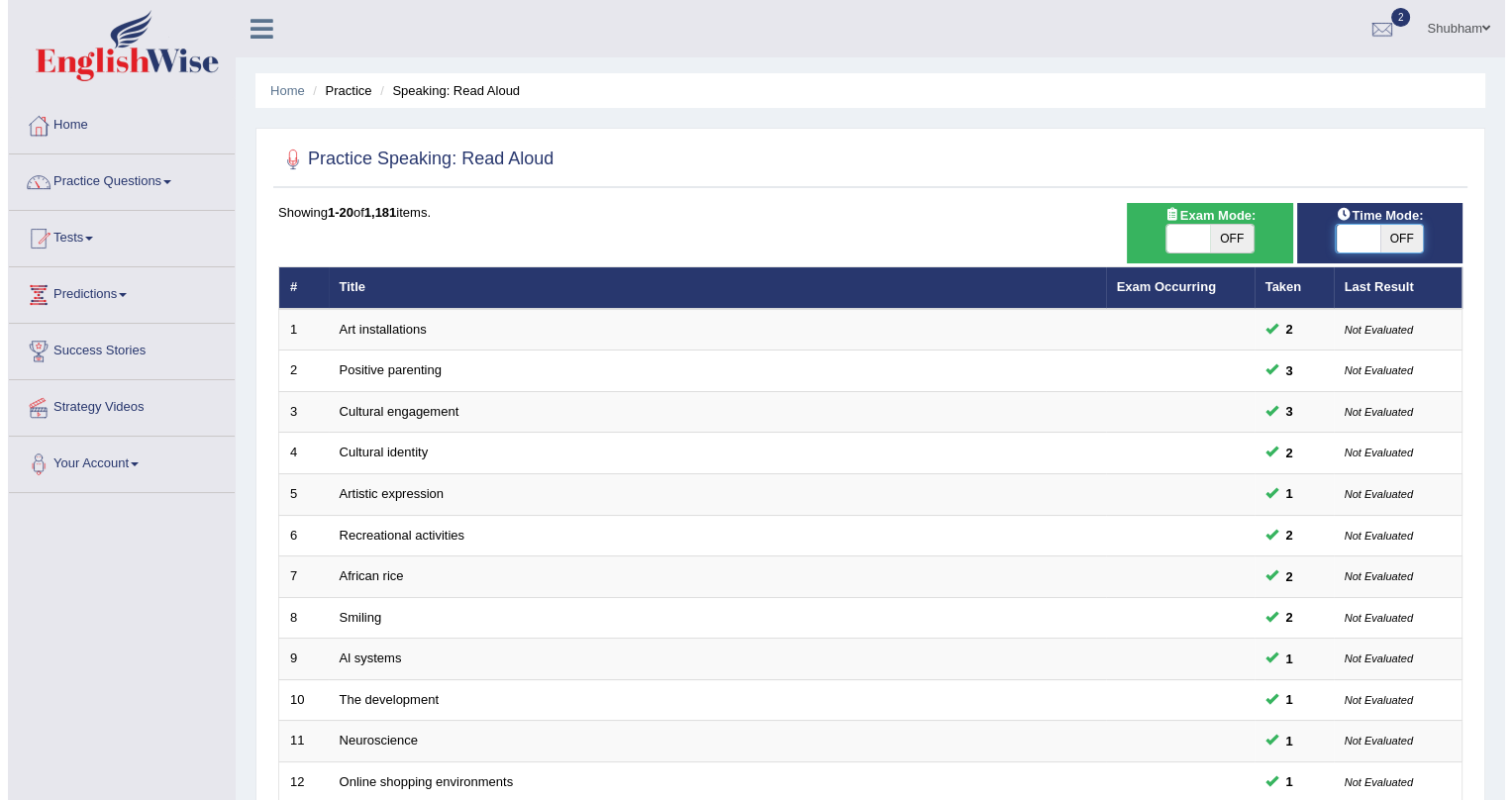 scroll, scrollTop: 0, scrollLeft: 0, axis: both 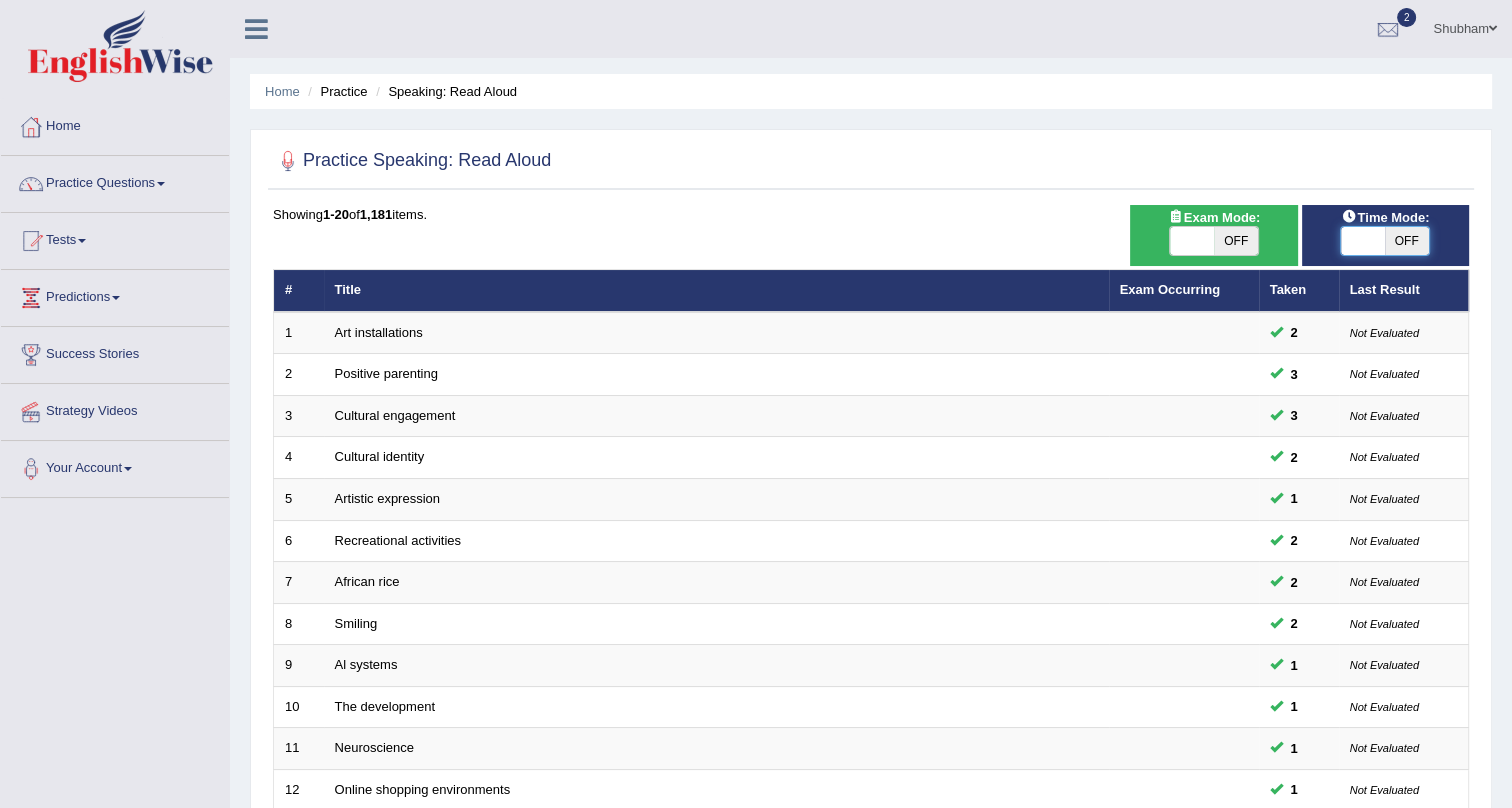 click on "OFF" at bounding box center [1407, 241] 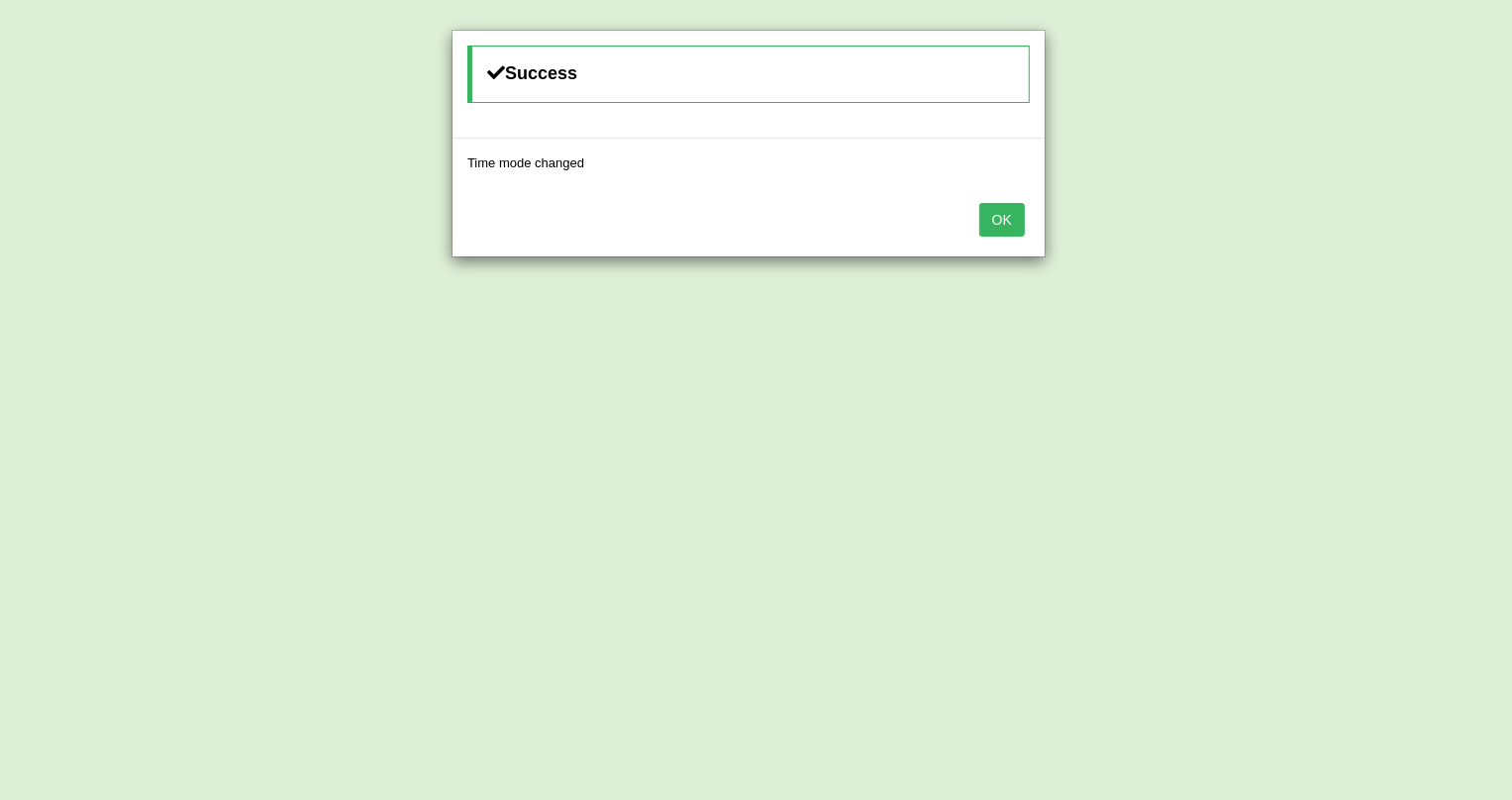 click on "OK" at bounding box center (1002, 220) 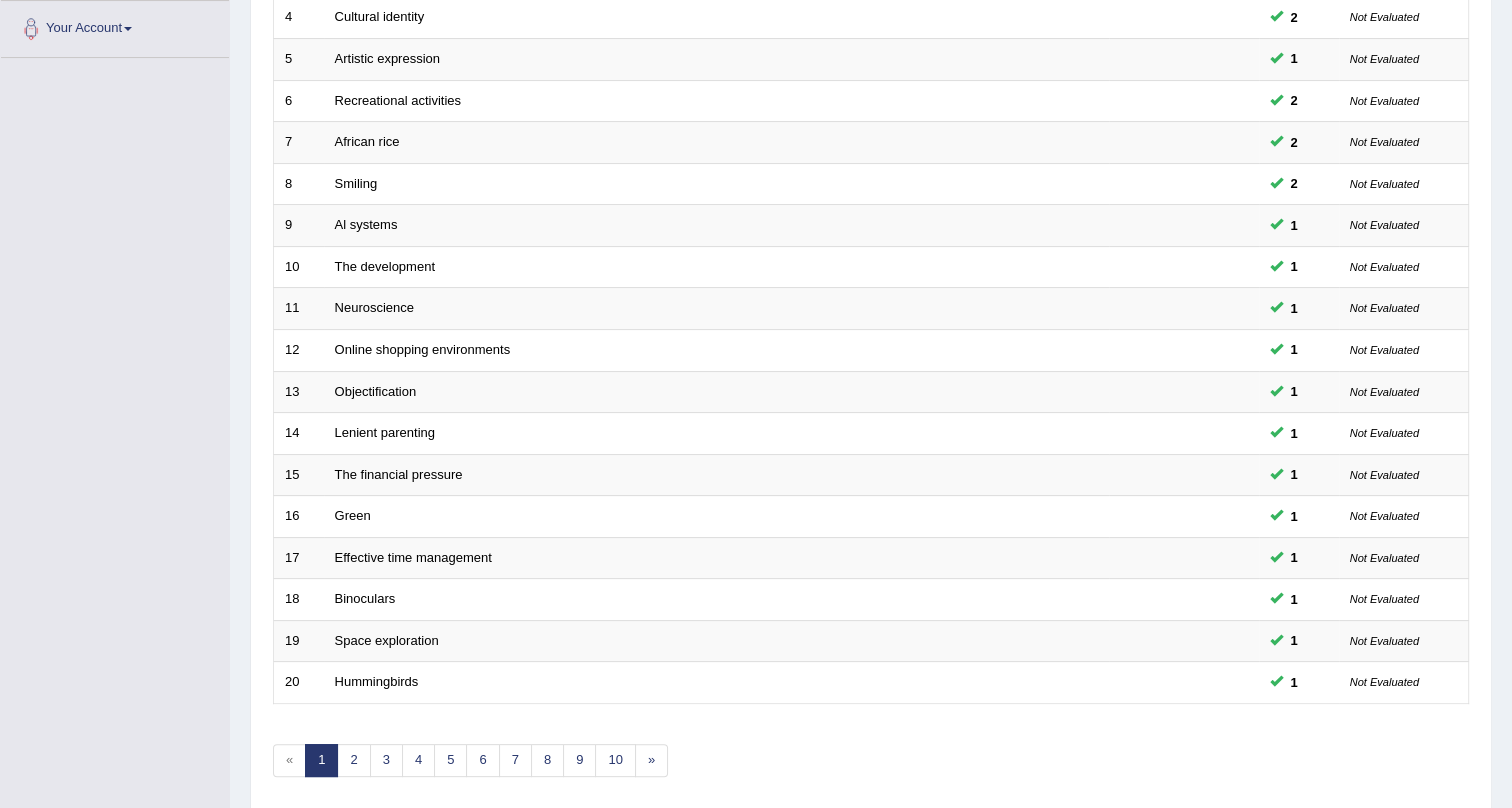 scroll, scrollTop: 513, scrollLeft: 0, axis: vertical 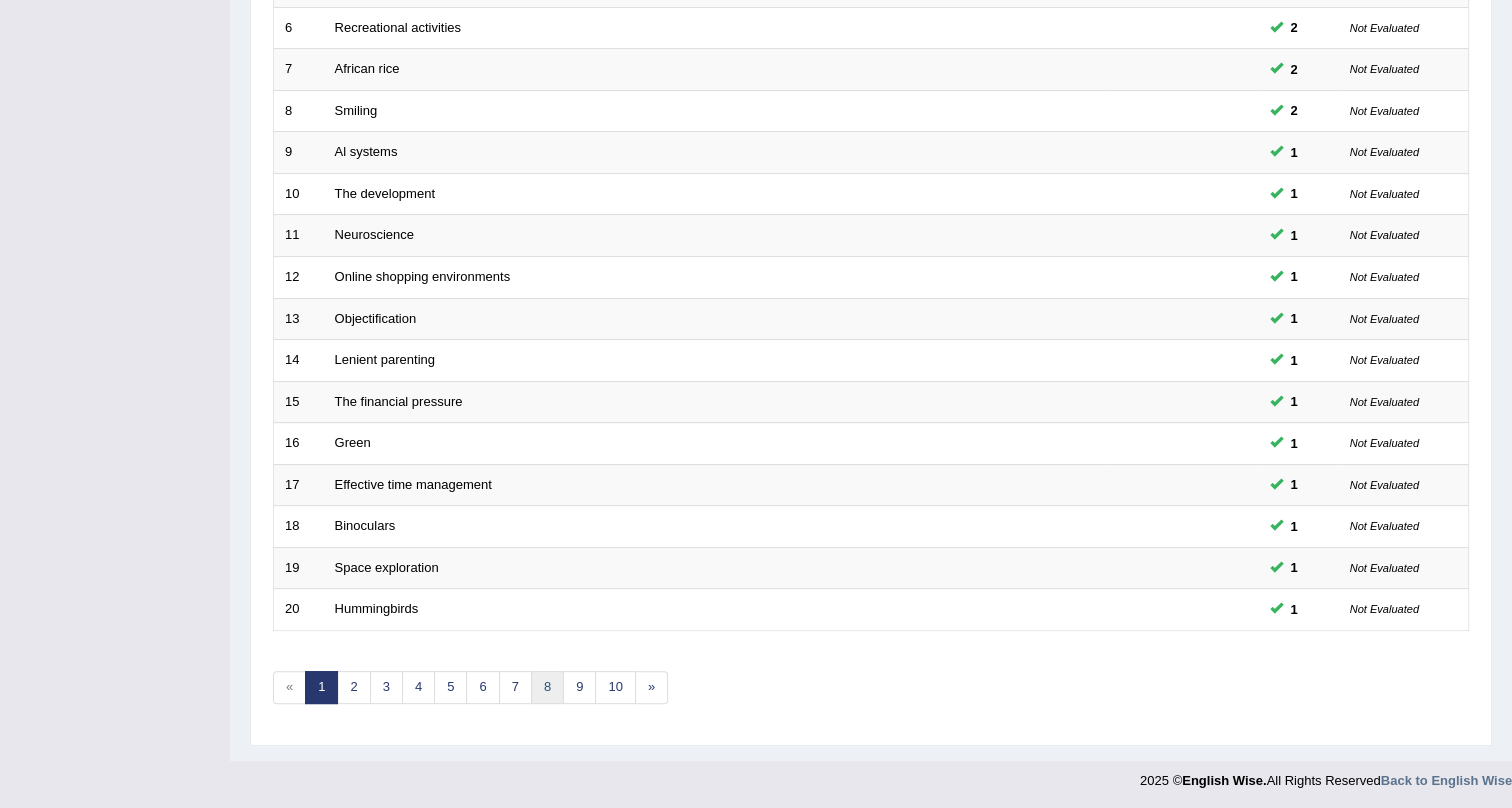 click on "8" at bounding box center [547, 687] 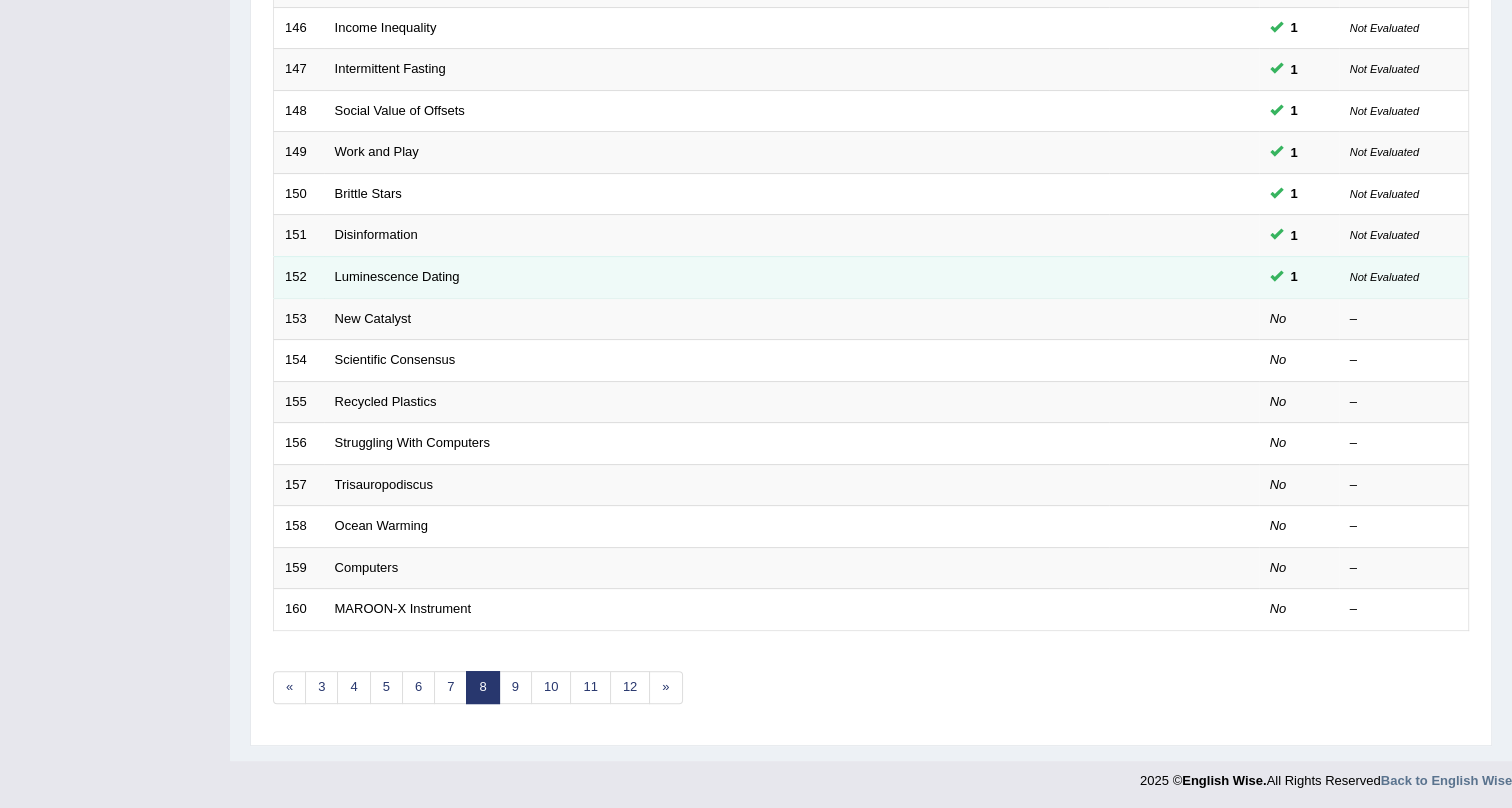 scroll, scrollTop: 513, scrollLeft: 0, axis: vertical 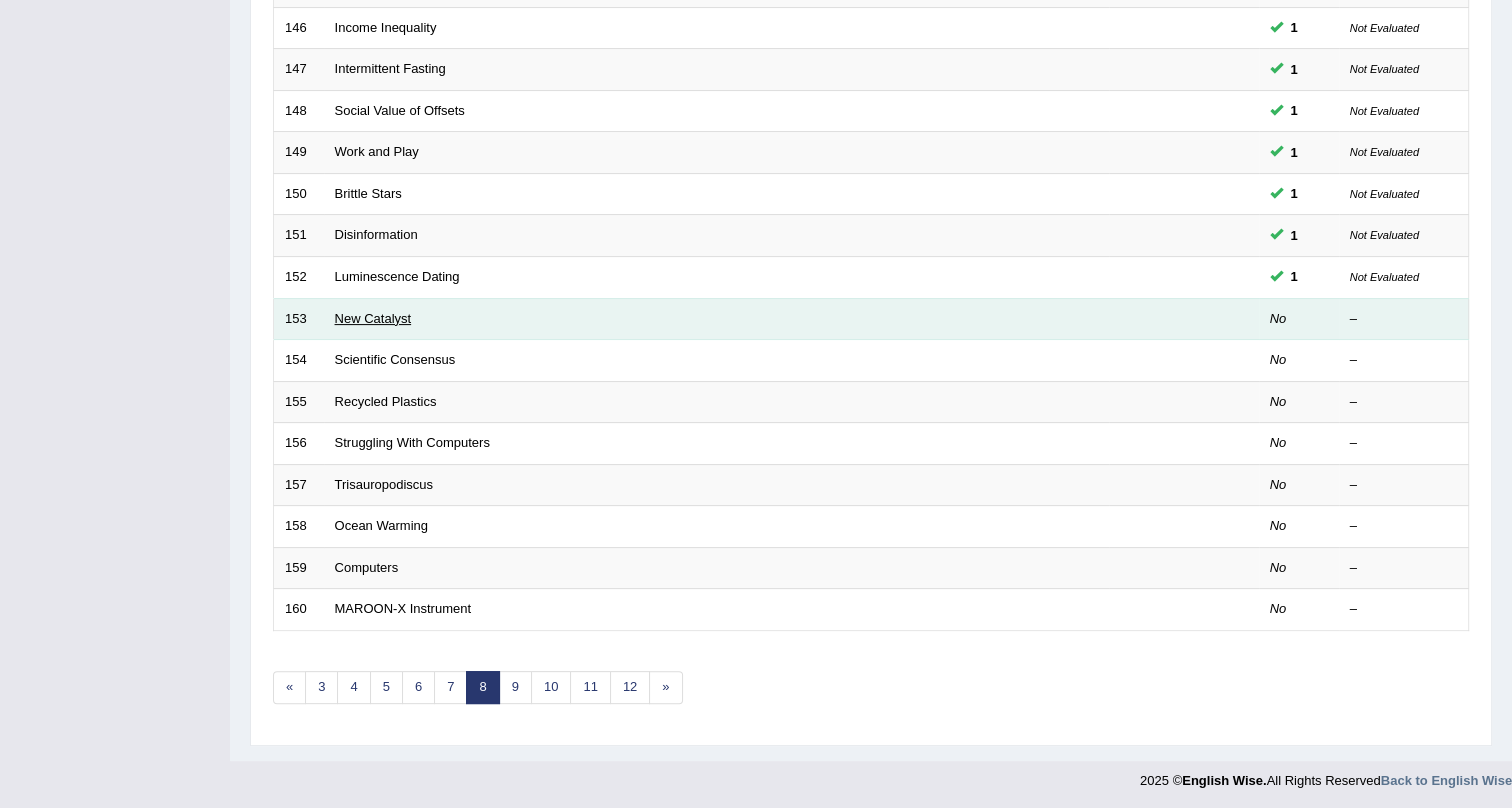 click on "New Catalyst" at bounding box center (373, 318) 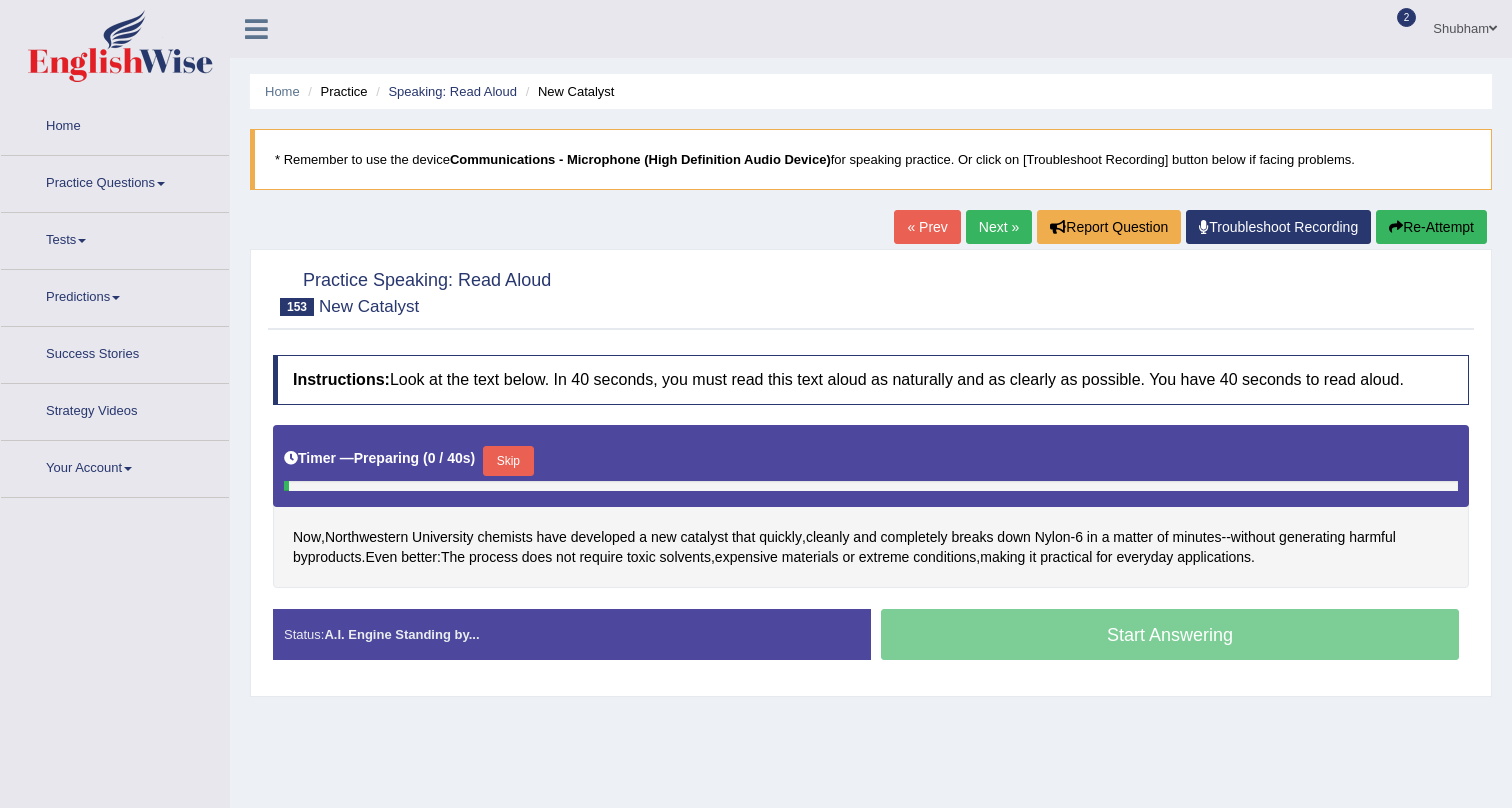 scroll, scrollTop: 0, scrollLeft: 0, axis: both 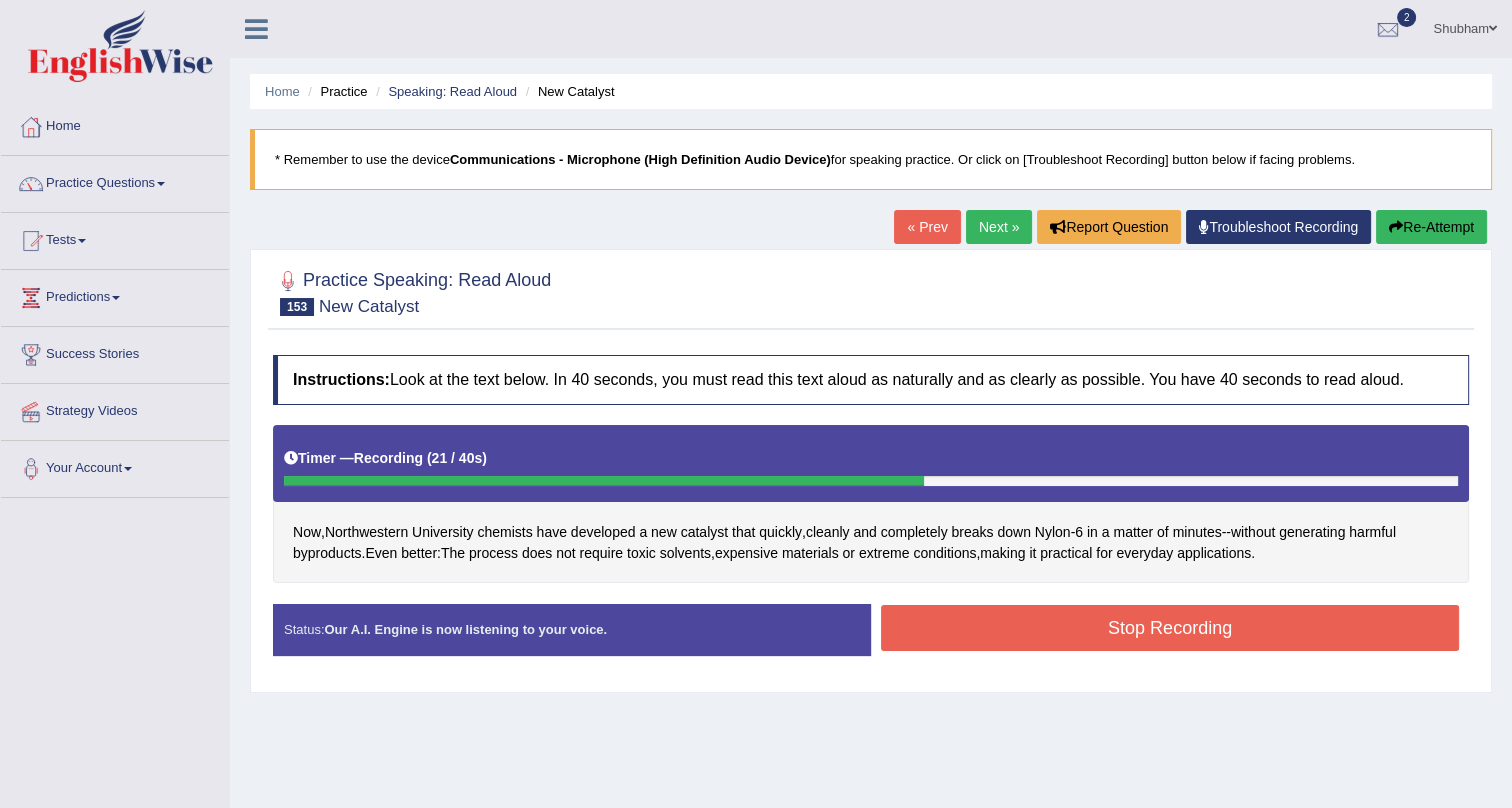 click on "Stop Recording" at bounding box center [1170, 628] 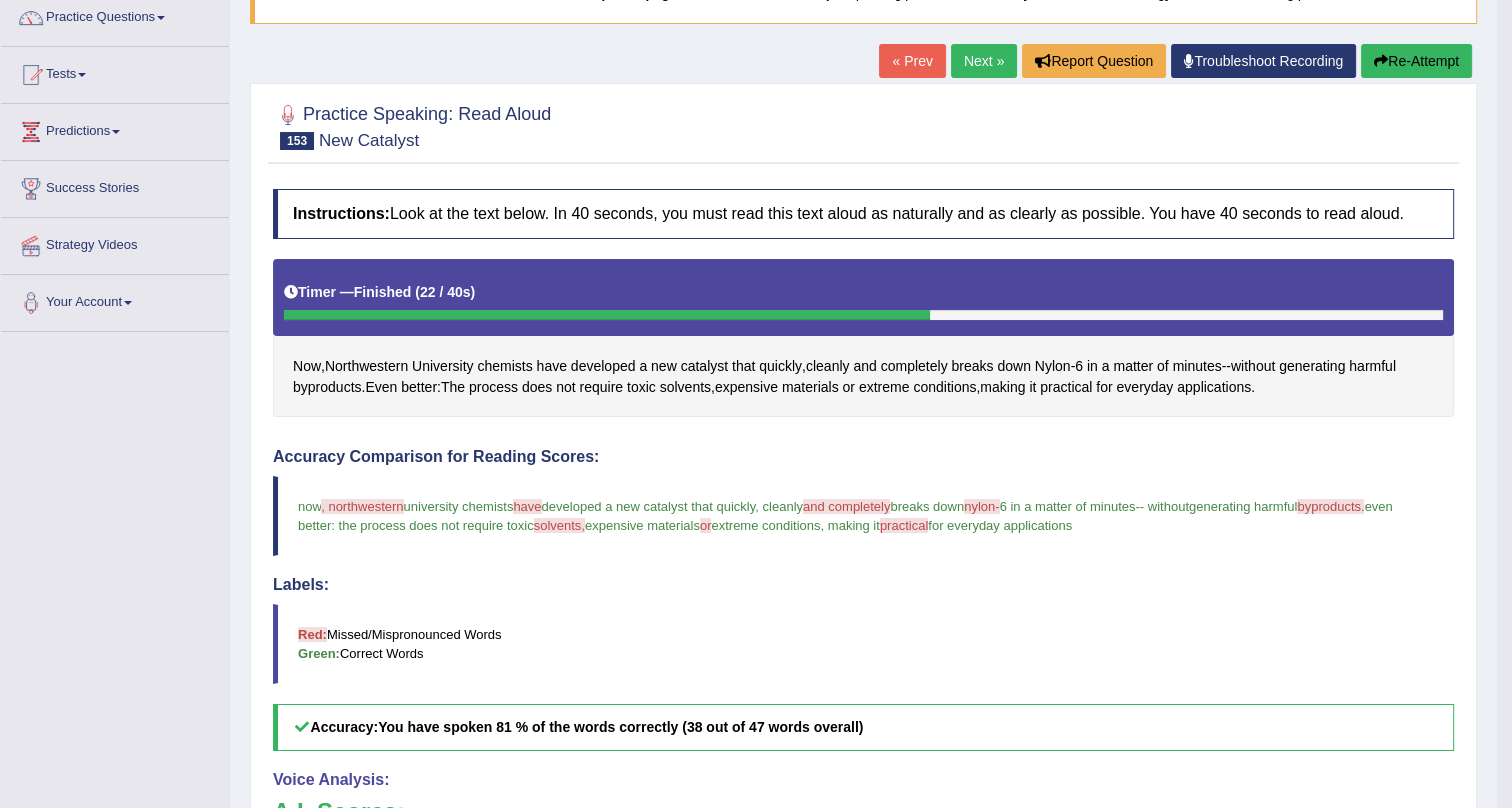 scroll, scrollTop: 0, scrollLeft: 0, axis: both 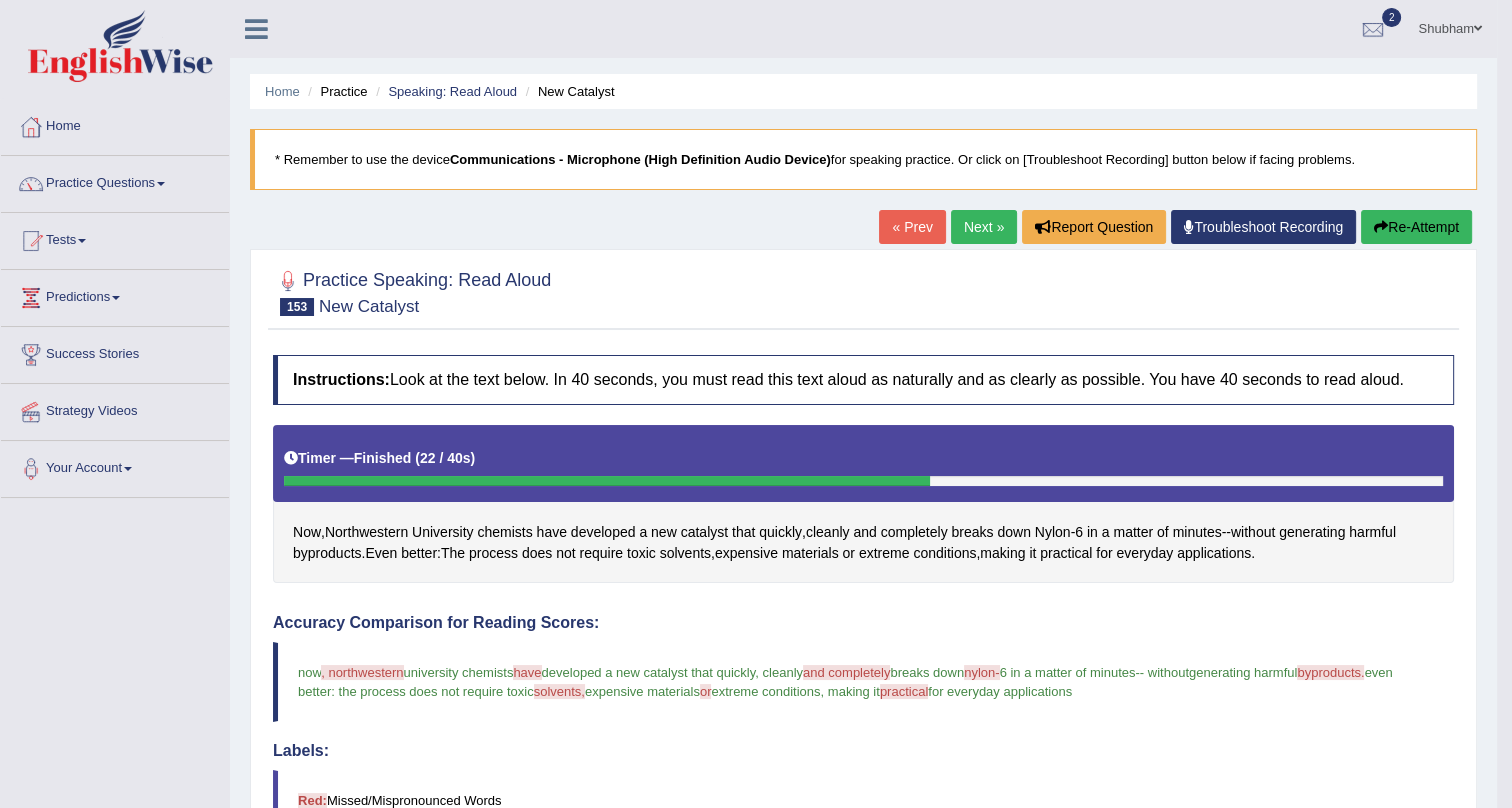 click on "Next »" at bounding box center [984, 227] 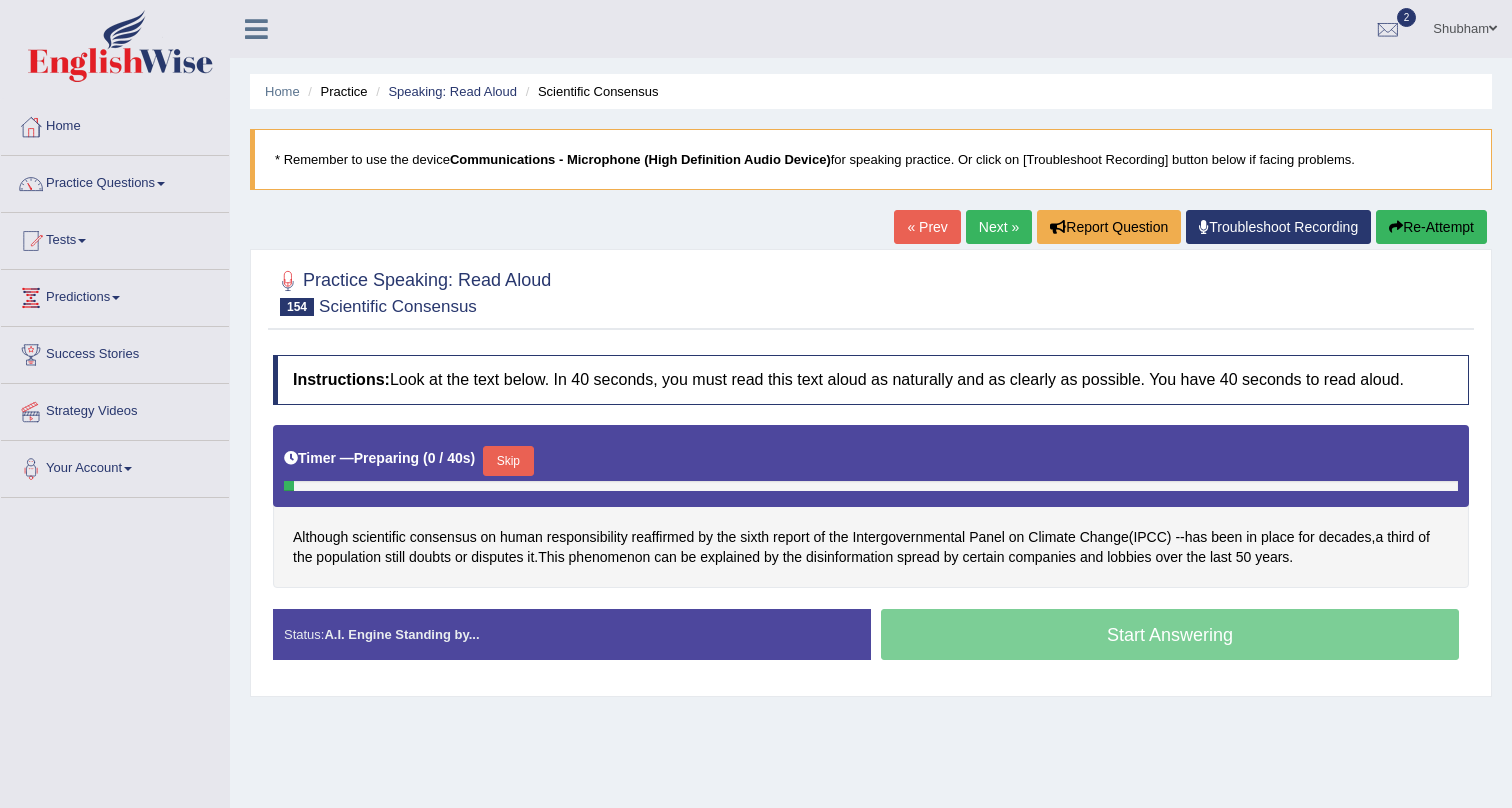 scroll, scrollTop: 0, scrollLeft: 0, axis: both 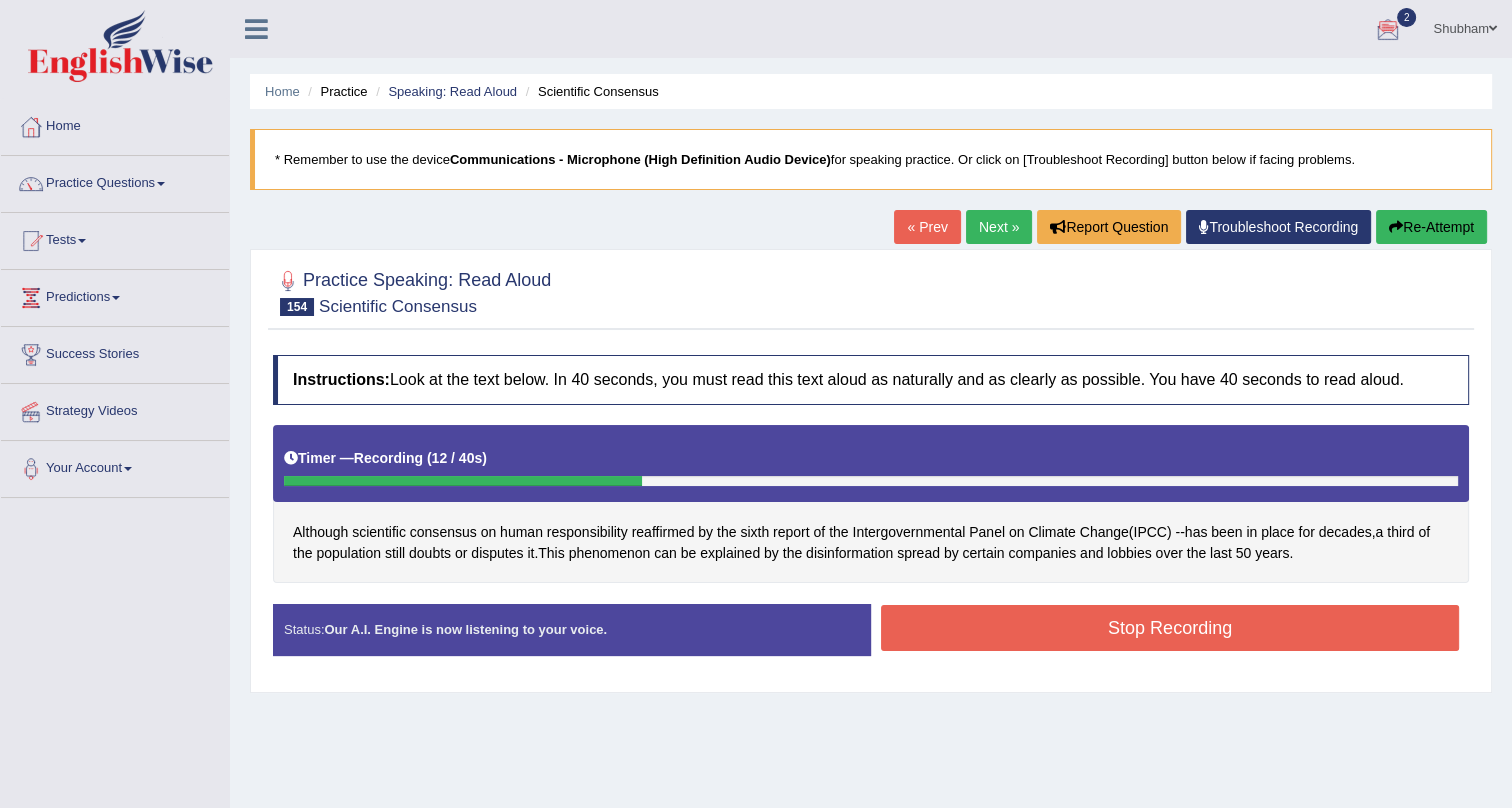 click on "Re-Attempt" at bounding box center [1431, 227] 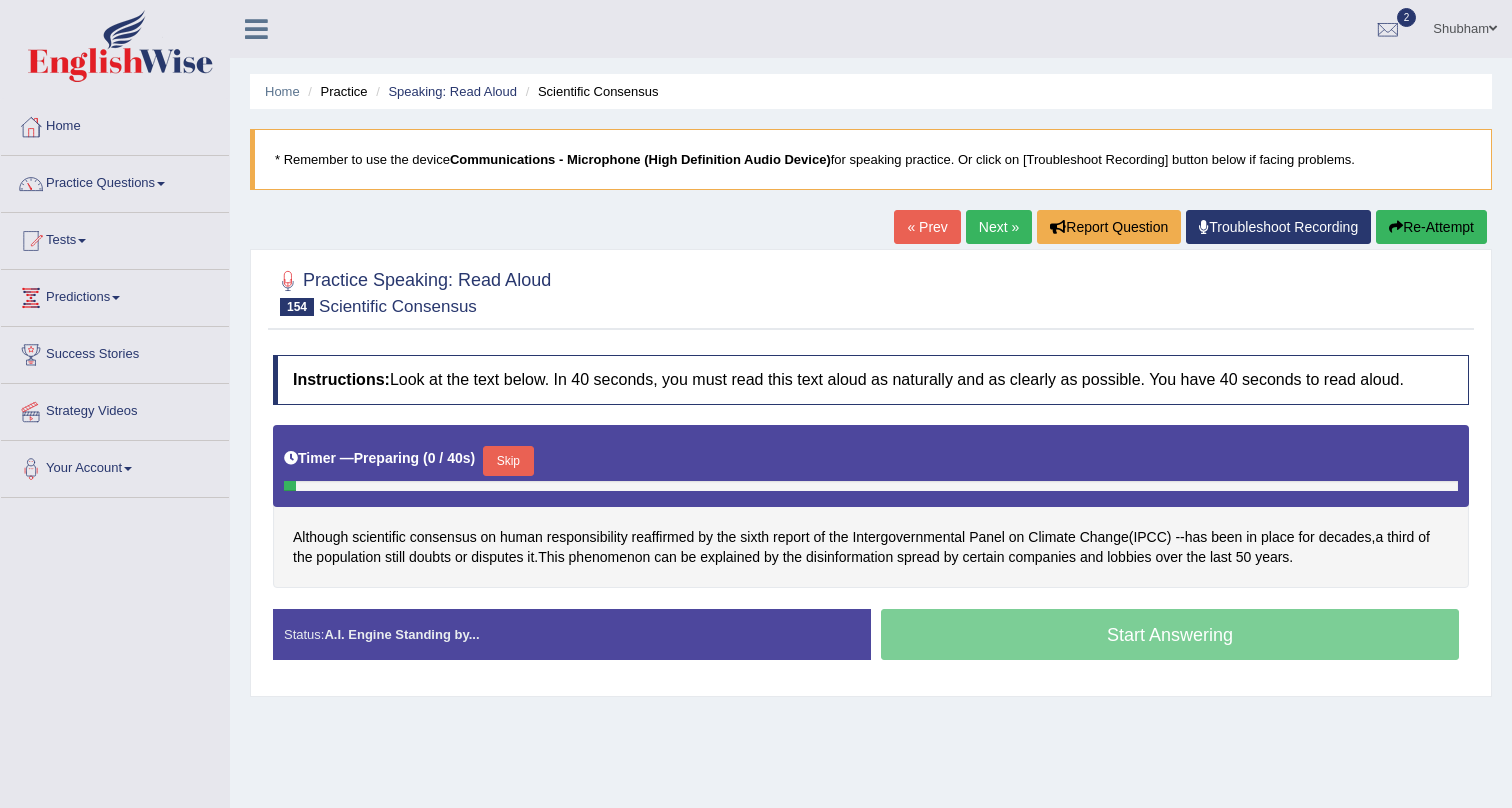 scroll, scrollTop: 0, scrollLeft: 0, axis: both 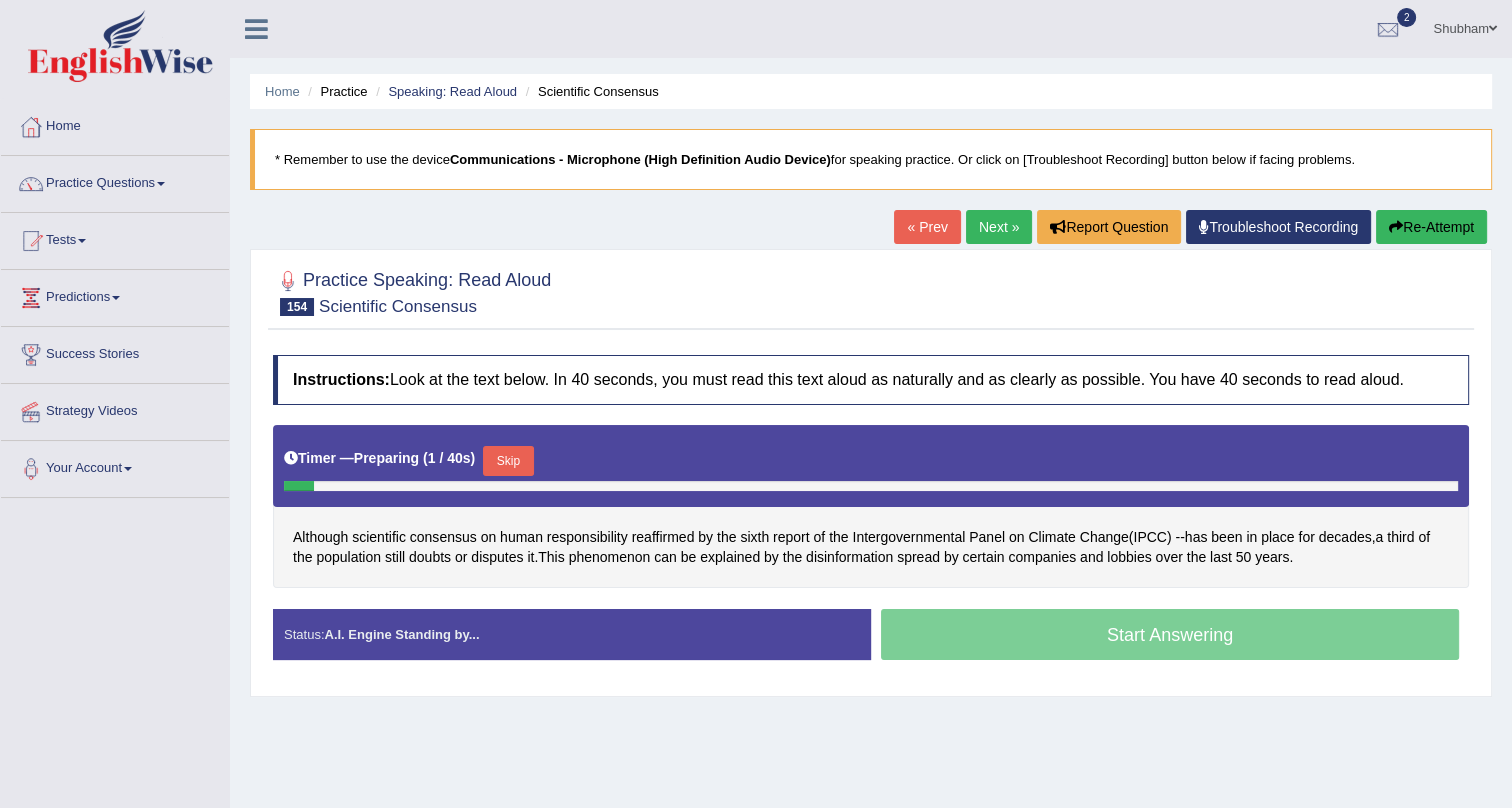 click on "Skip" at bounding box center (508, 461) 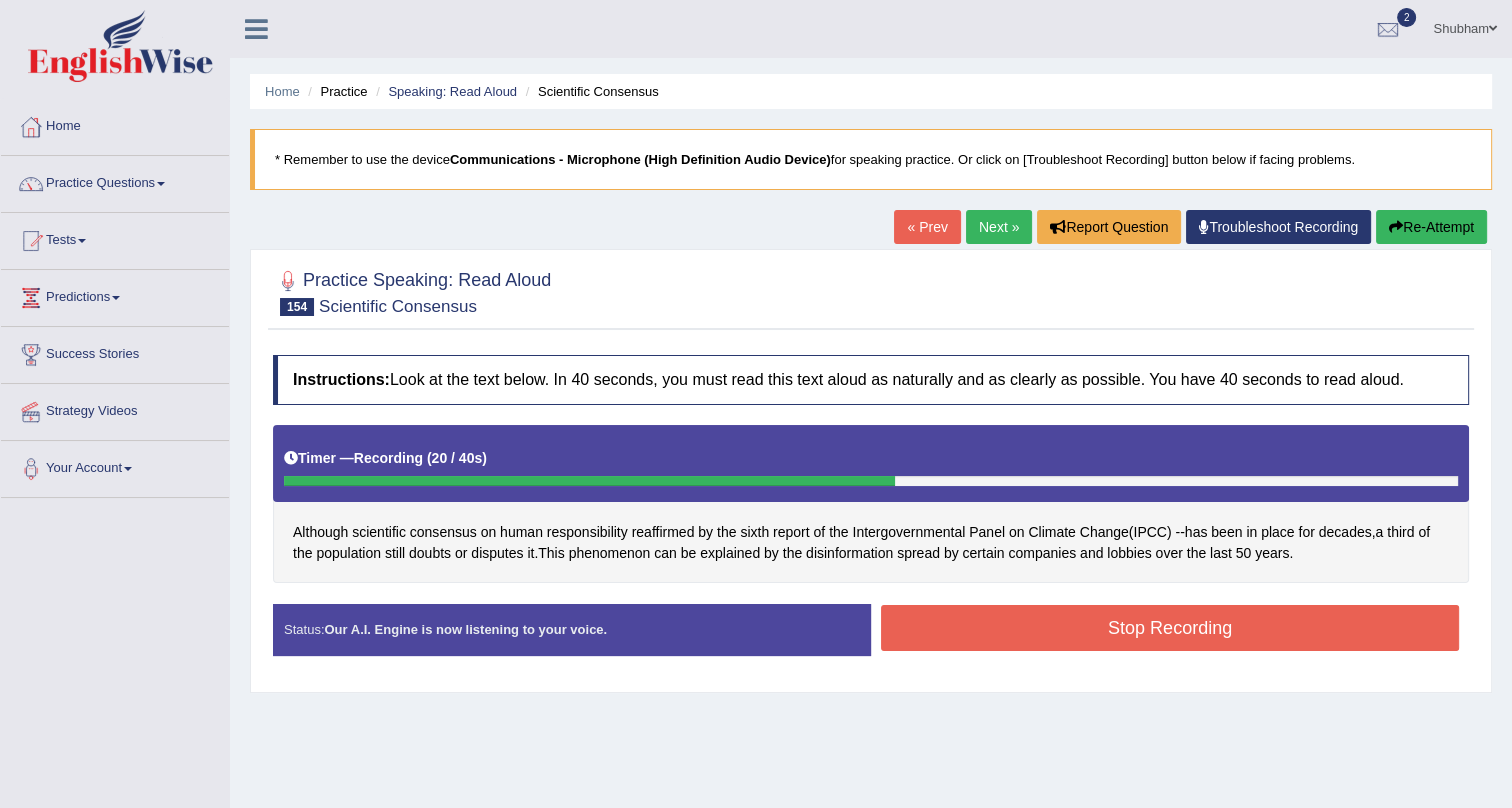 click on "Stop Recording" at bounding box center (1170, 628) 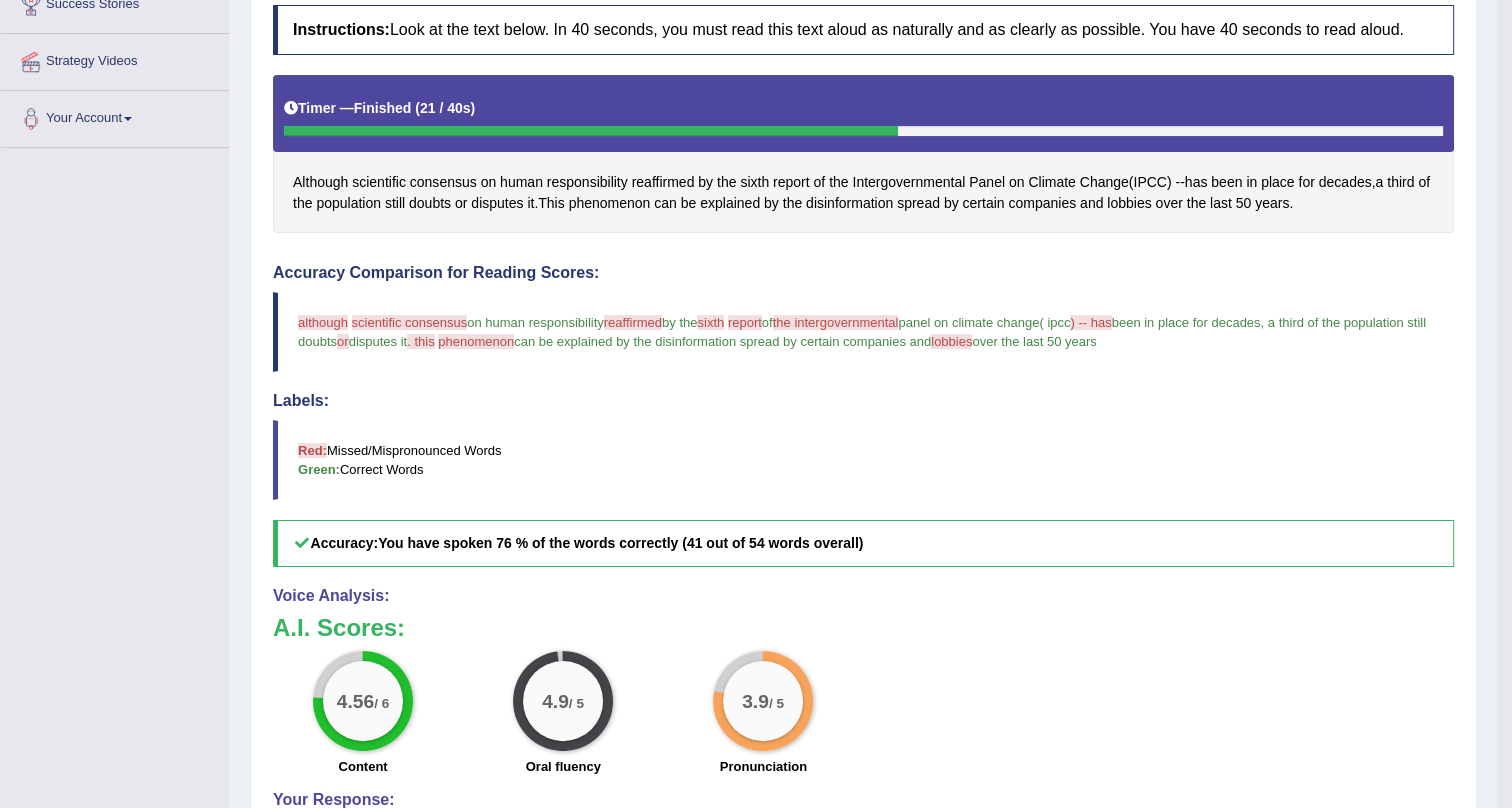 scroll, scrollTop: 0, scrollLeft: 0, axis: both 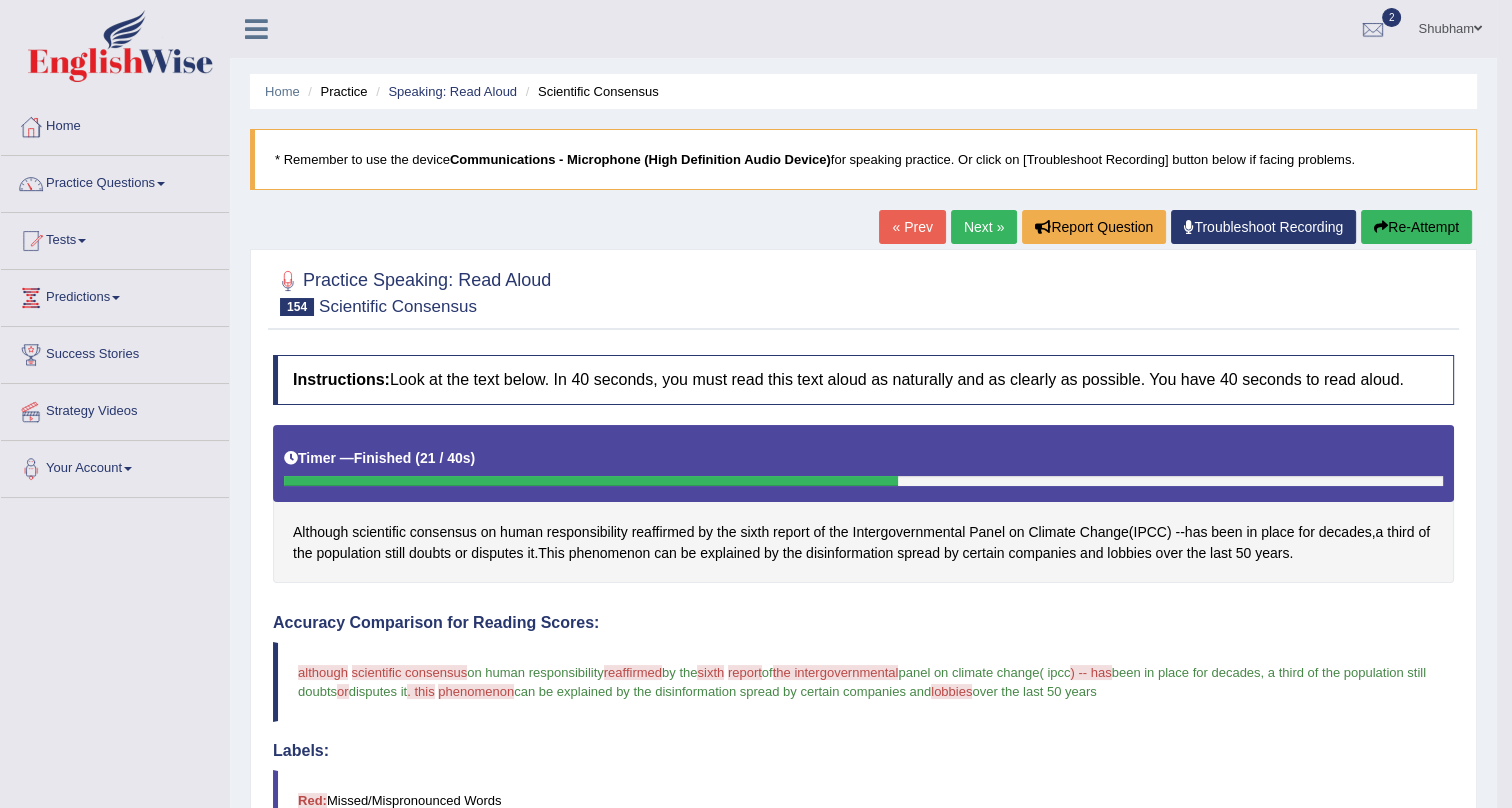 click on "Next »" at bounding box center (984, 227) 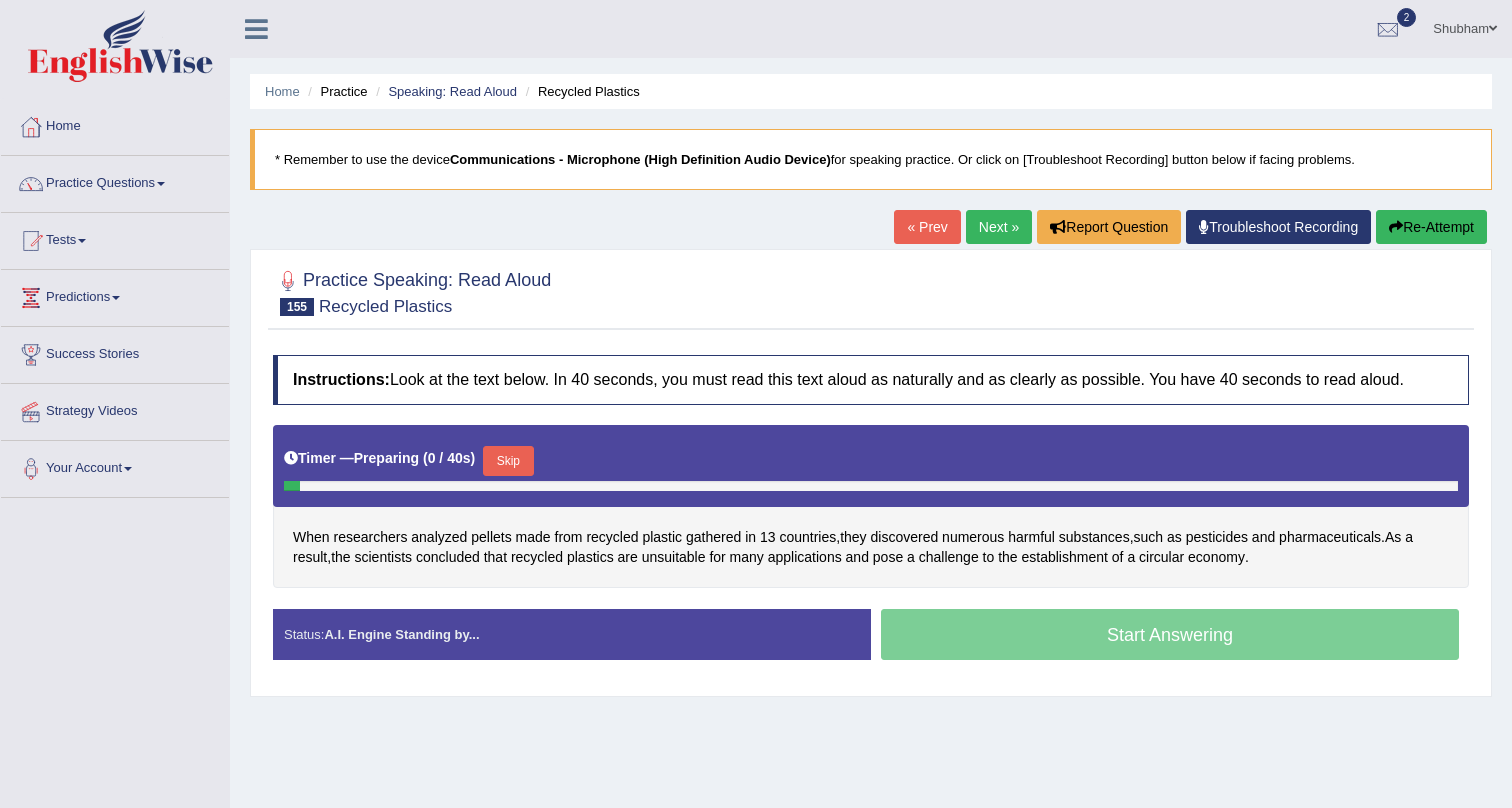 scroll, scrollTop: 0, scrollLeft: 0, axis: both 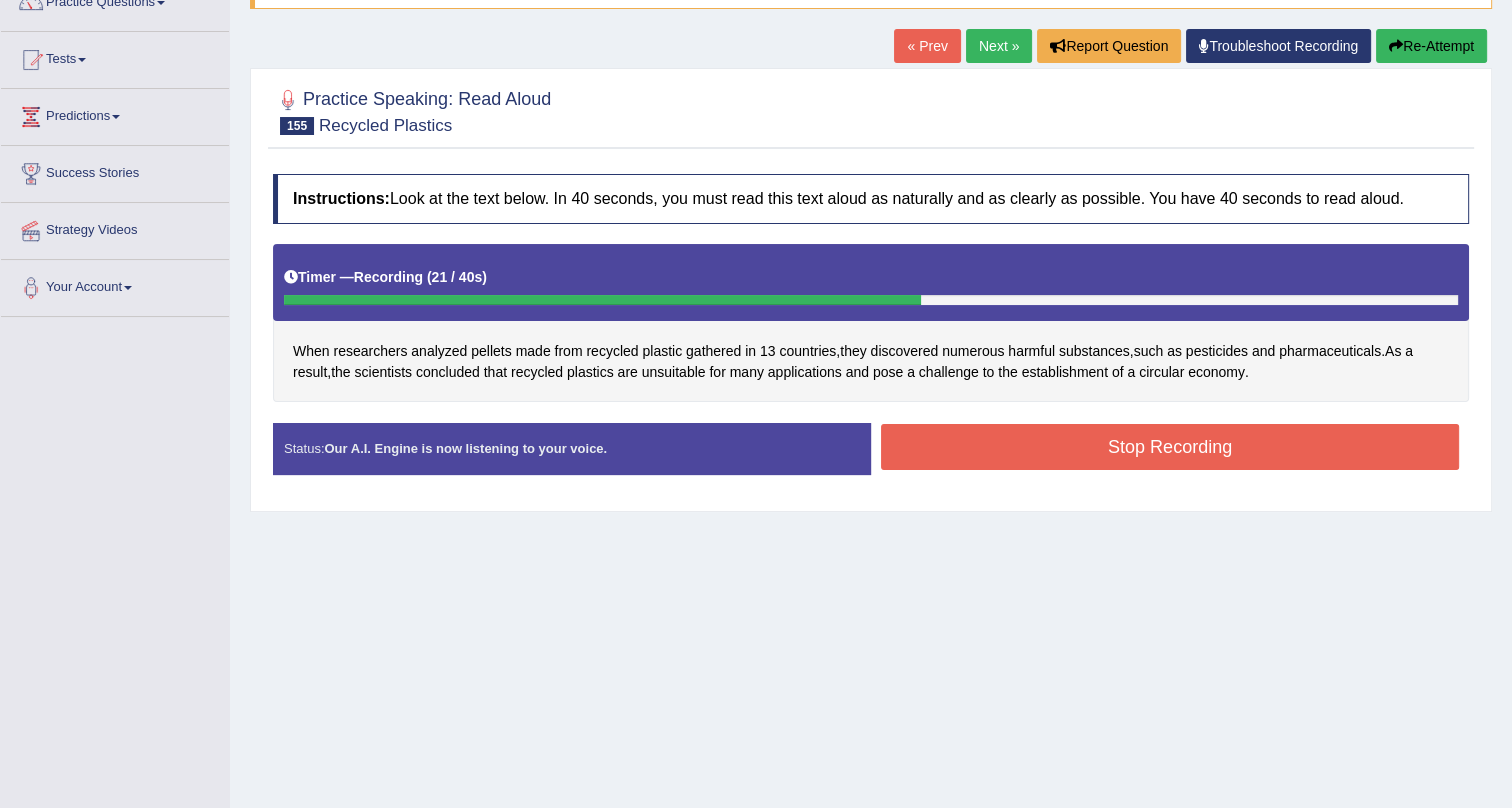 click on "Stop Recording" at bounding box center (1170, 447) 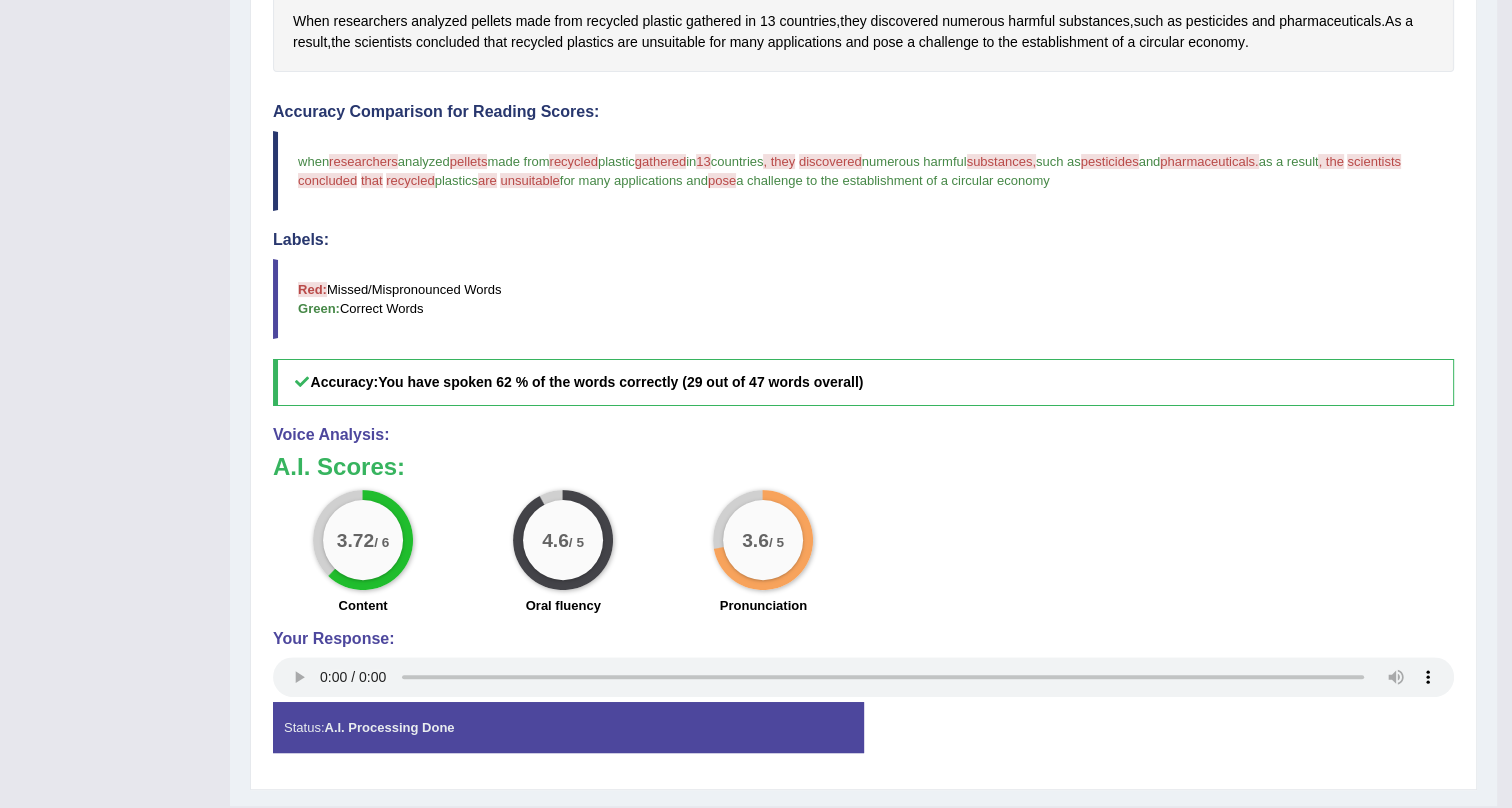 scroll, scrollTop: 558, scrollLeft: 0, axis: vertical 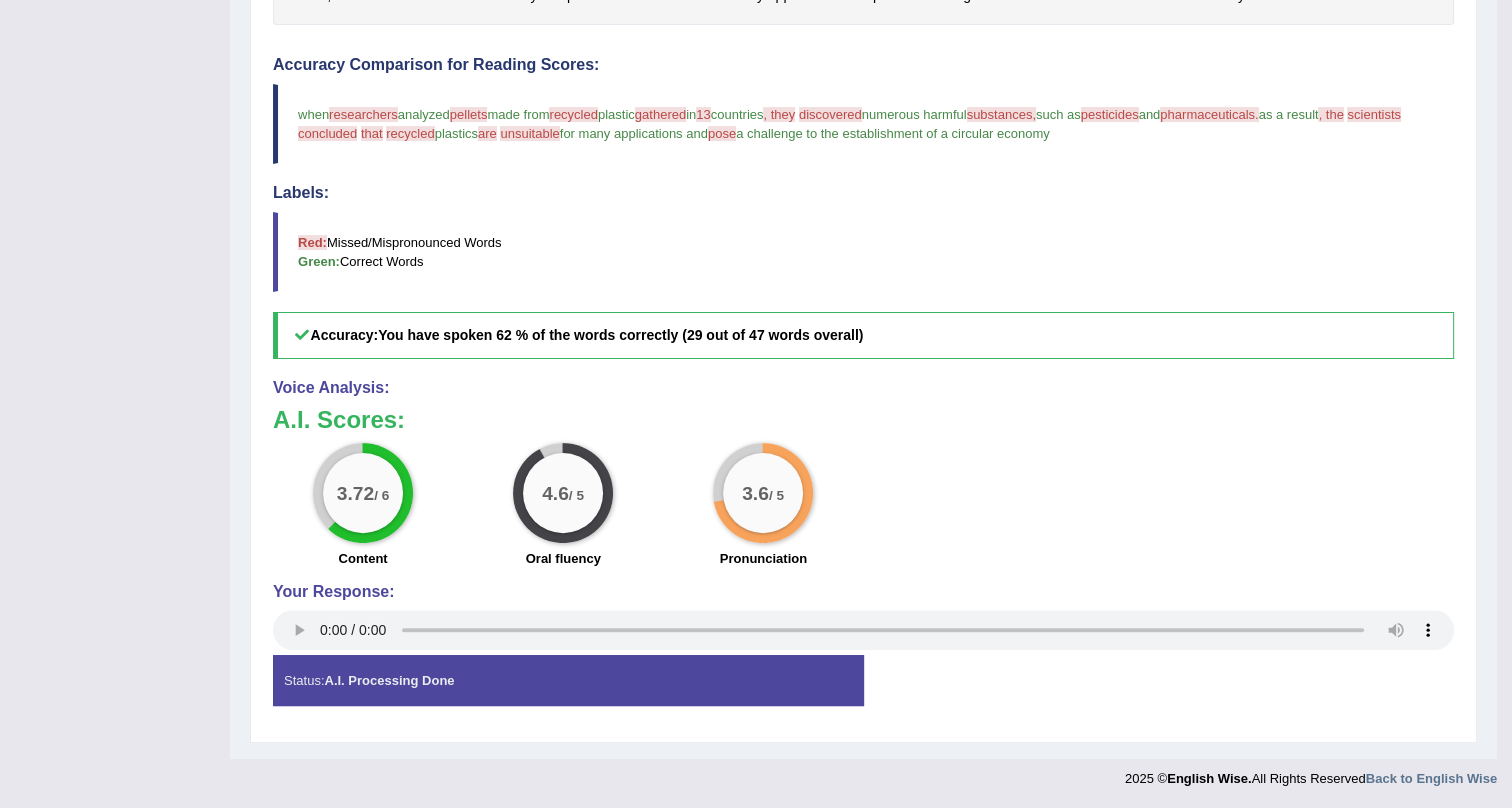 drag, startPoint x: 768, startPoint y: 507, endPoint x: 573, endPoint y: 421, distance: 213.12202 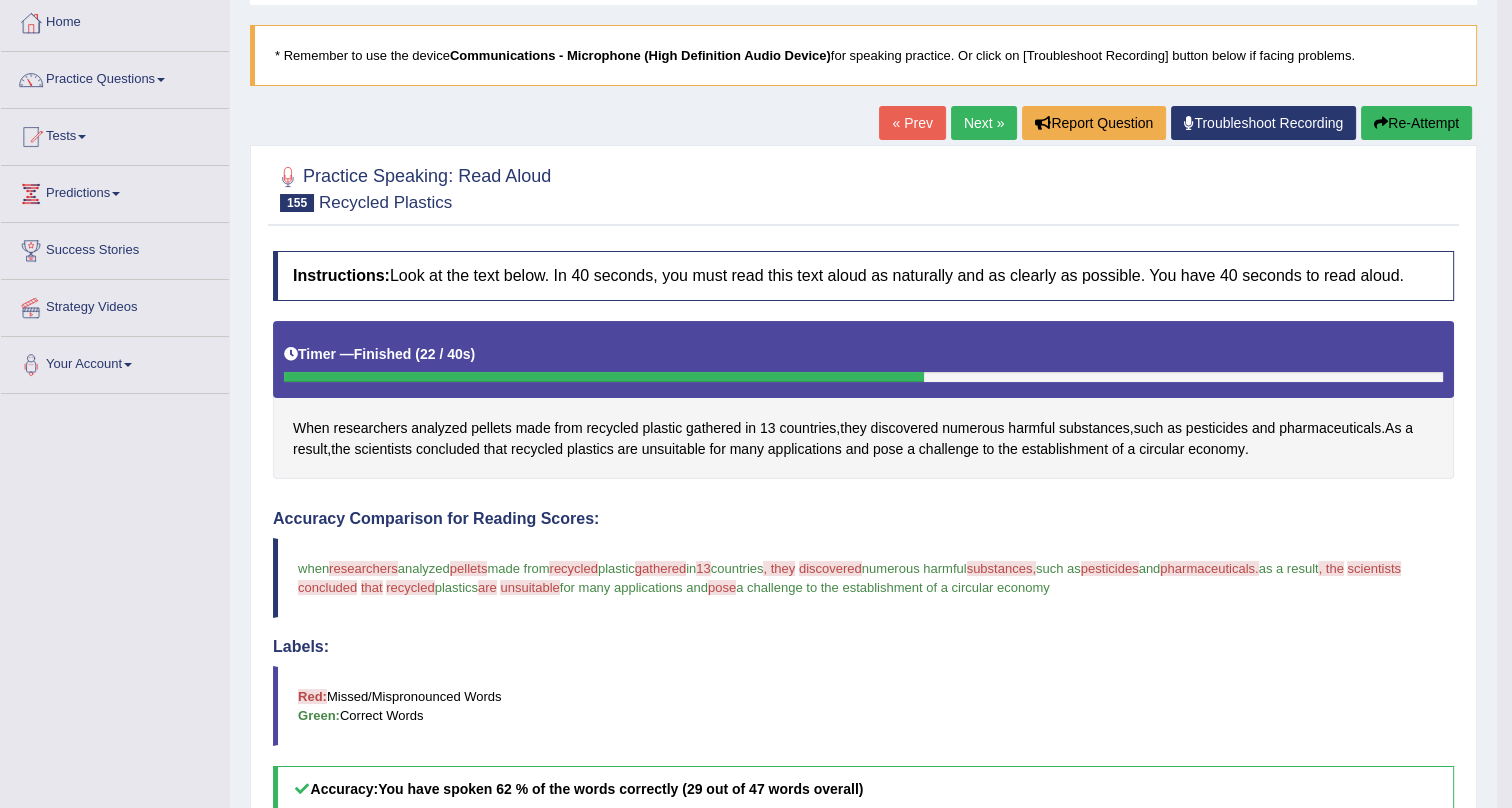 scroll, scrollTop: 103, scrollLeft: 0, axis: vertical 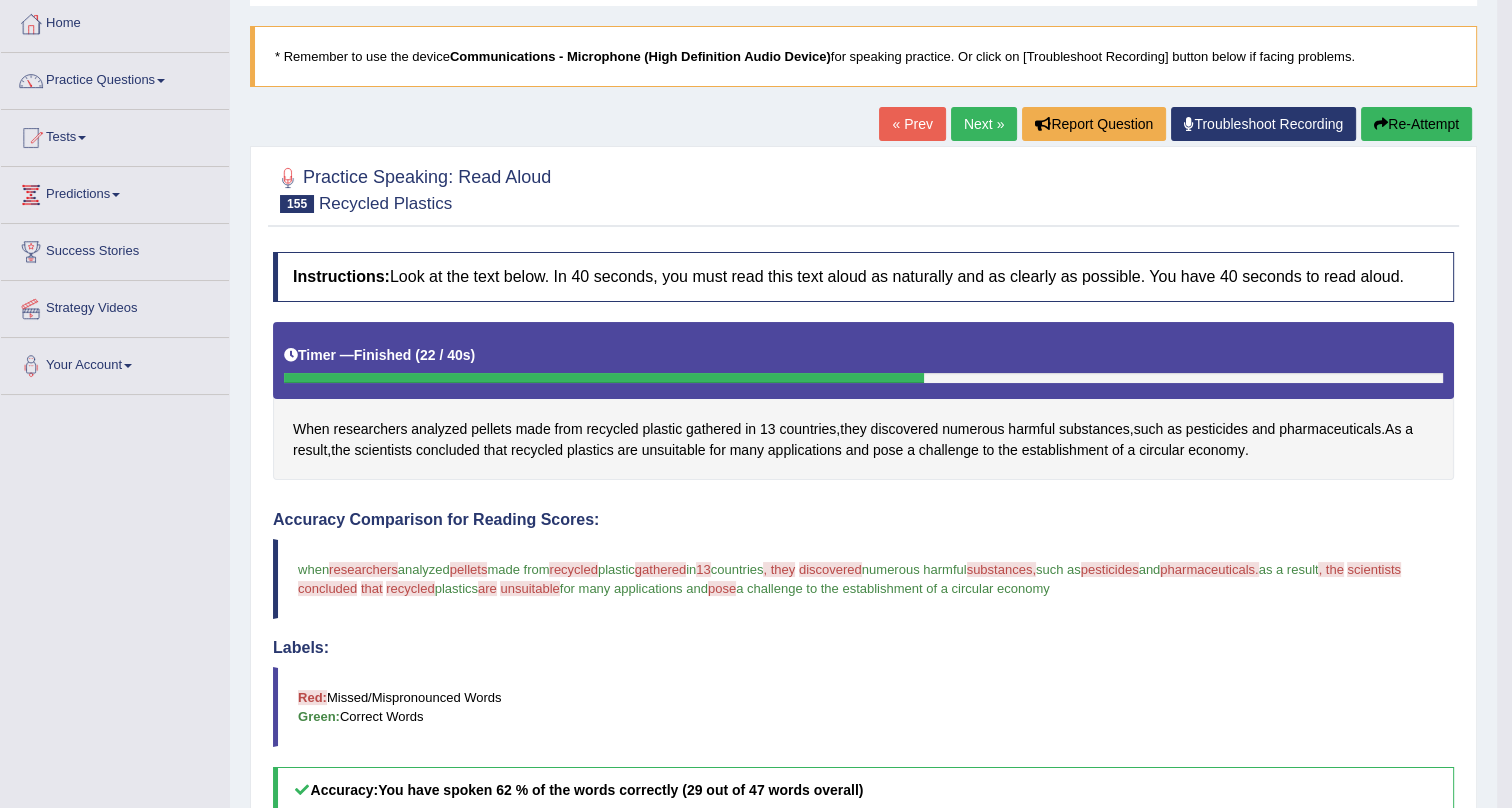 click on "Next »" at bounding box center [984, 124] 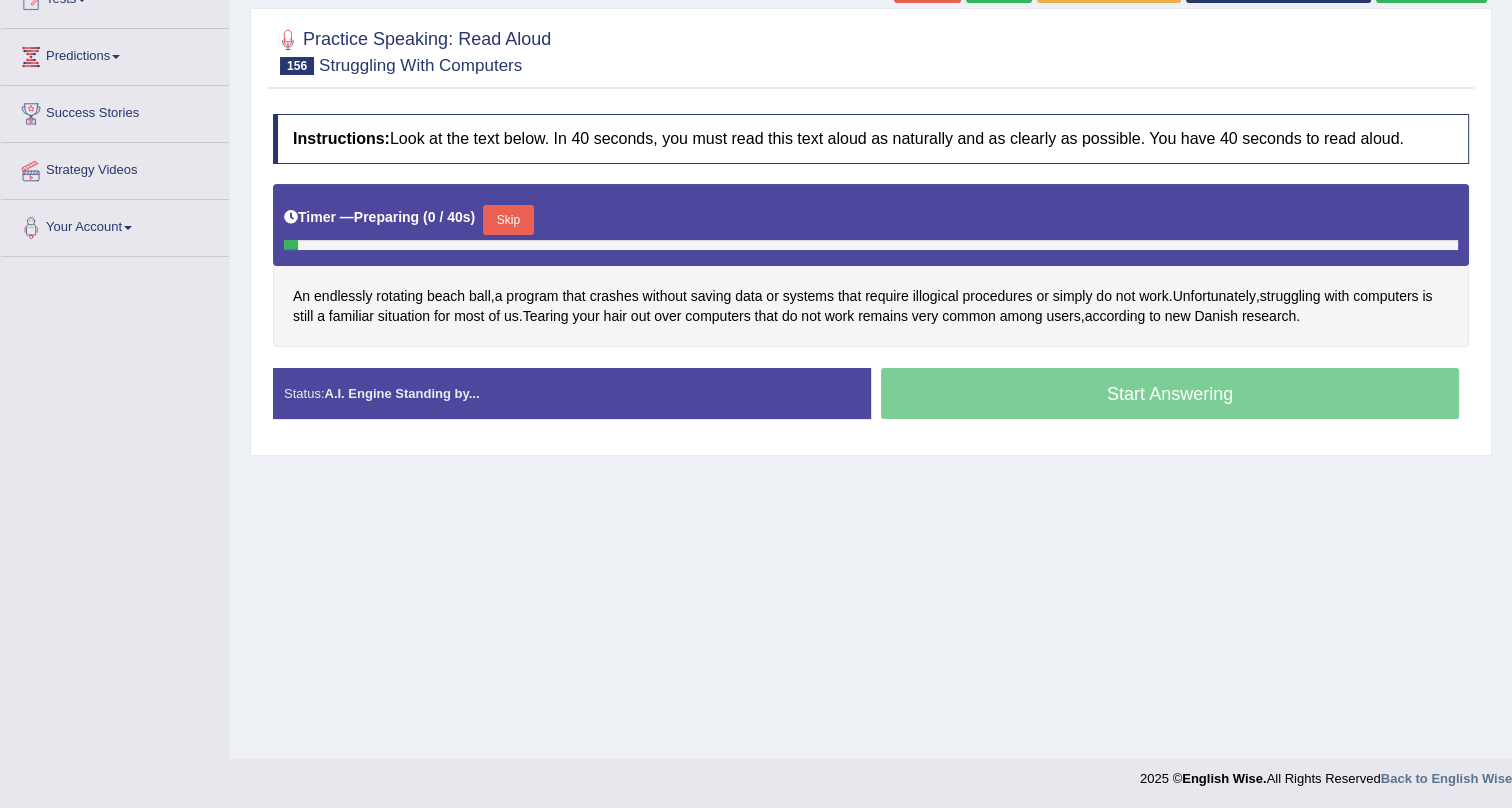 scroll, scrollTop: 241, scrollLeft: 0, axis: vertical 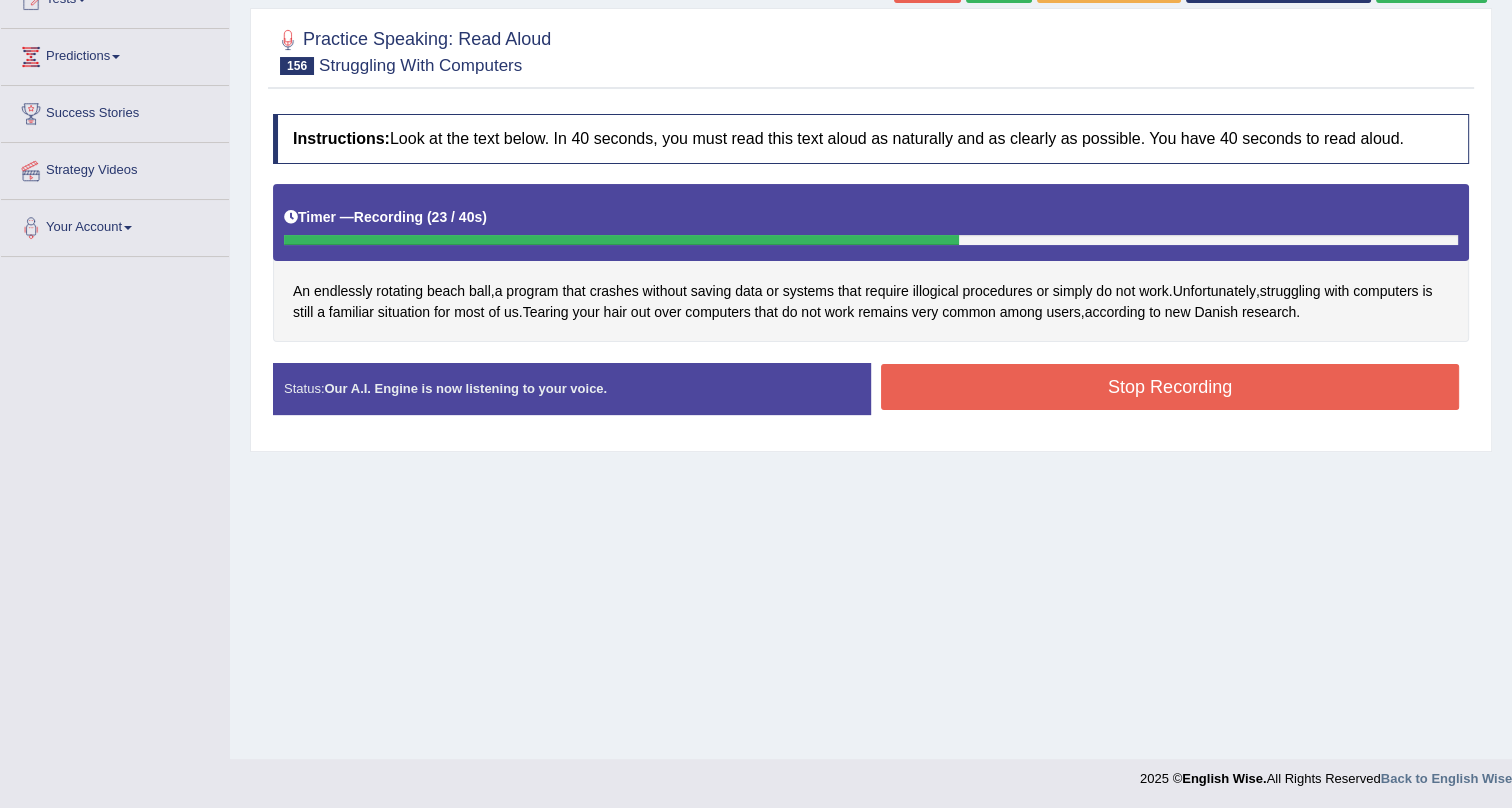 click on "Stop Recording" at bounding box center [1170, 387] 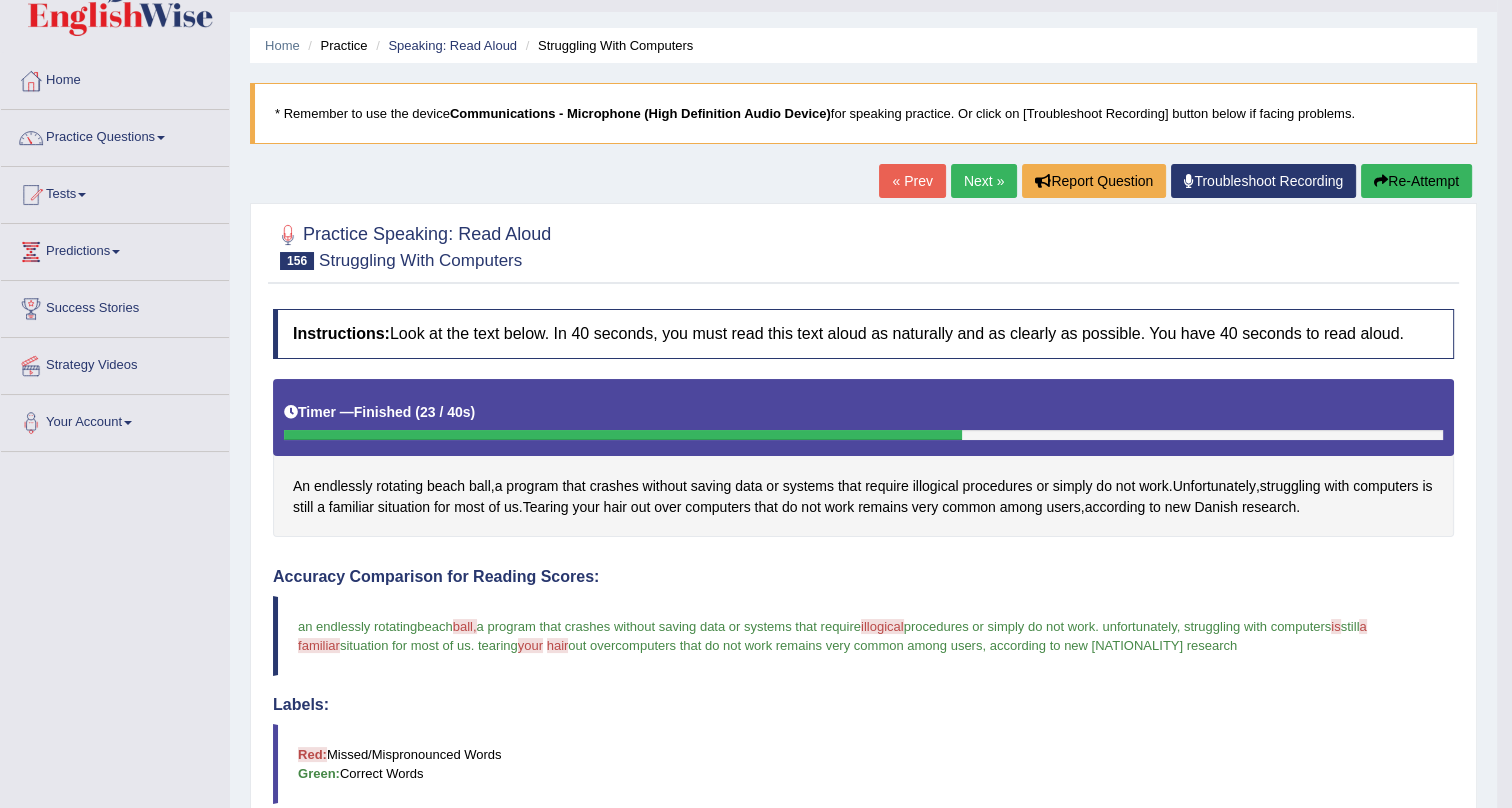 scroll, scrollTop: 12, scrollLeft: 0, axis: vertical 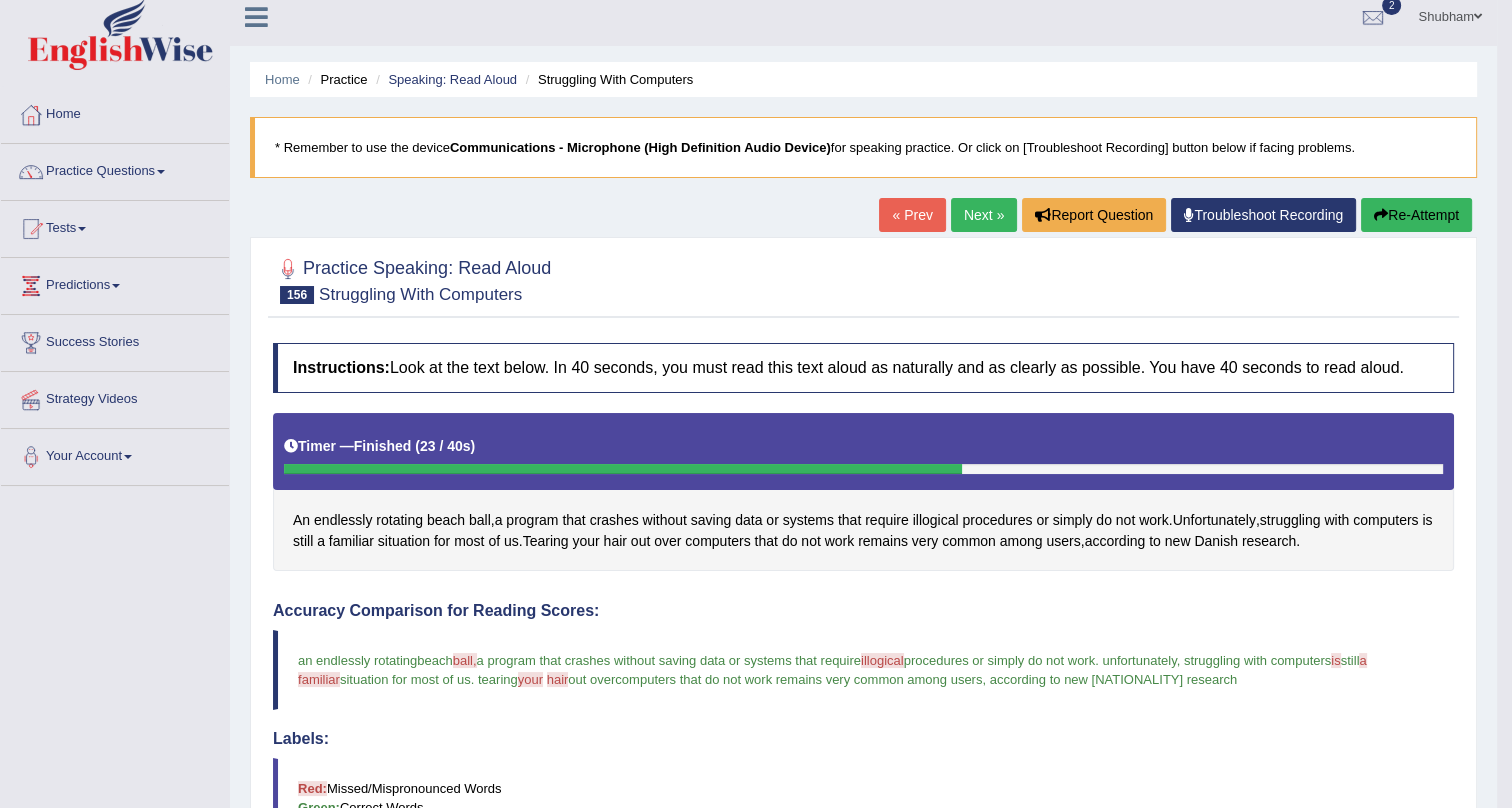 drag, startPoint x: 647, startPoint y: 149, endPoint x: 748, endPoint y: 162, distance: 101.8332 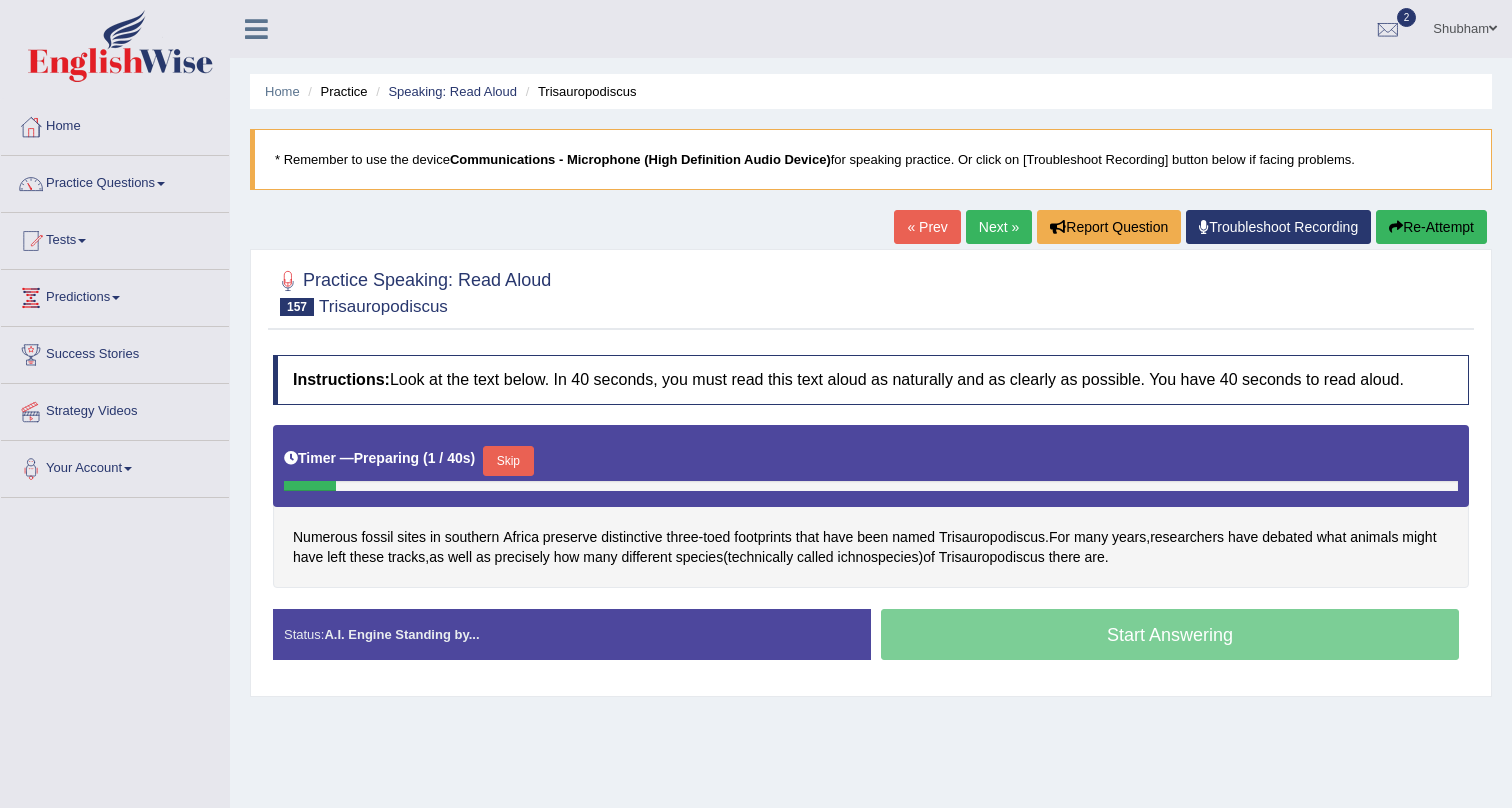 scroll, scrollTop: 0, scrollLeft: 0, axis: both 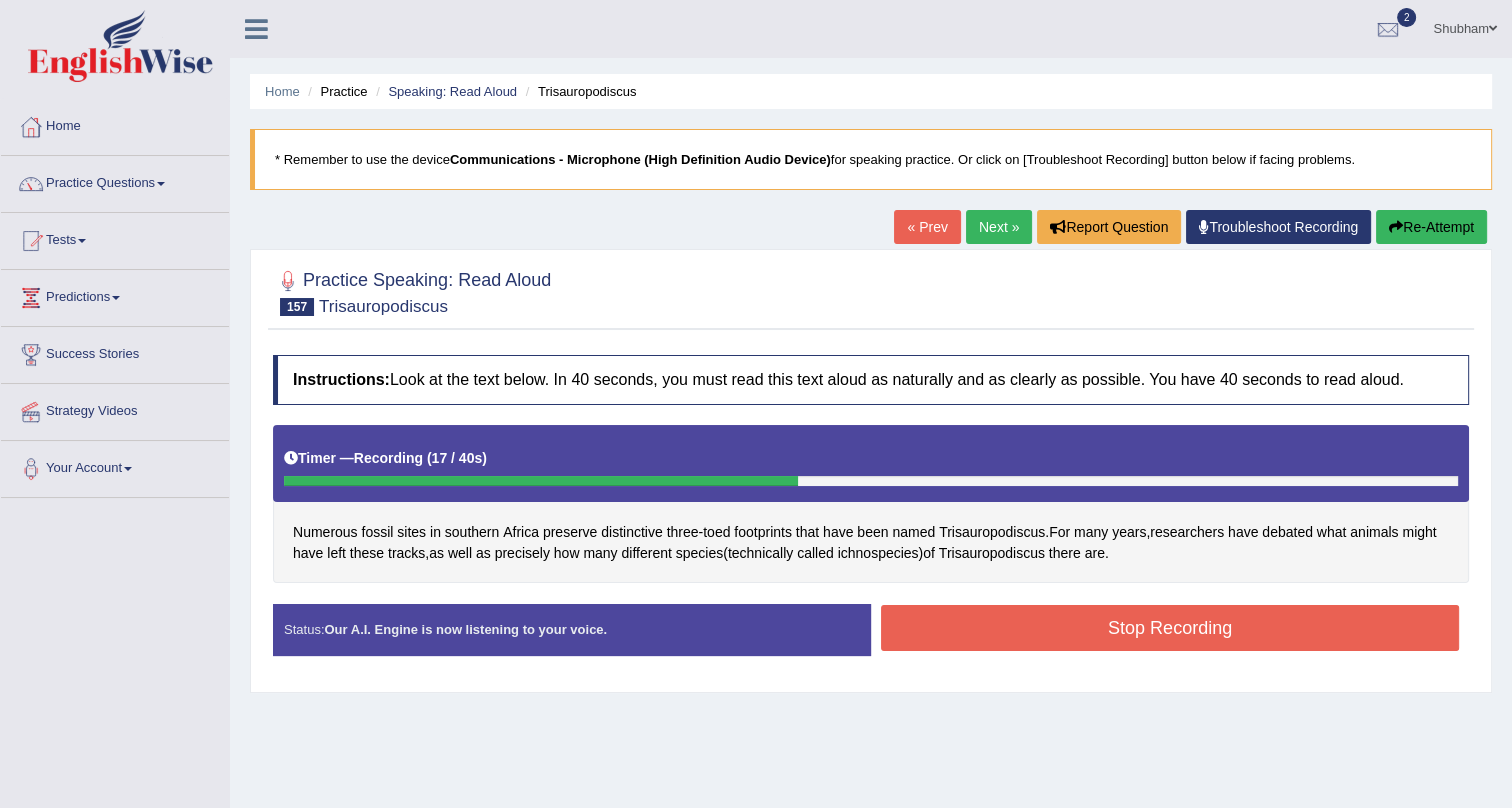 click on "Stop Recording" at bounding box center (1170, 628) 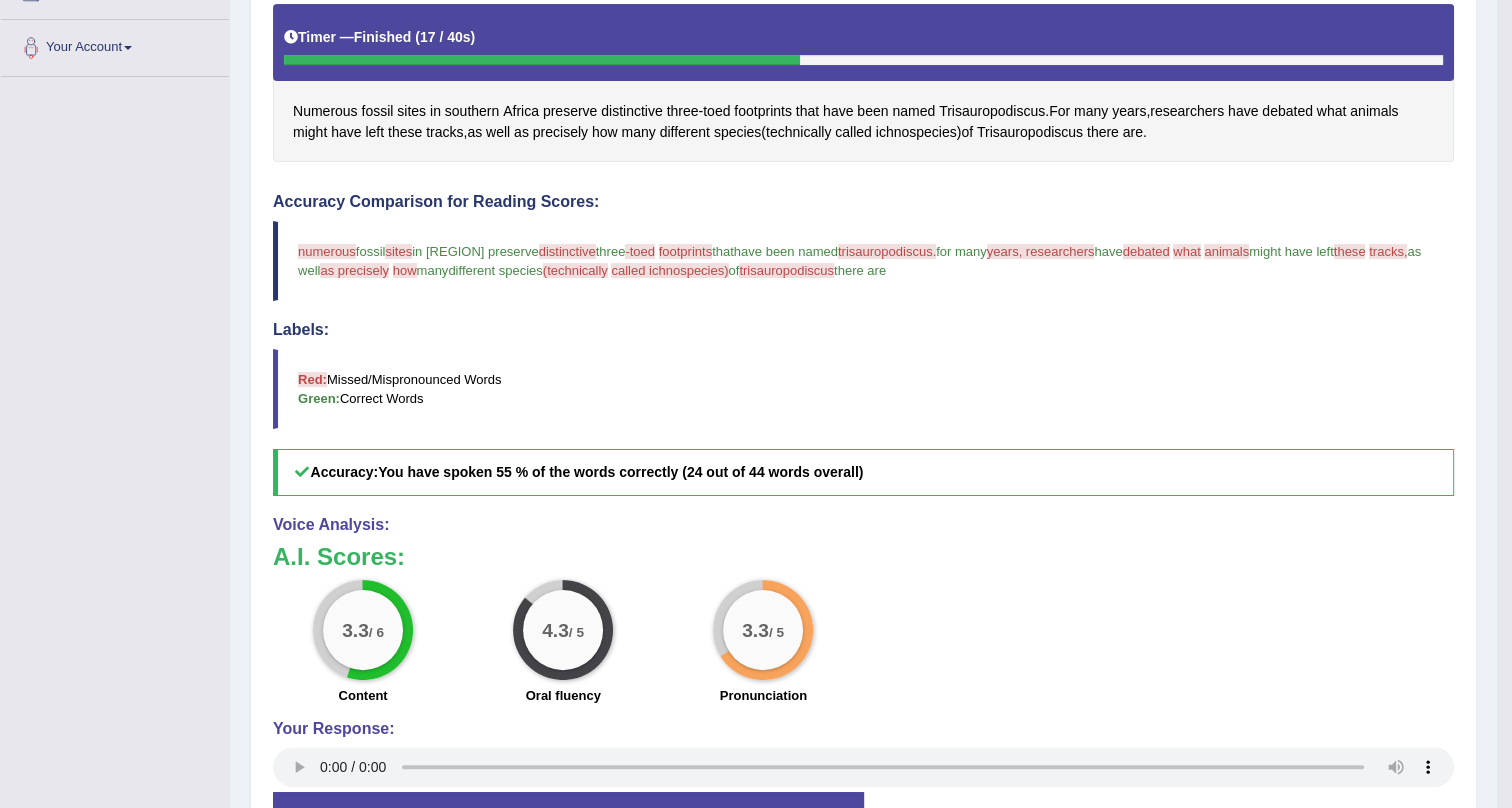 scroll, scrollTop: 454, scrollLeft: 0, axis: vertical 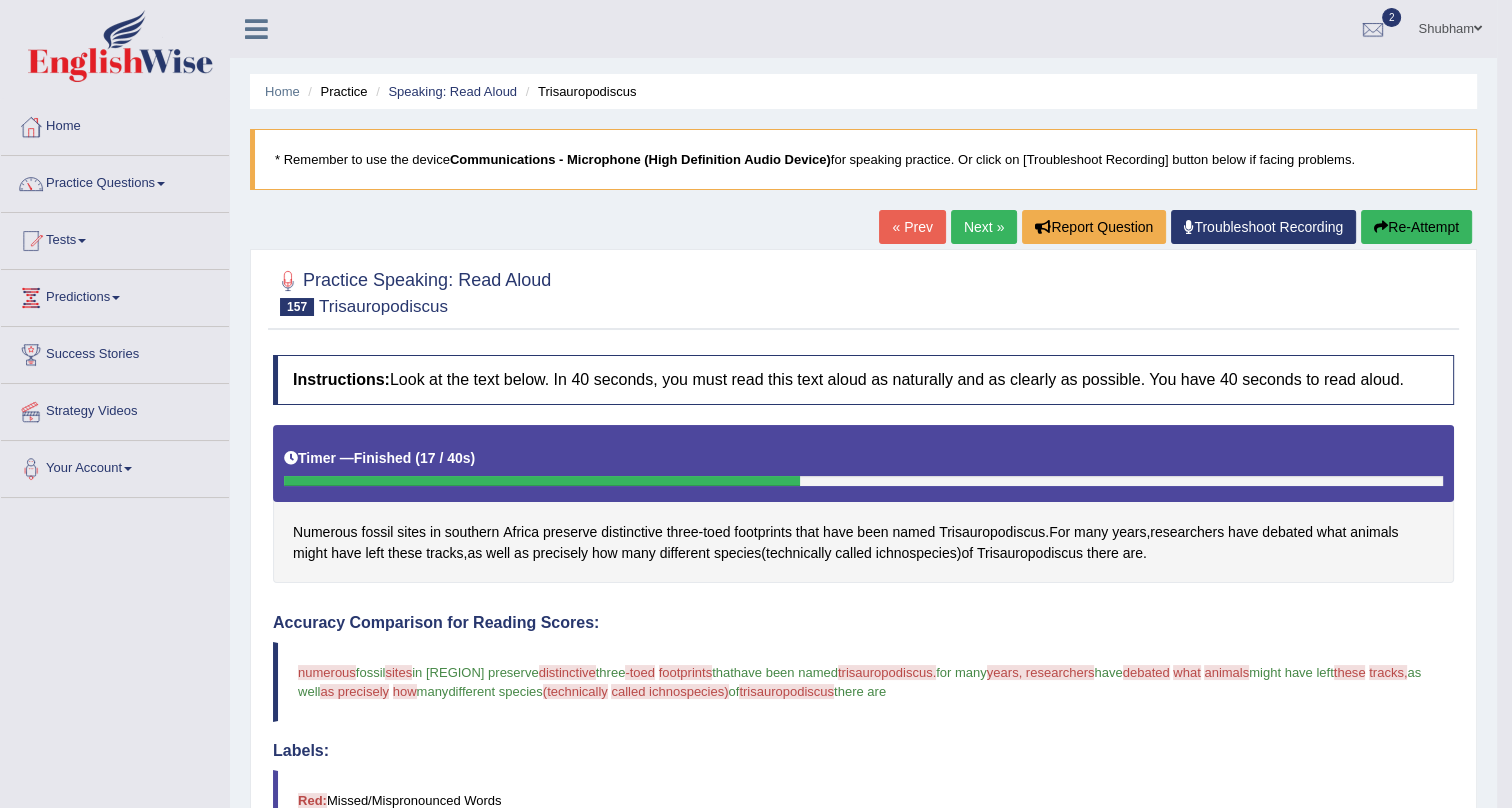 click on "Next »" at bounding box center (984, 227) 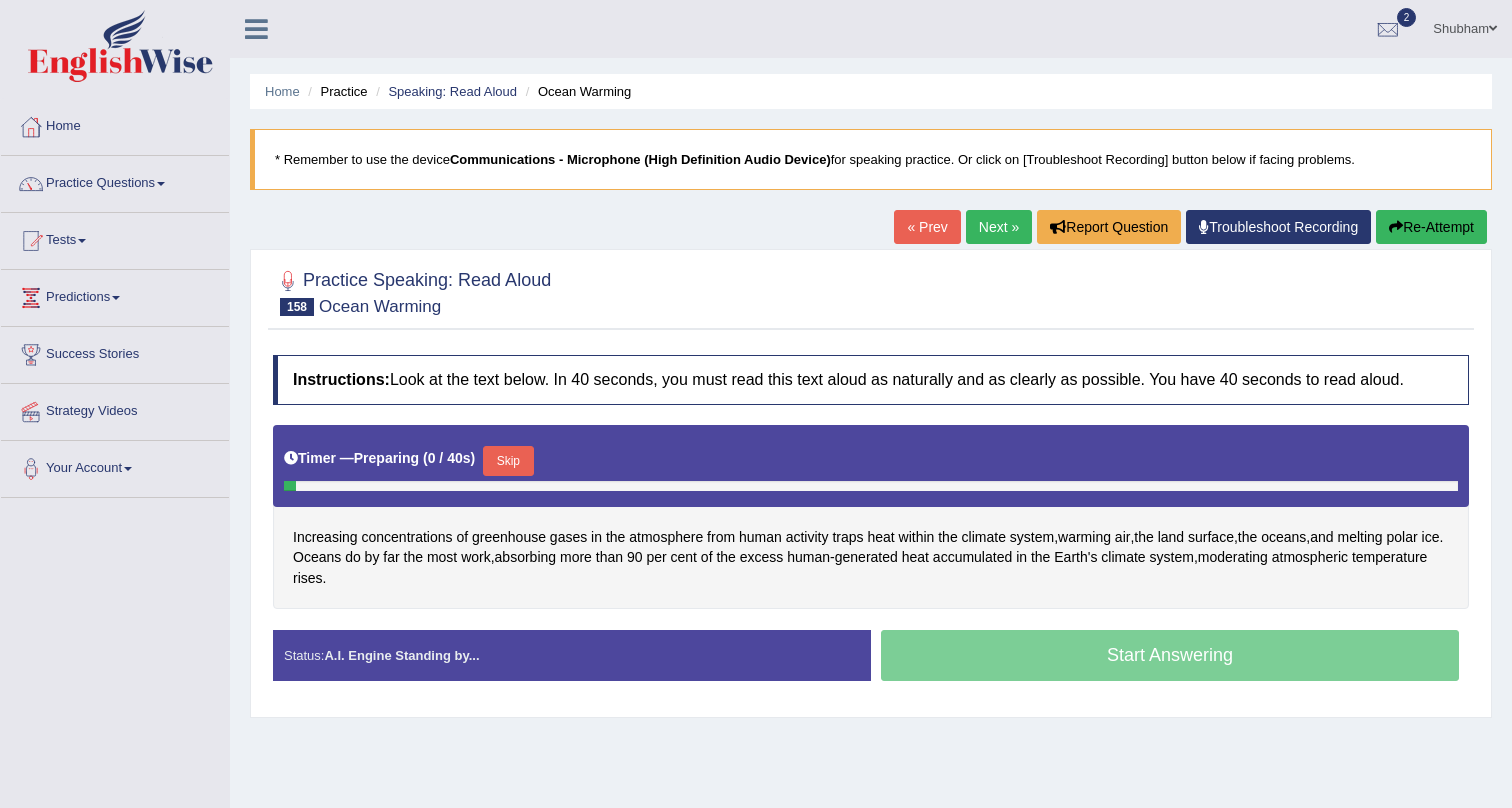 scroll, scrollTop: 0, scrollLeft: 0, axis: both 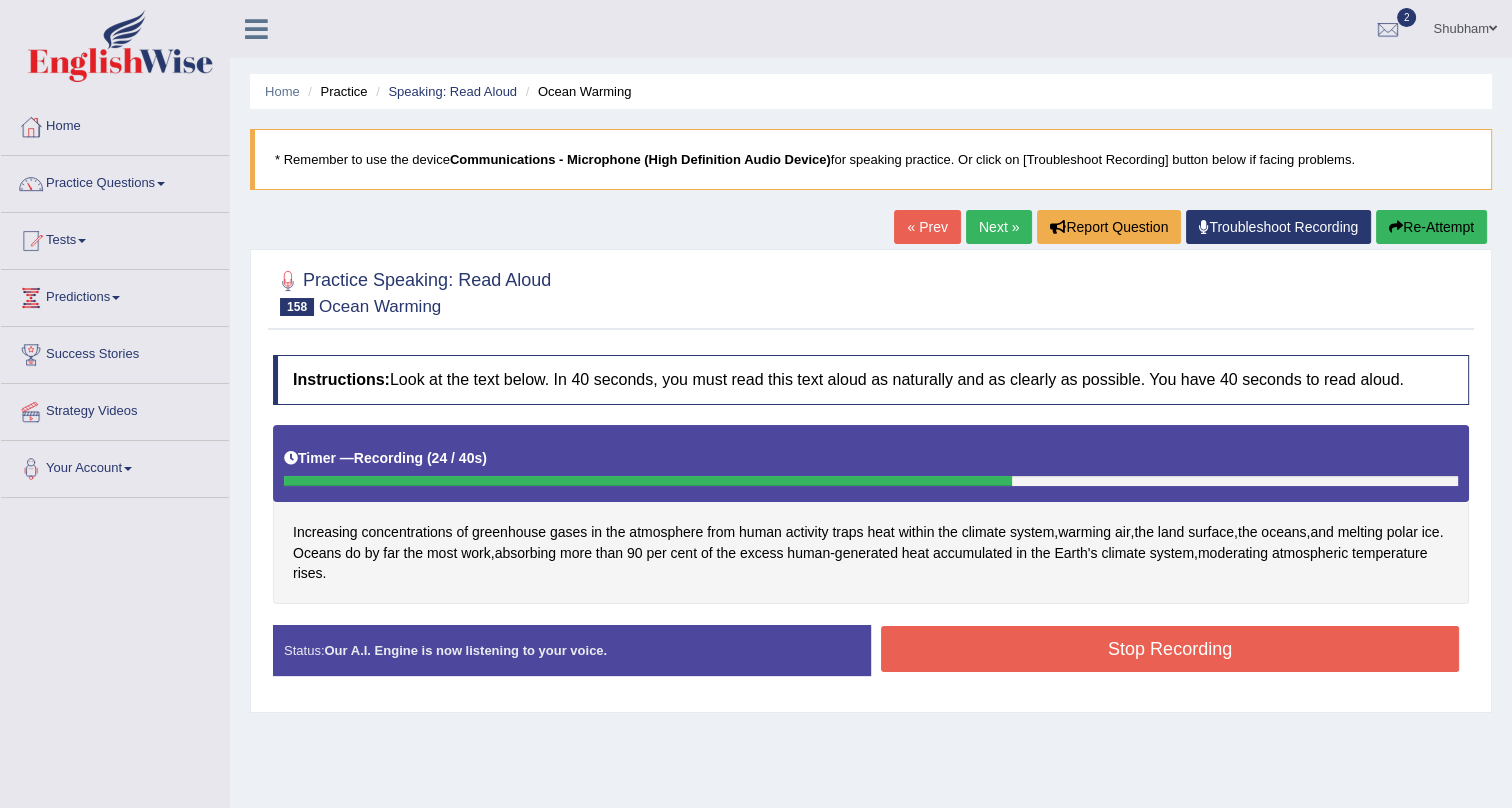 drag, startPoint x: 970, startPoint y: 659, endPoint x: 987, endPoint y: 646, distance: 21.400934 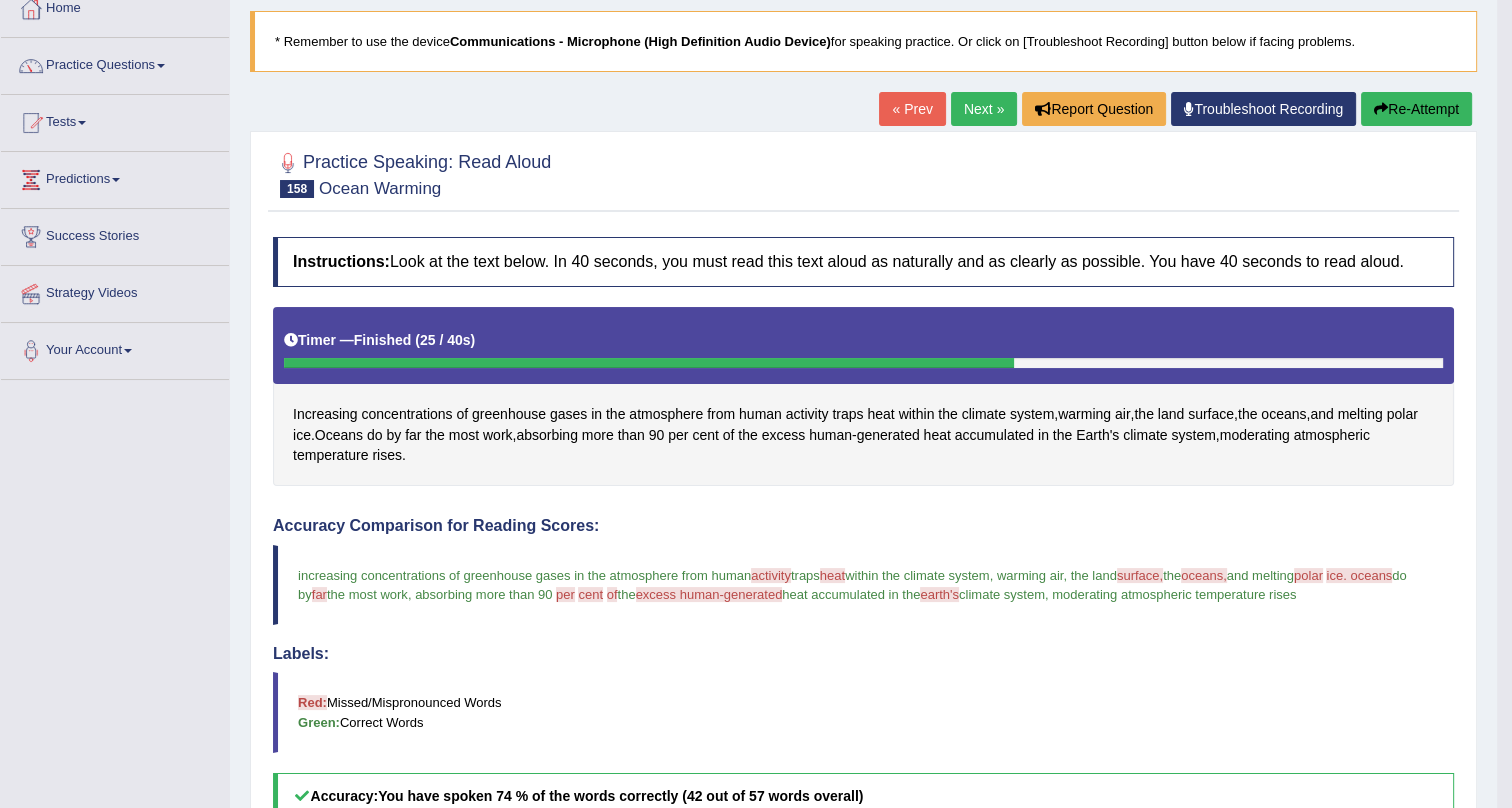 scroll, scrollTop: 545, scrollLeft: 0, axis: vertical 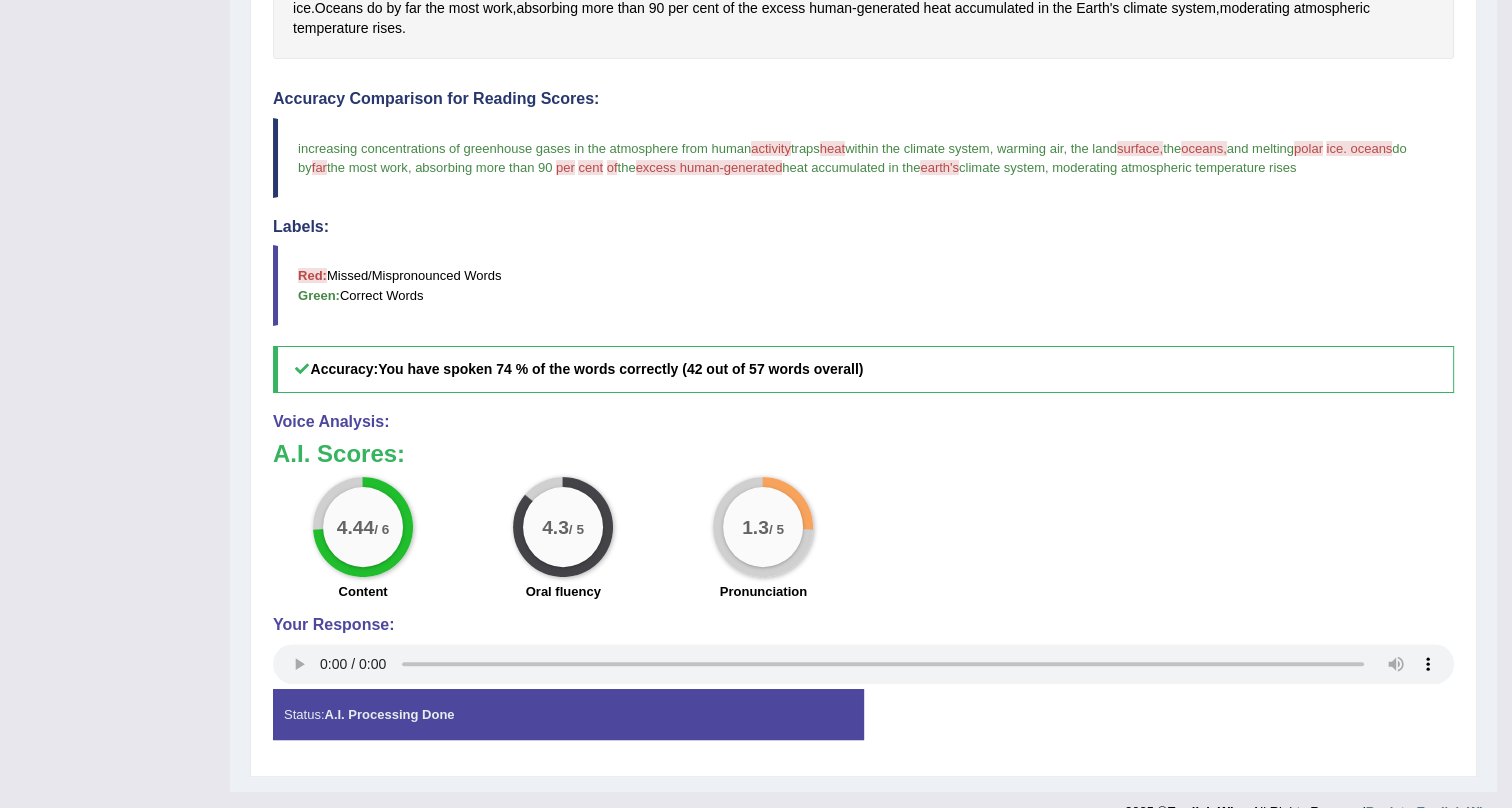 drag, startPoint x: 552, startPoint y: 494, endPoint x: 585, endPoint y: 570, distance: 82.85529 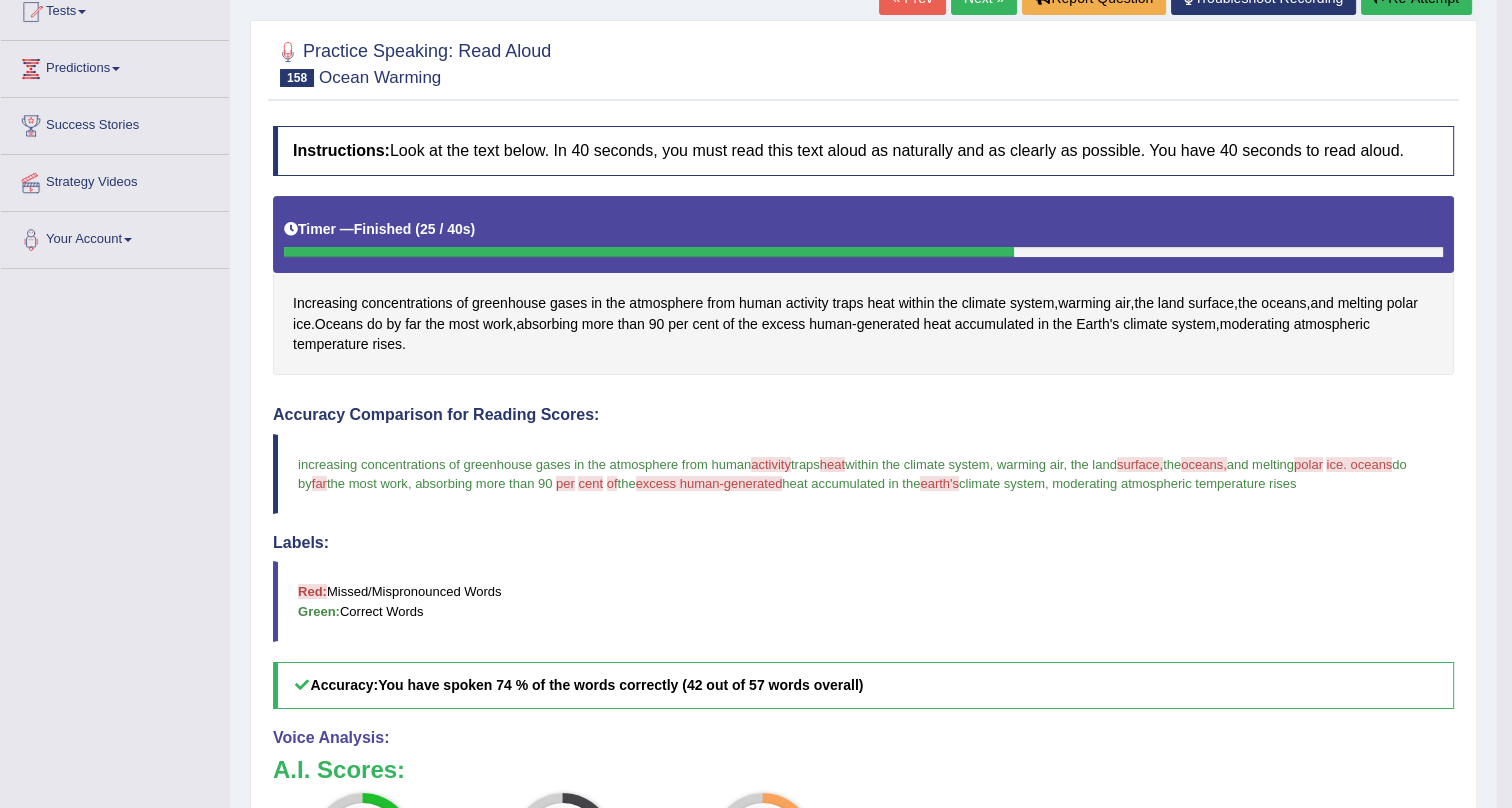 scroll, scrollTop: 0, scrollLeft: 0, axis: both 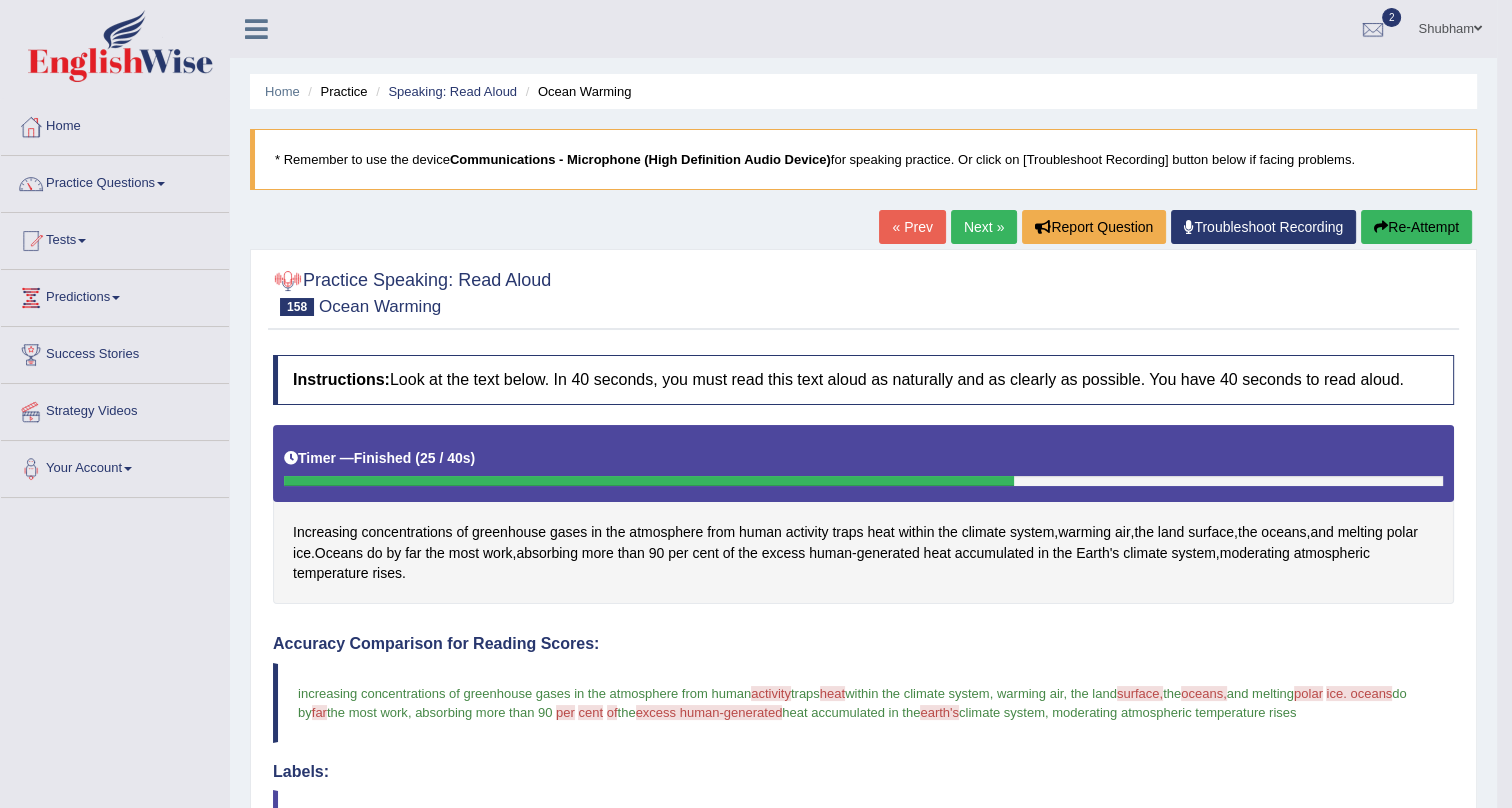 drag, startPoint x: 287, startPoint y: 276, endPoint x: 334, endPoint y: 362, distance: 98.005104 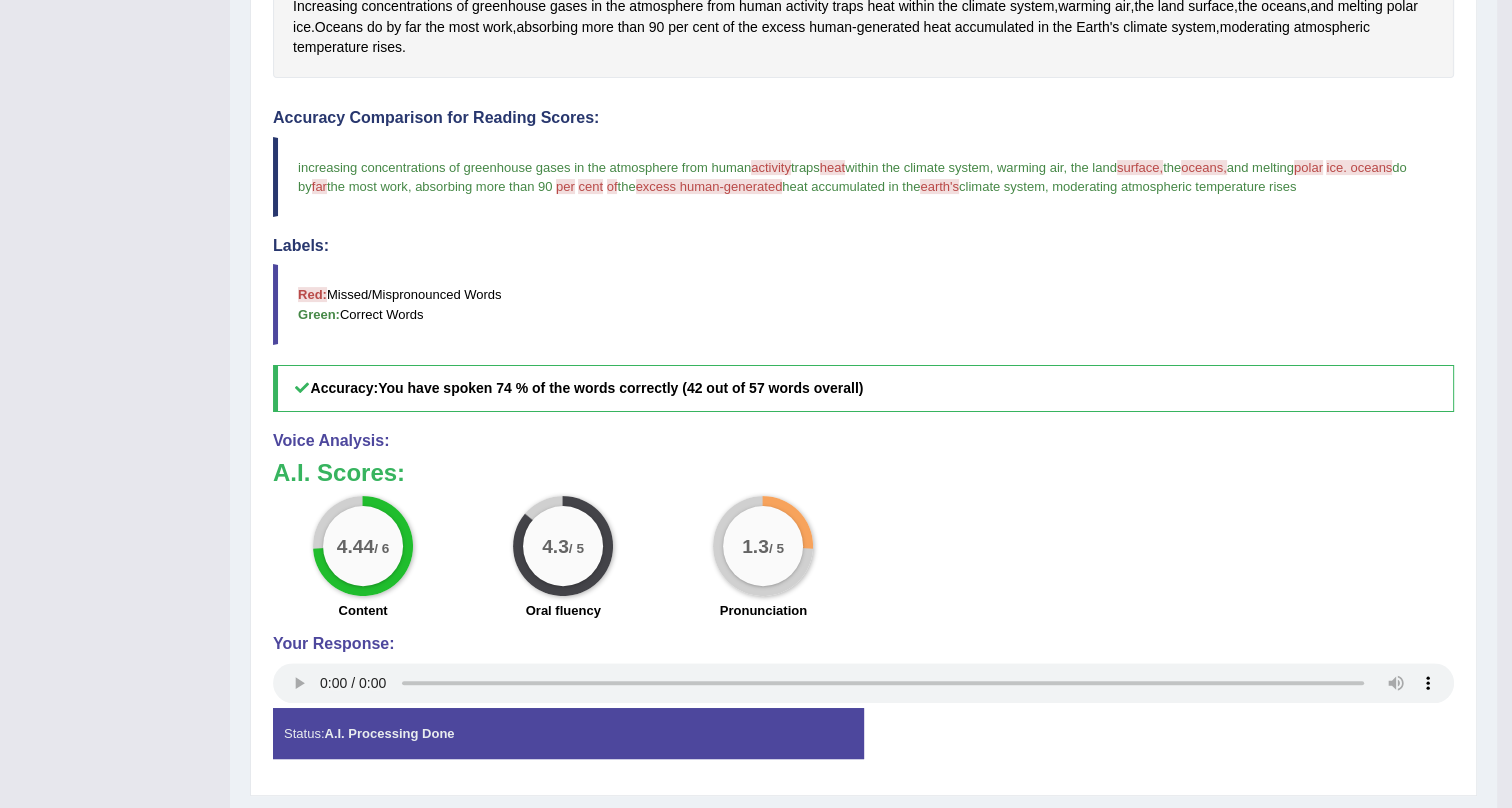 scroll, scrollTop: 578, scrollLeft: 0, axis: vertical 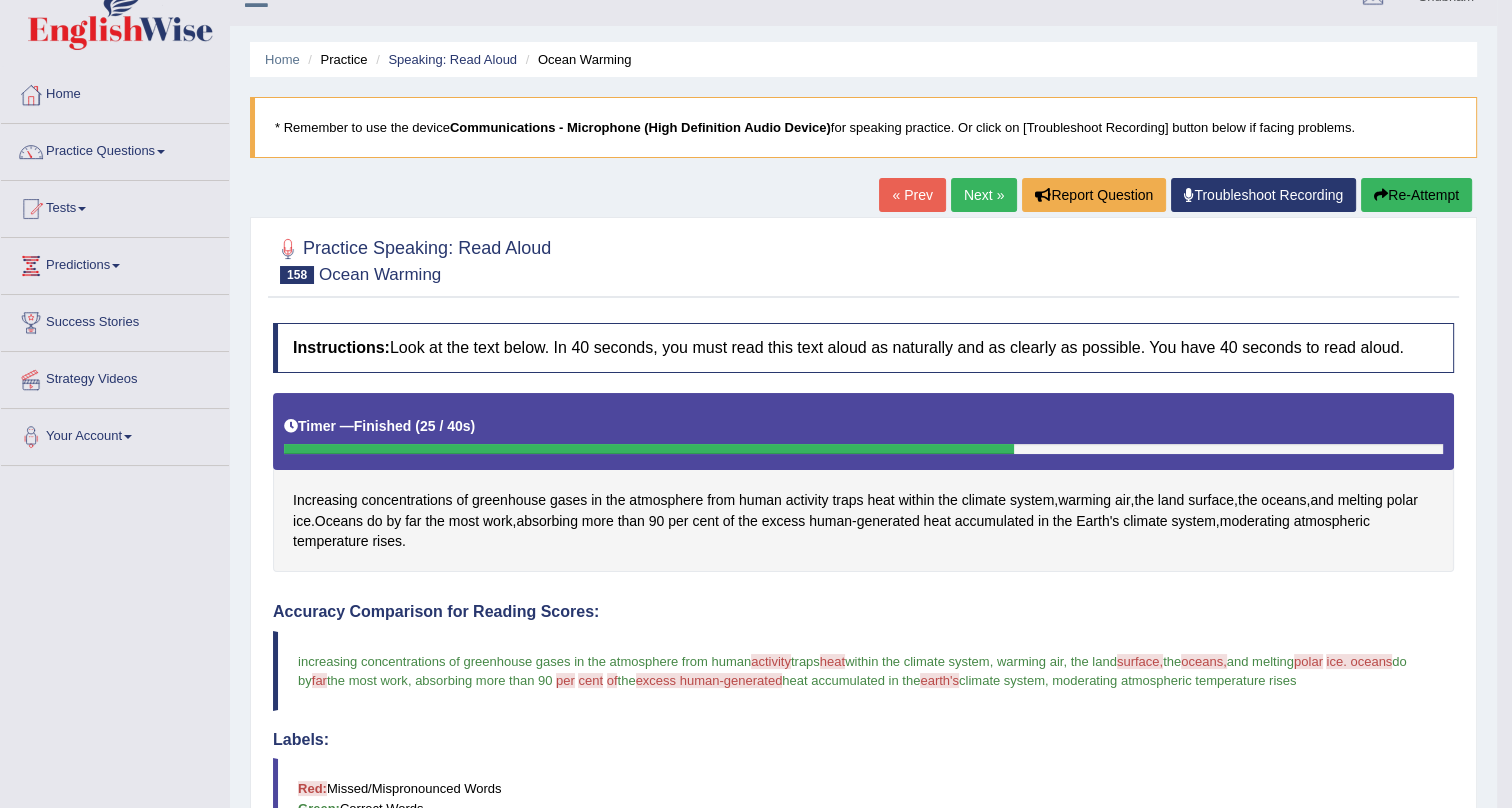 click on "Next »" at bounding box center [984, 195] 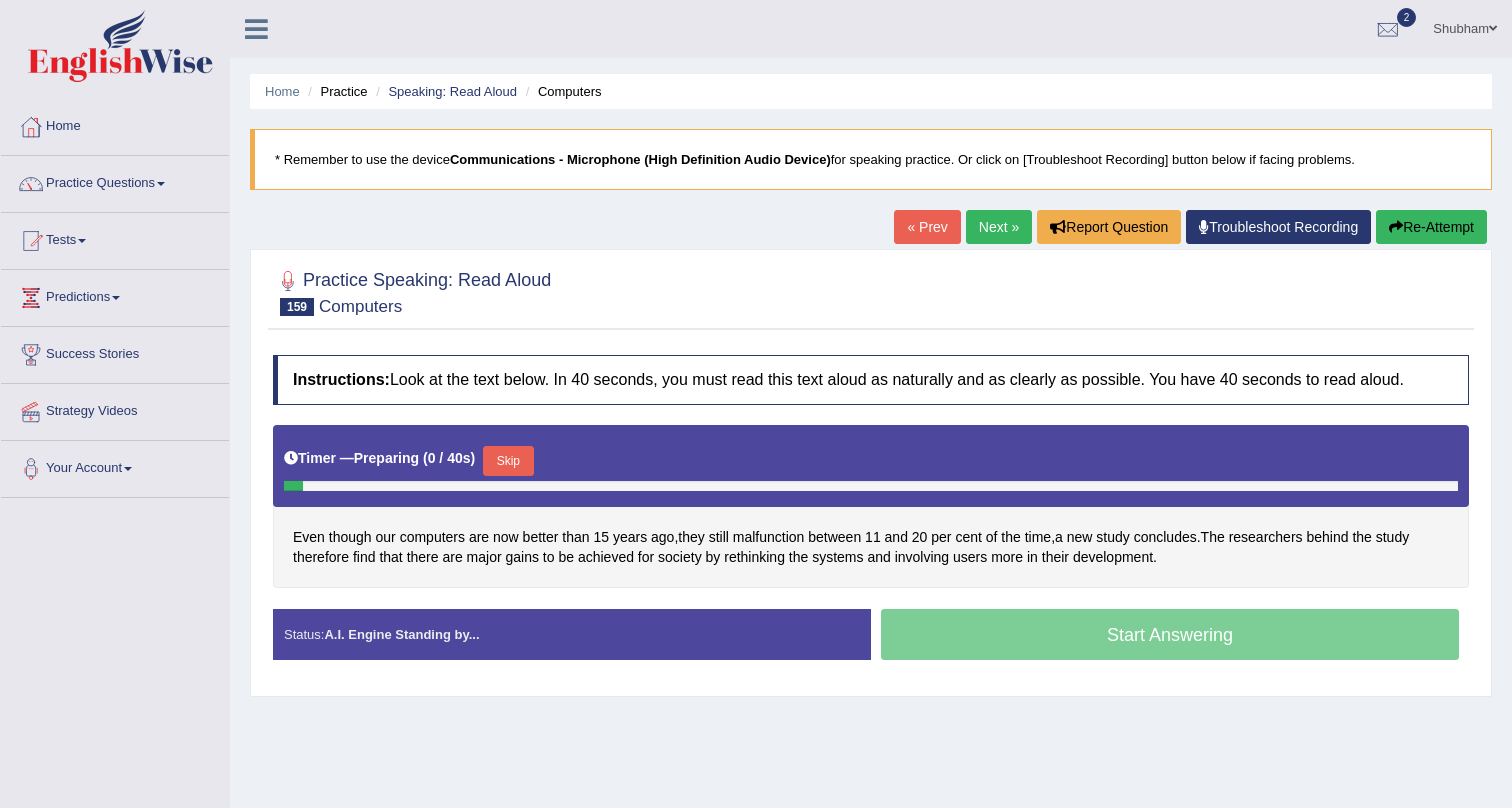 scroll, scrollTop: 0, scrollLeft: 0, axis: both 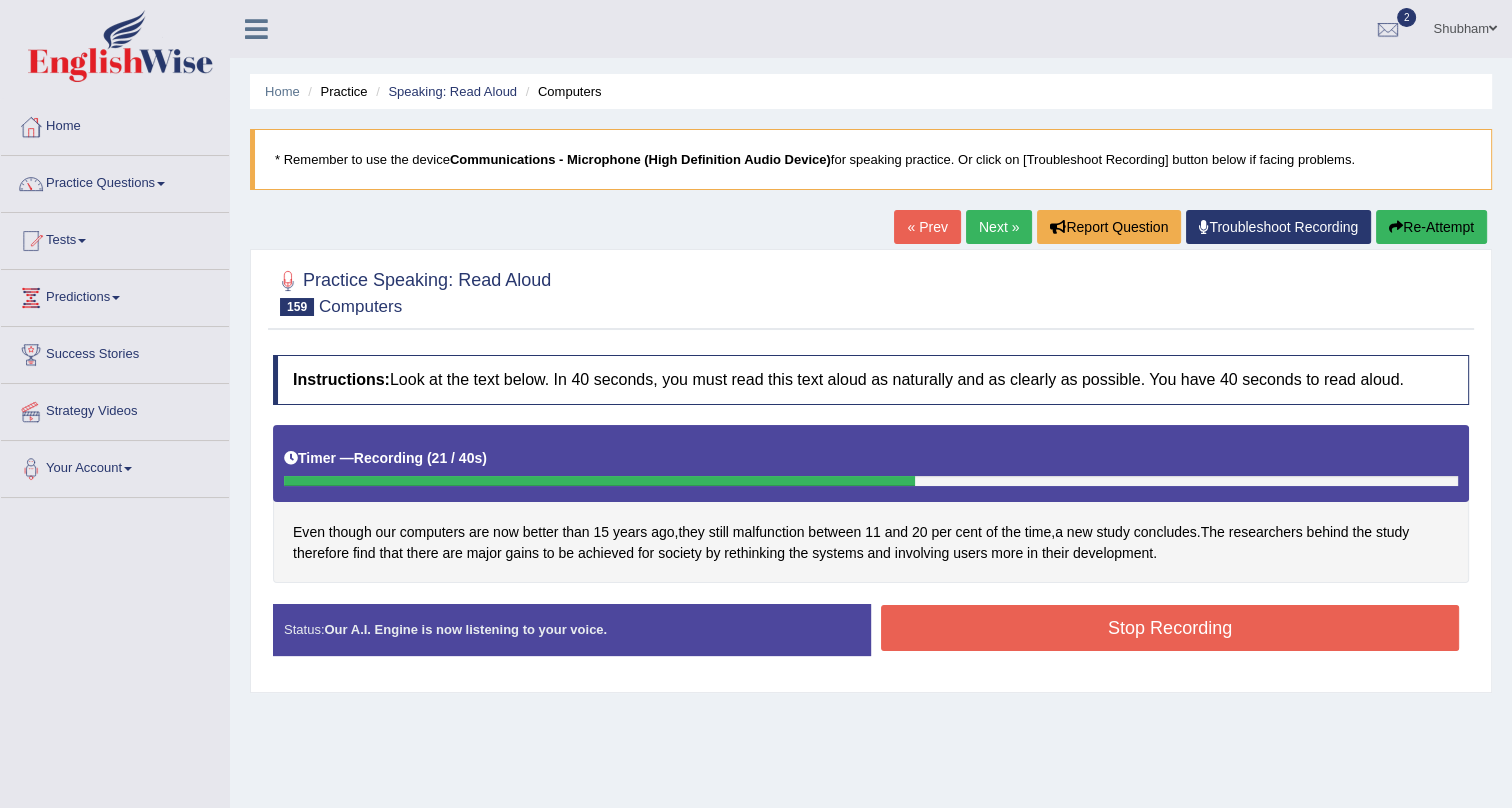 click on "Stop Recording" at bounding box center (1170, 628) 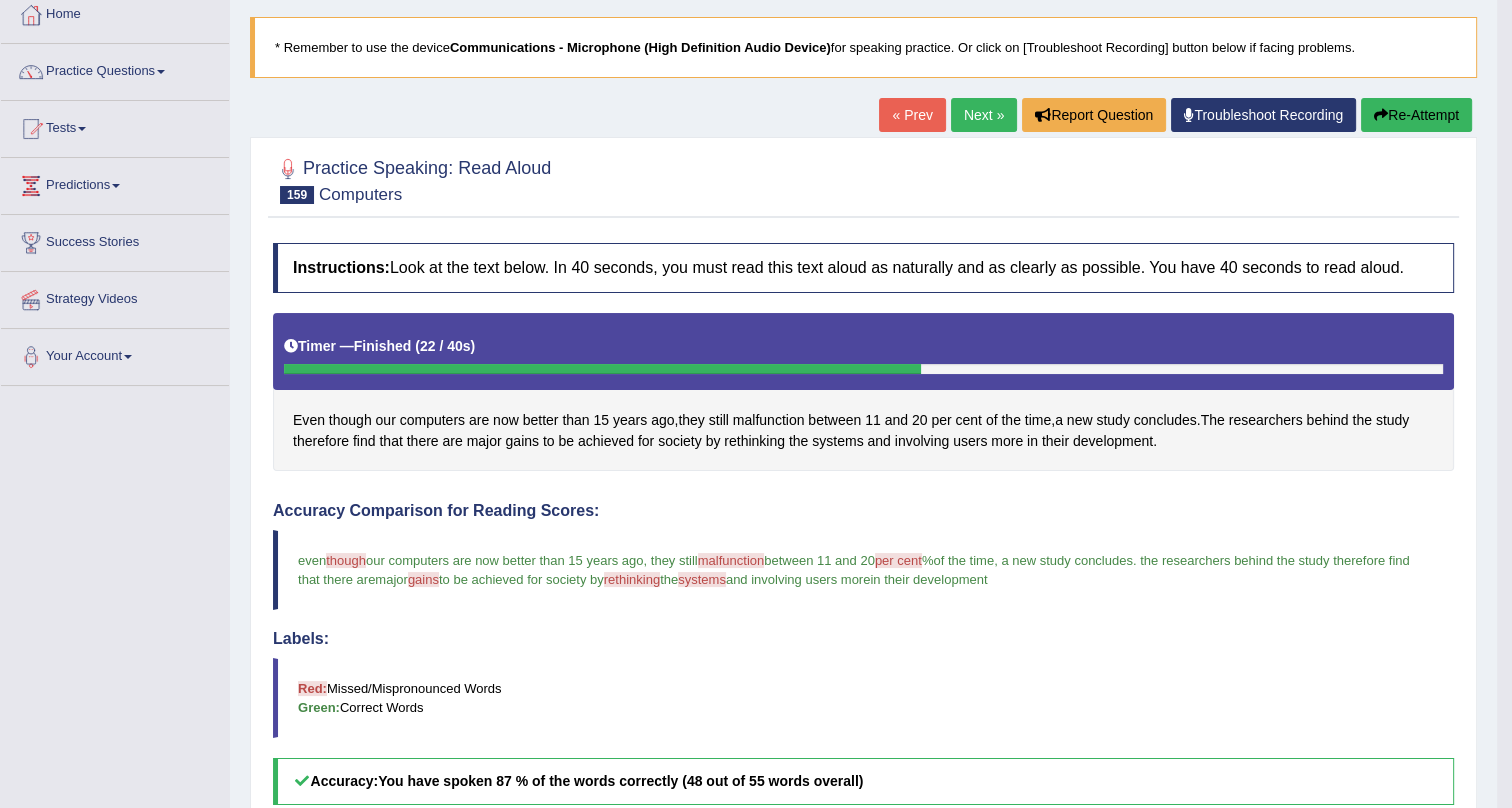scroll, scrollTop: 0, scrollLeft: 0, axis: both 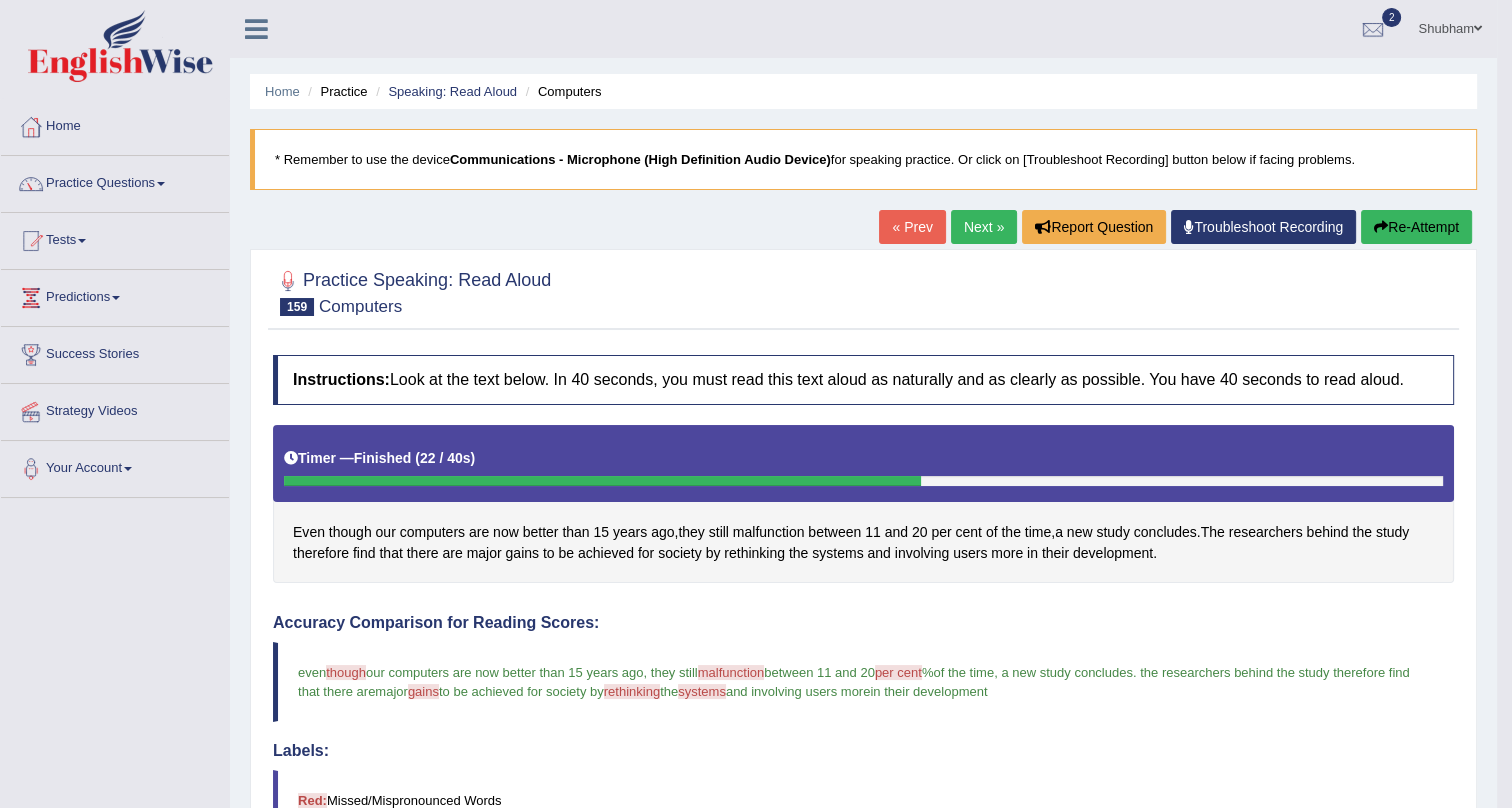 click on "Next »" at bounding box center [984, 227] 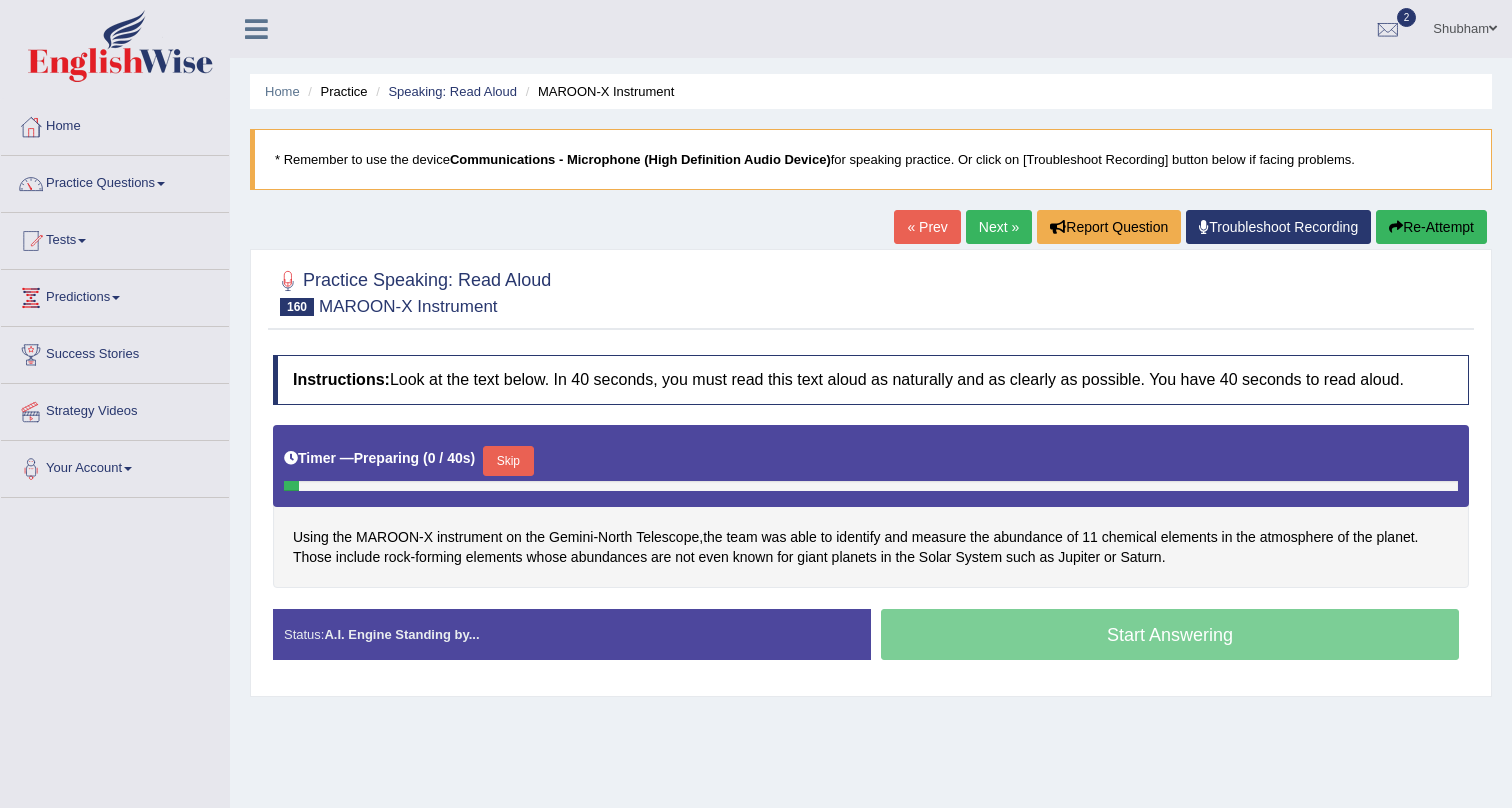 scroll, scrollTop: 241, scrollLeft: 0, axis: vertical 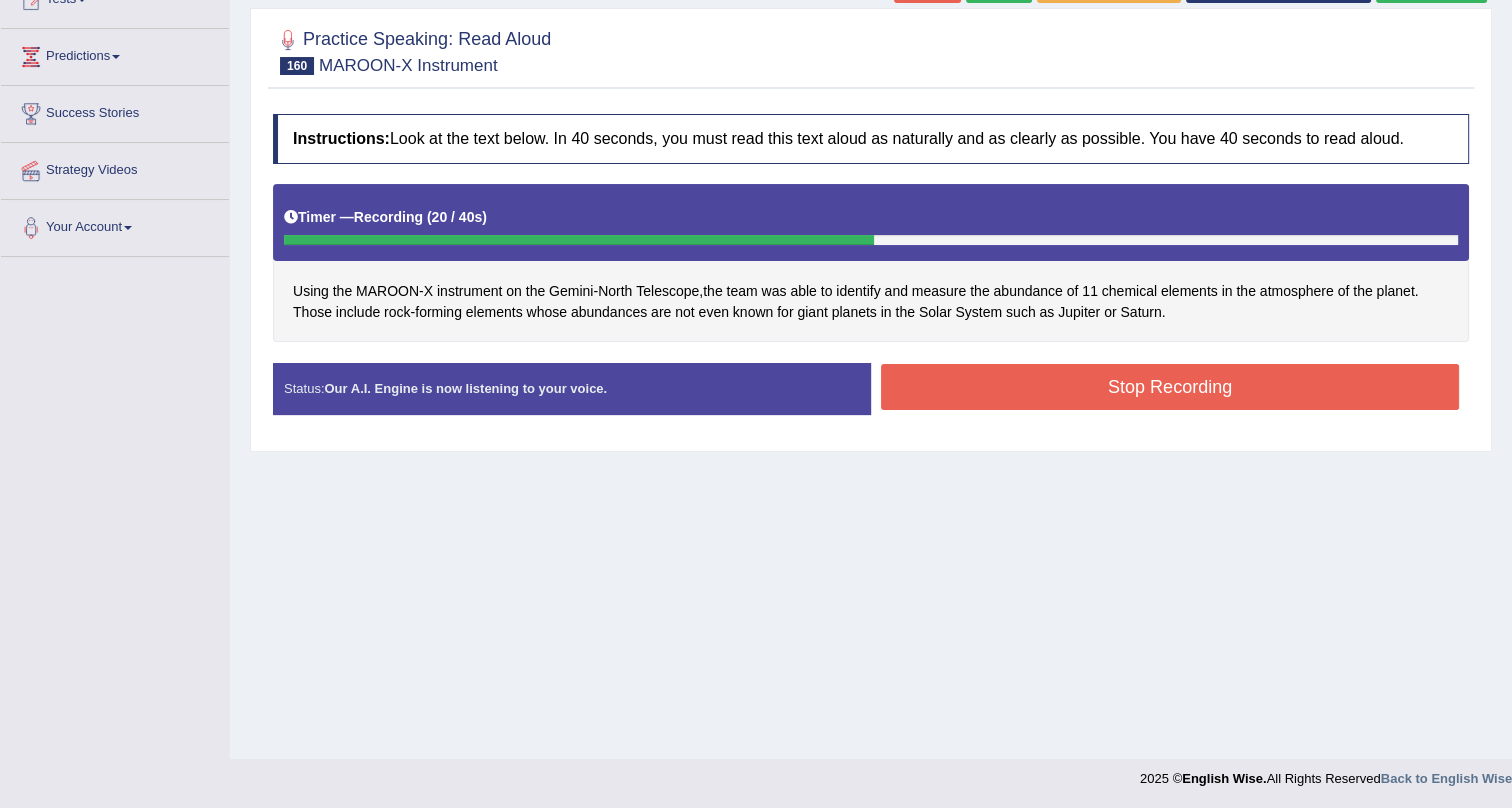click on "Stop Recording" at bounding box center [1170, 387] 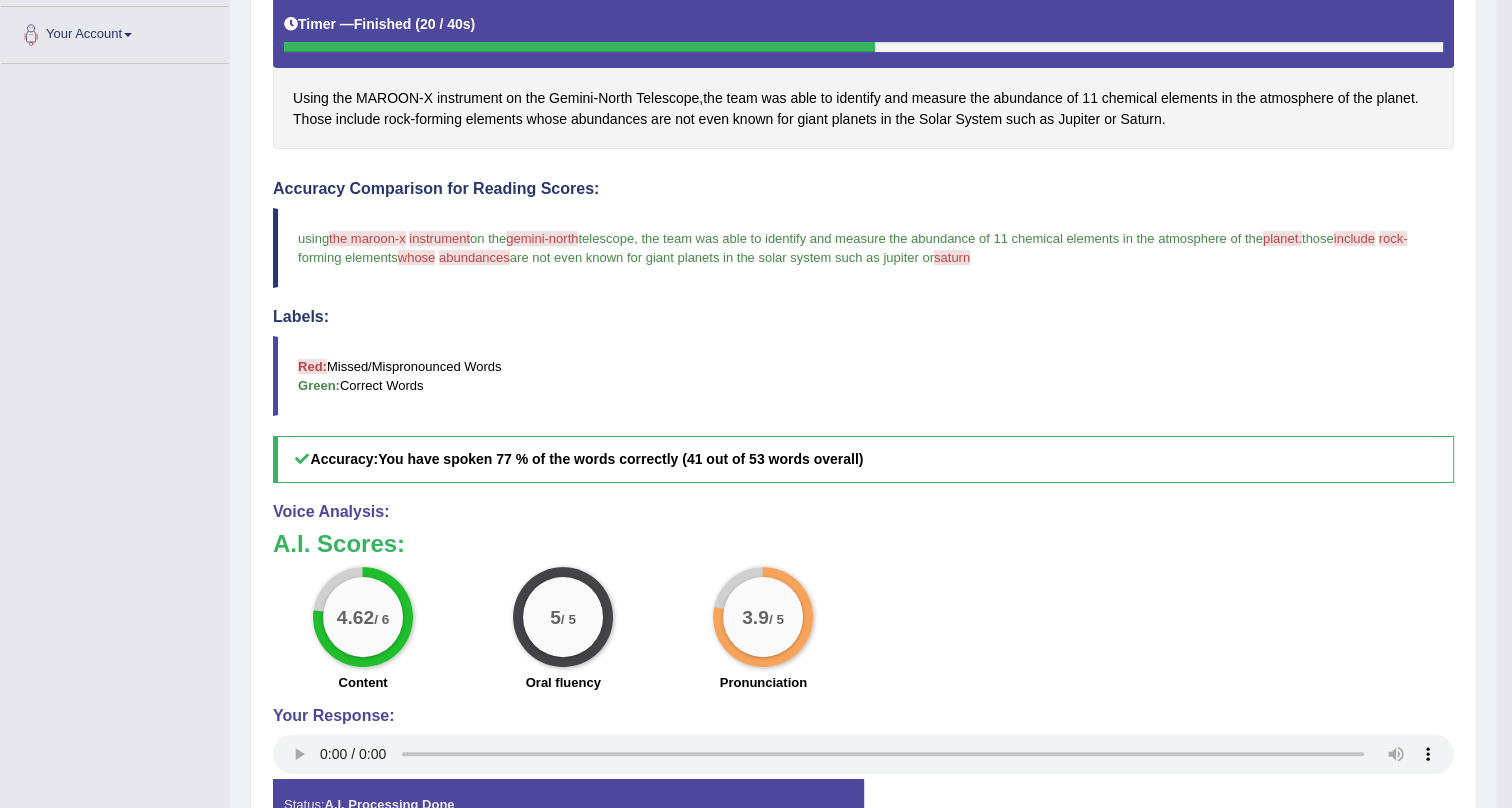 scroll, scrollTop: 407, scrollLeft: 0, axis: vertical 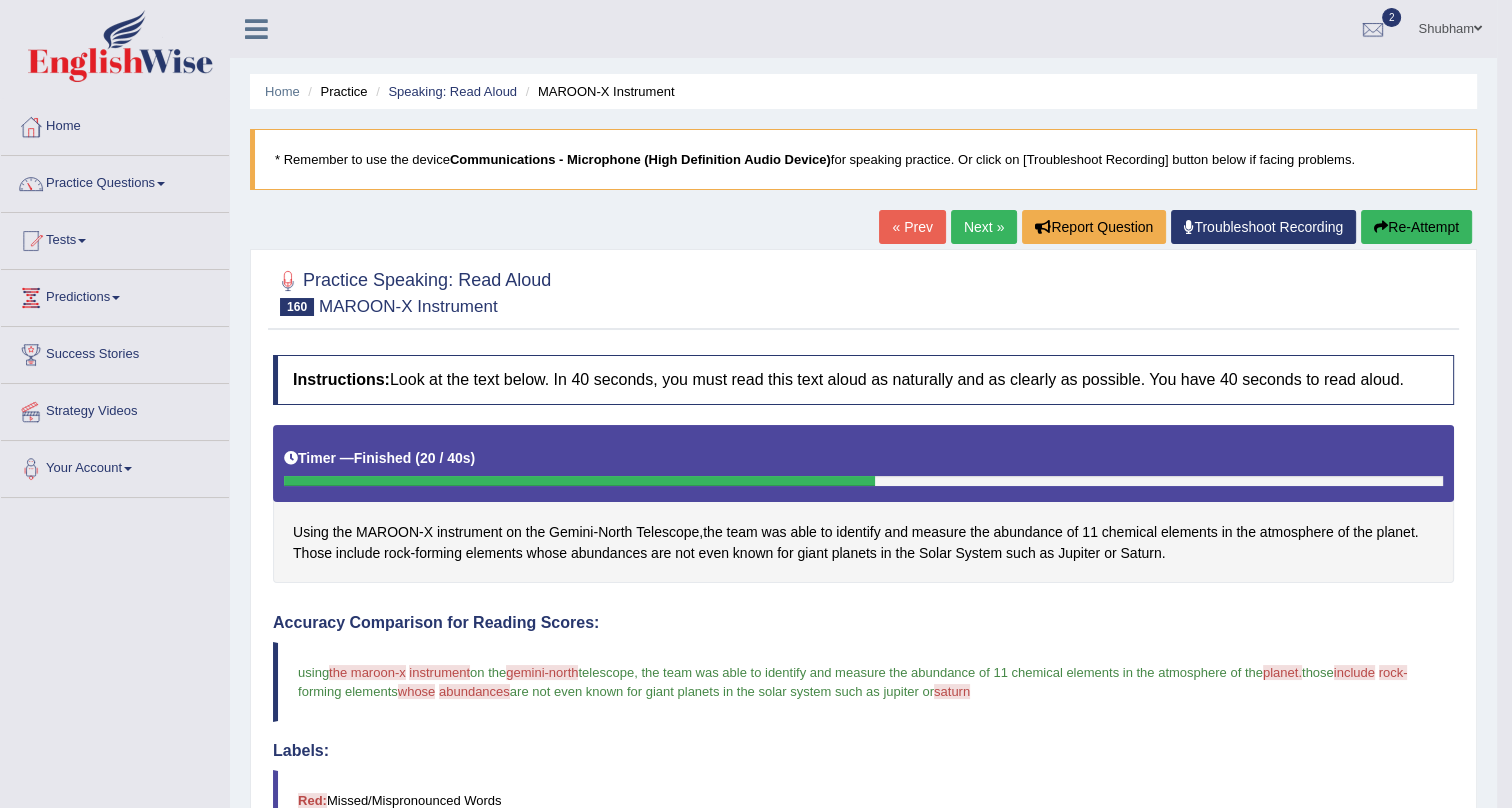 click on "Next »" at bounding box center (984, 227) 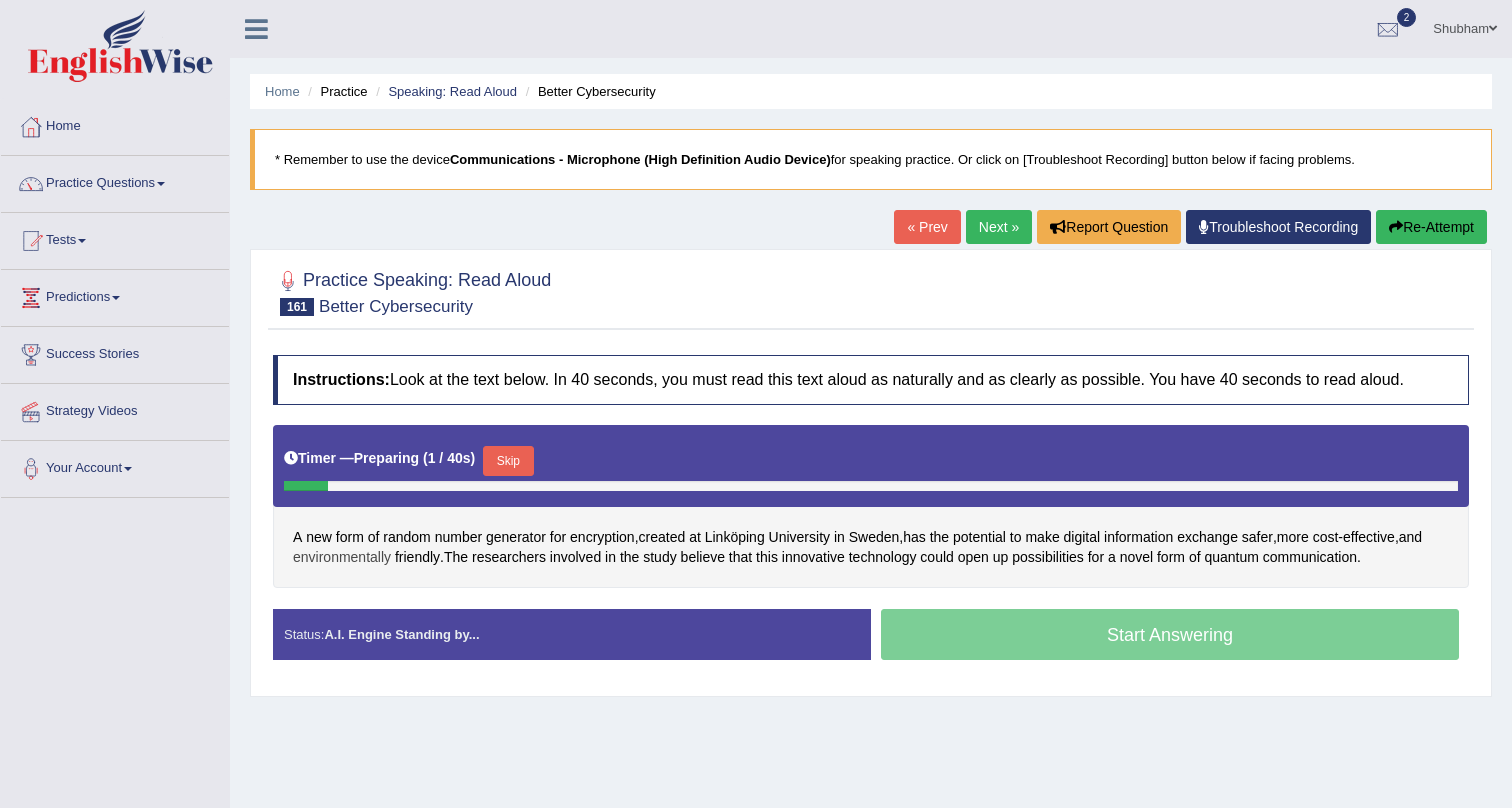 scroll, scrollTop: 0, scrollLeft: 0, axis: both 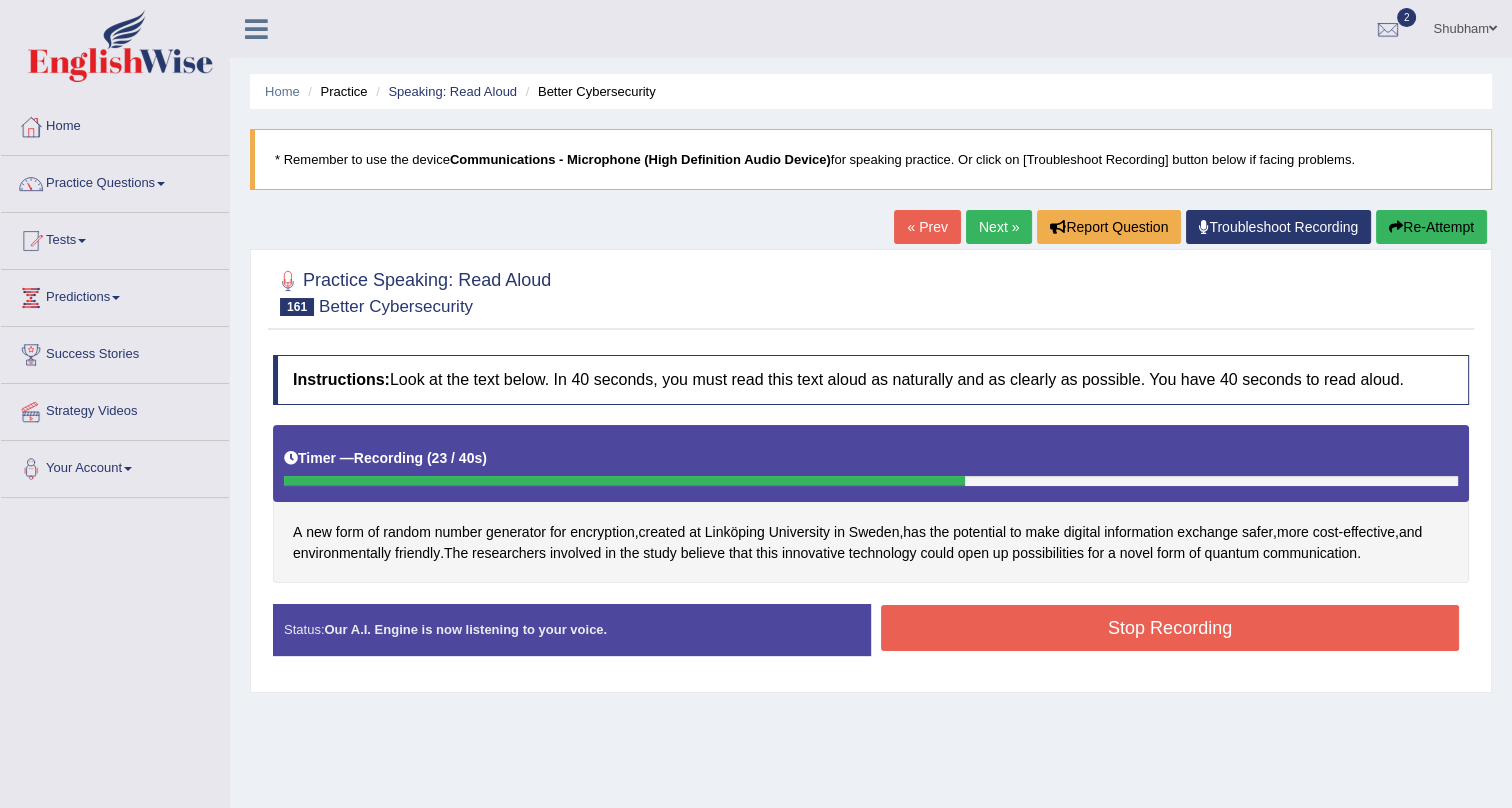 click on "Stop Recording" at bounding box center [1170, 628] 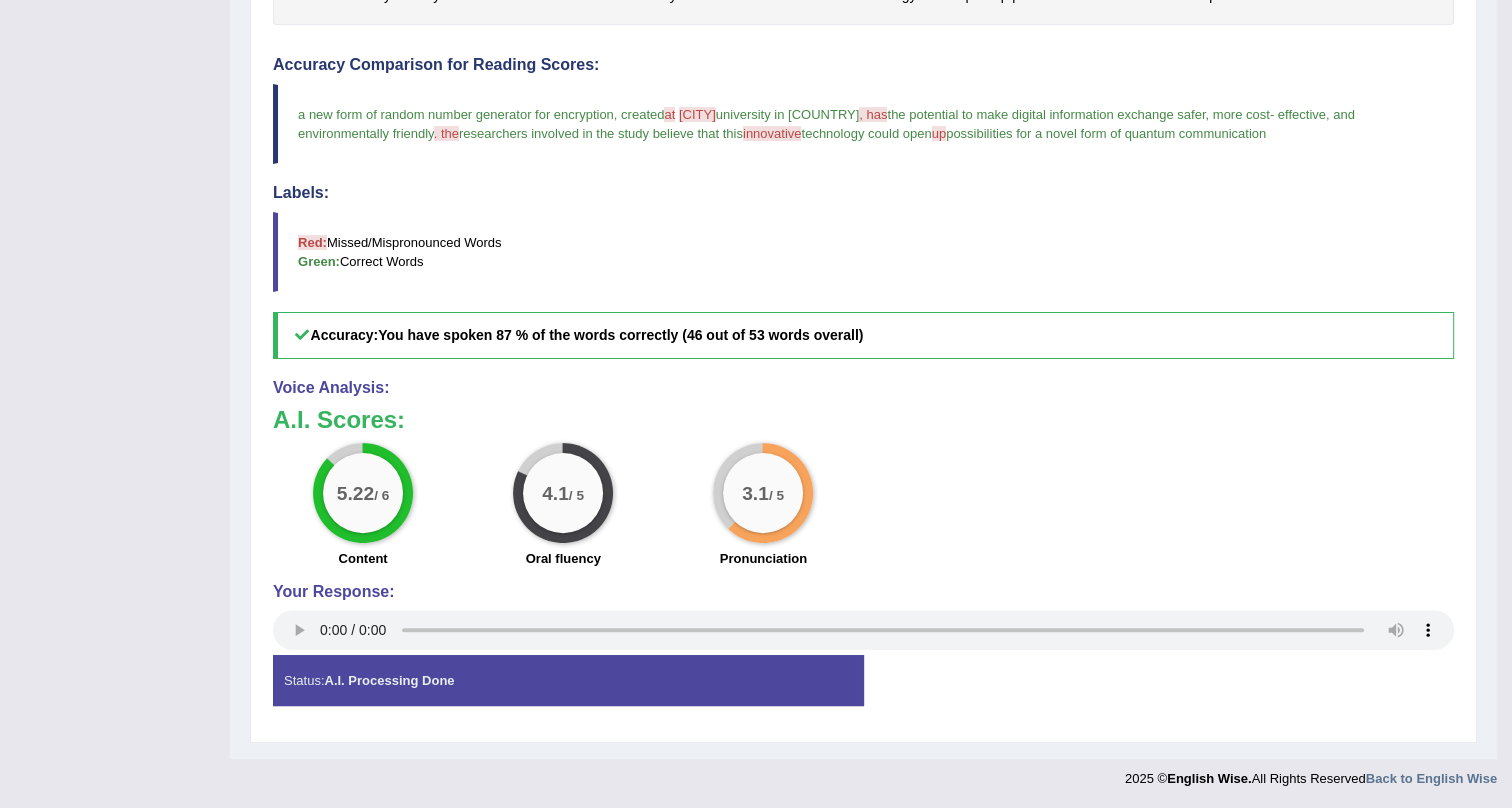 scroll, scrollTop: 0, scrollLeft: 0, axis: both 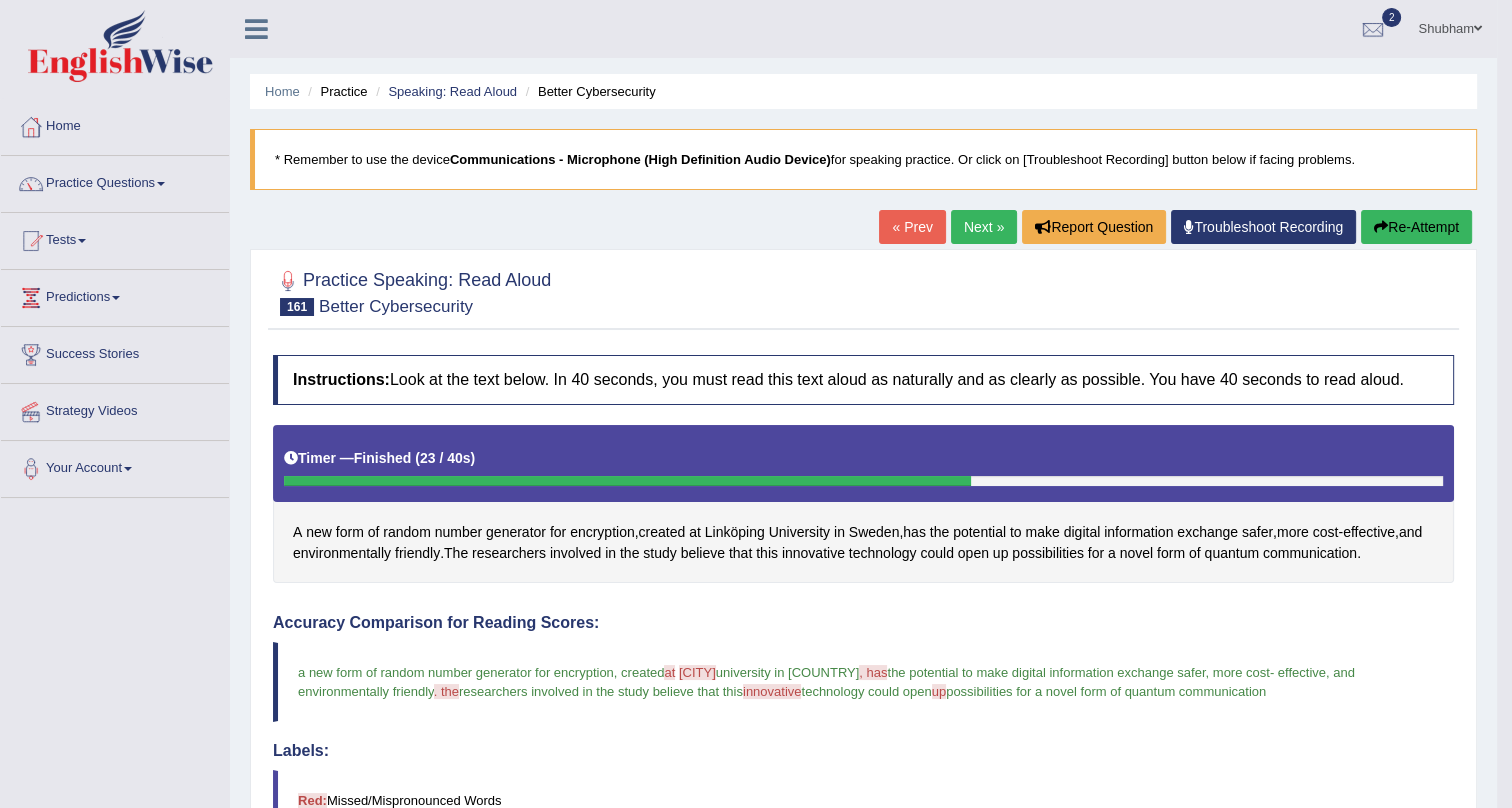 click on "Next »" at bounding box center [984, 227] 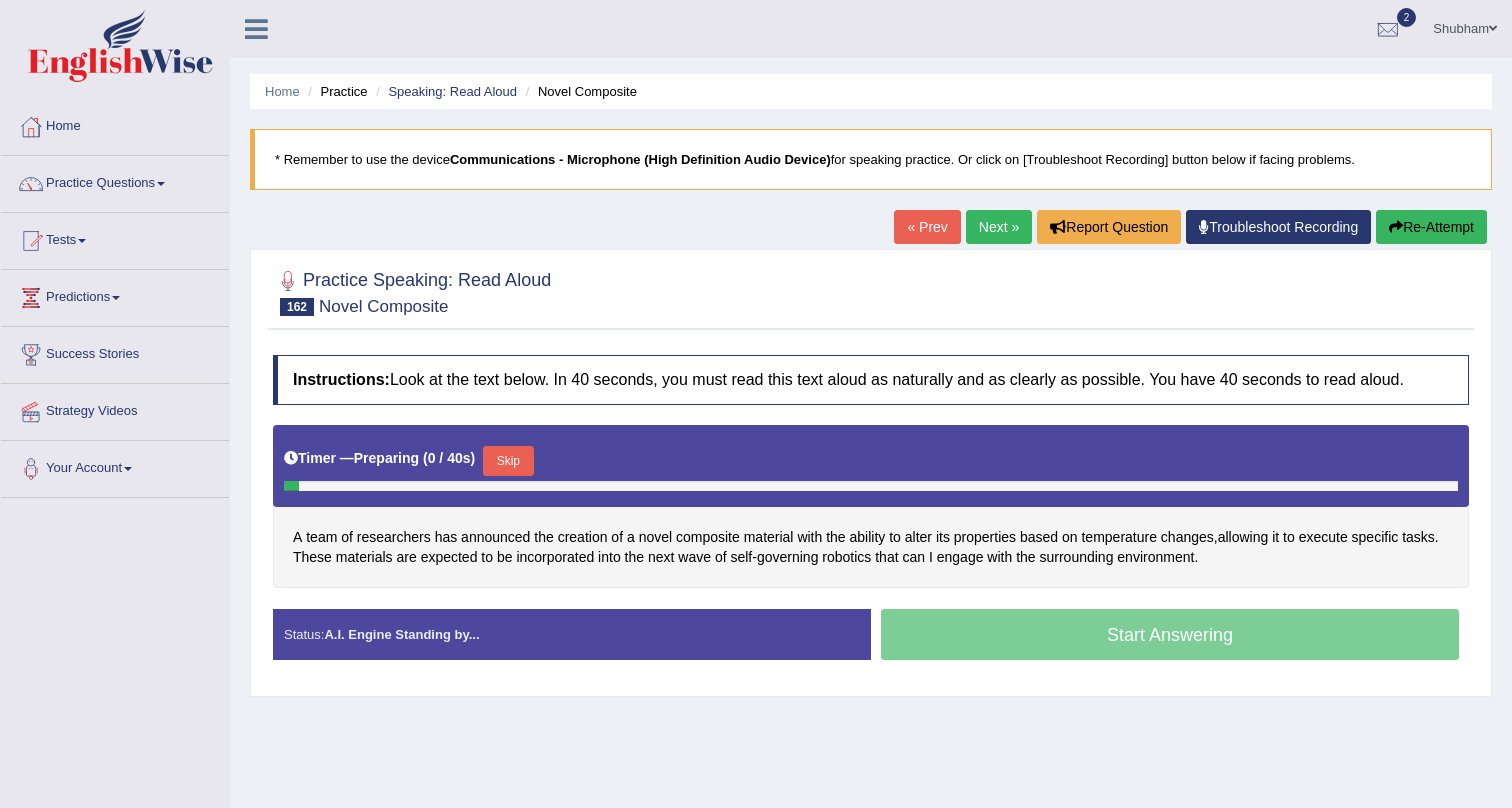 scroll, scrollTop: 0, scrollLeft: 0, axis: both 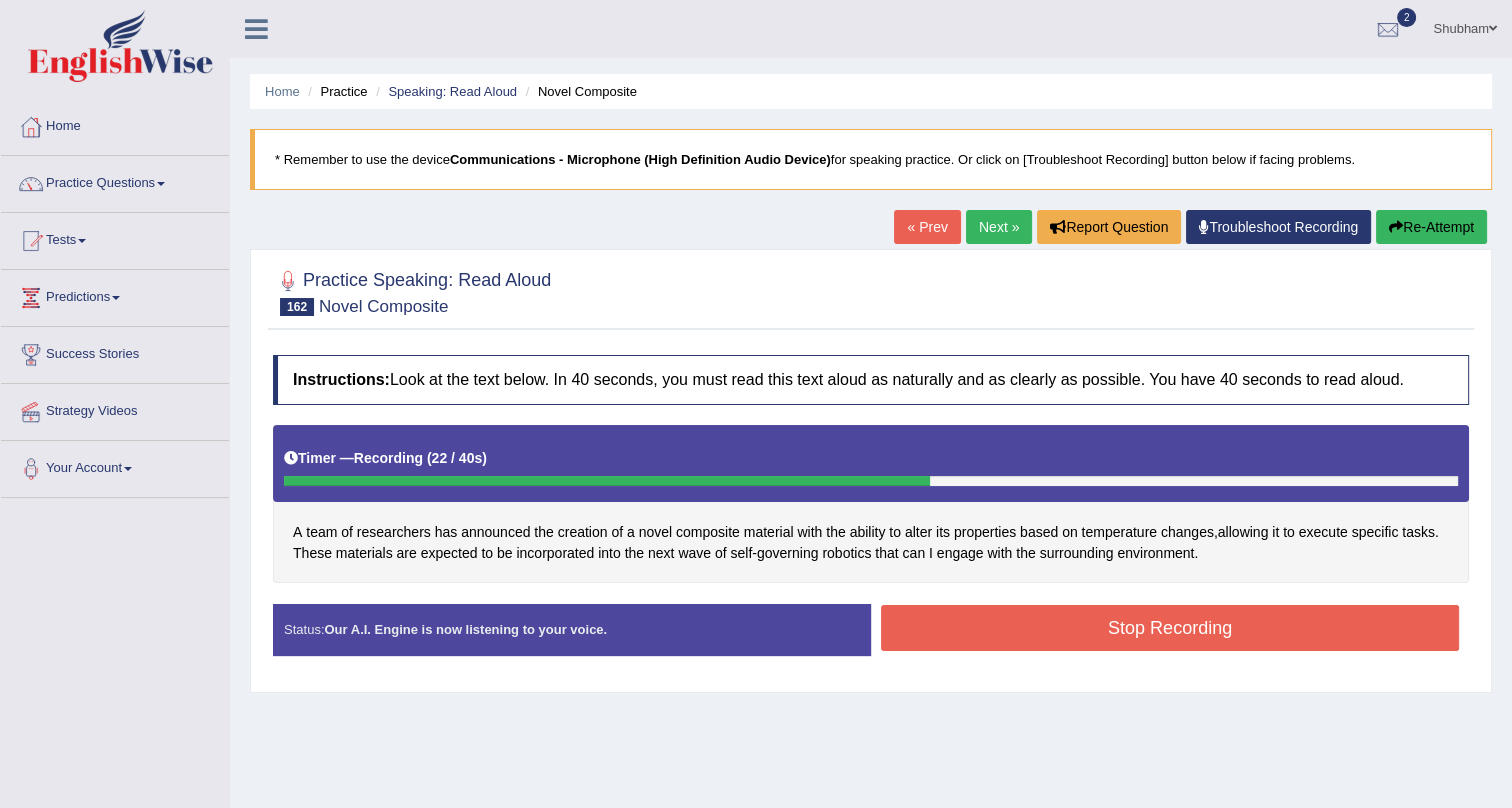 click on "Stop Recording" at bounding box center [1170, 628] 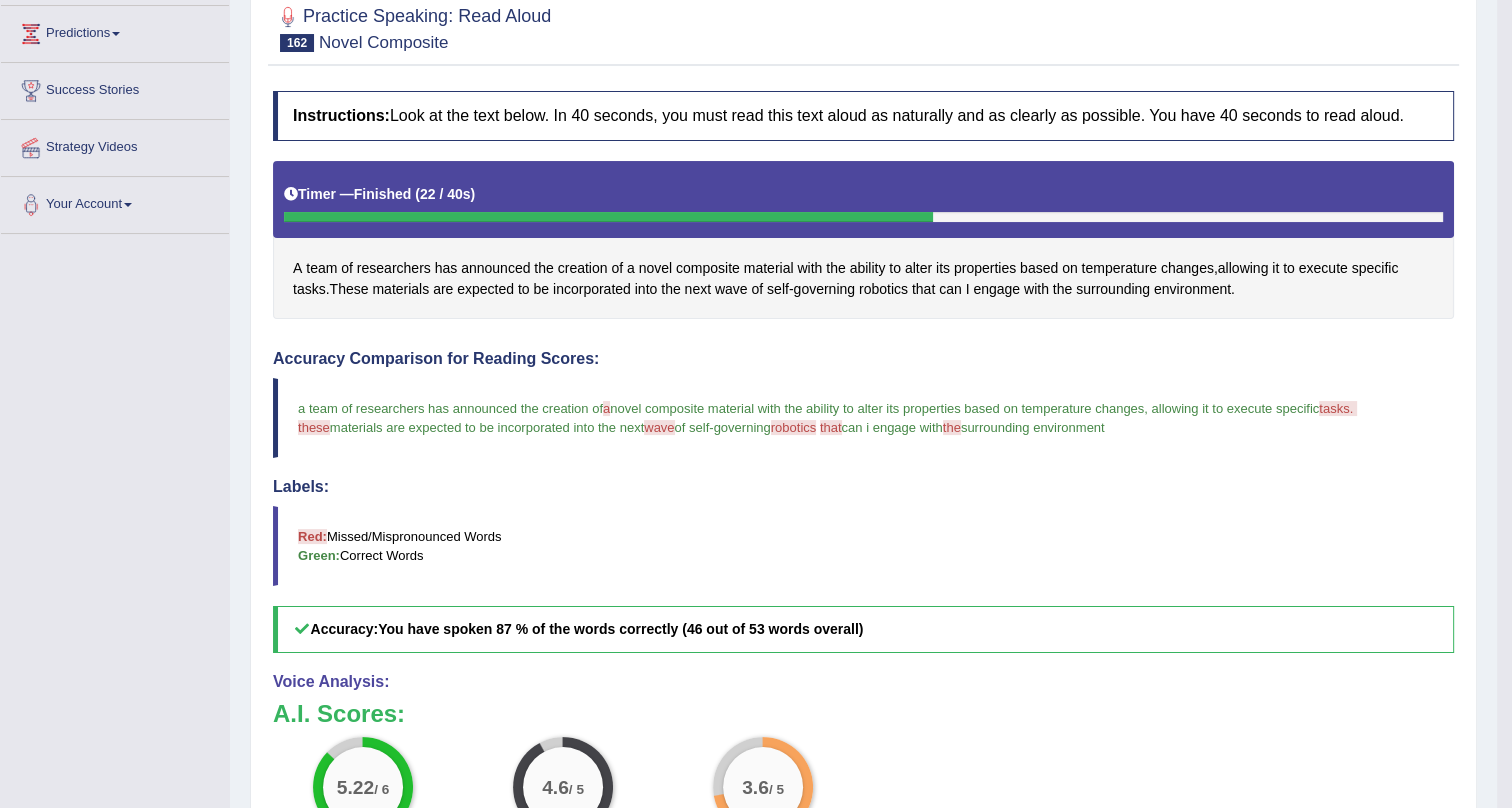 scroll, scrollTop: 103, scrollLeft: 0, axis: vertical 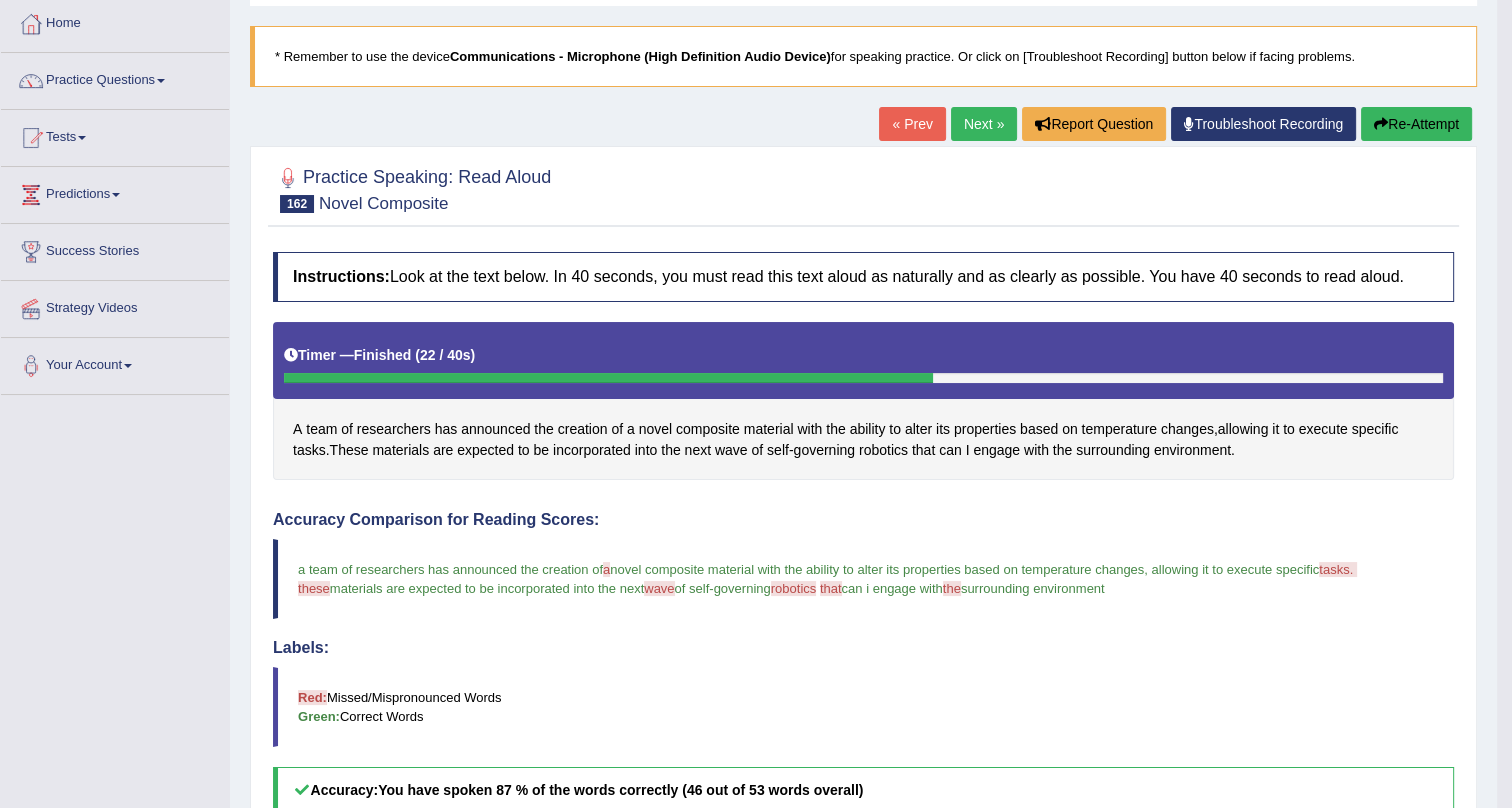 click on "Next »" at bounding box center [984, 124] 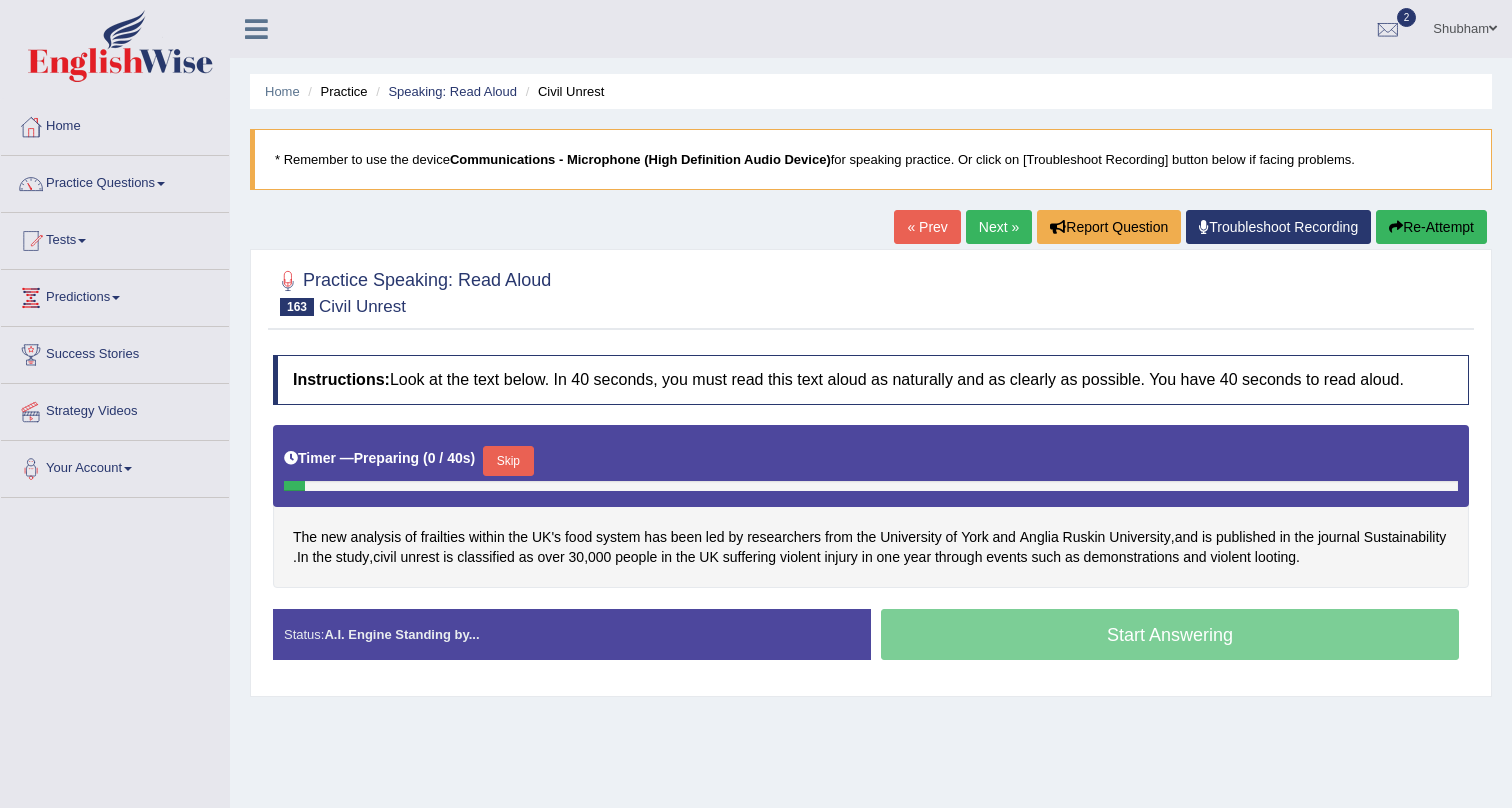 scroll, scrollTop: 0, scrollLeft: 0, axis: both 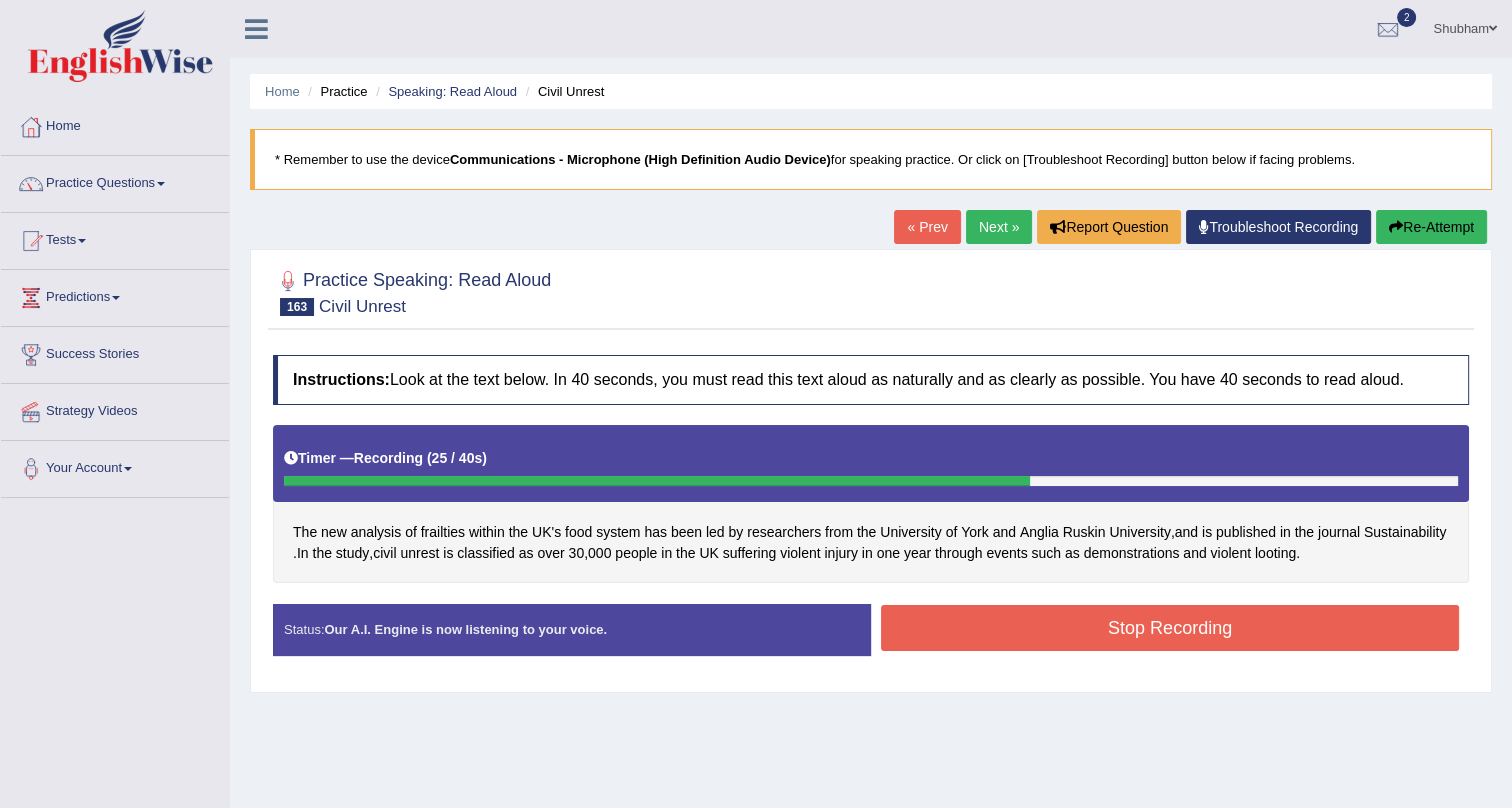 drag, startPoint x: 941, startPoint y: 631, endPoint x: 910, endPoint y: 663, distance: 44.553337 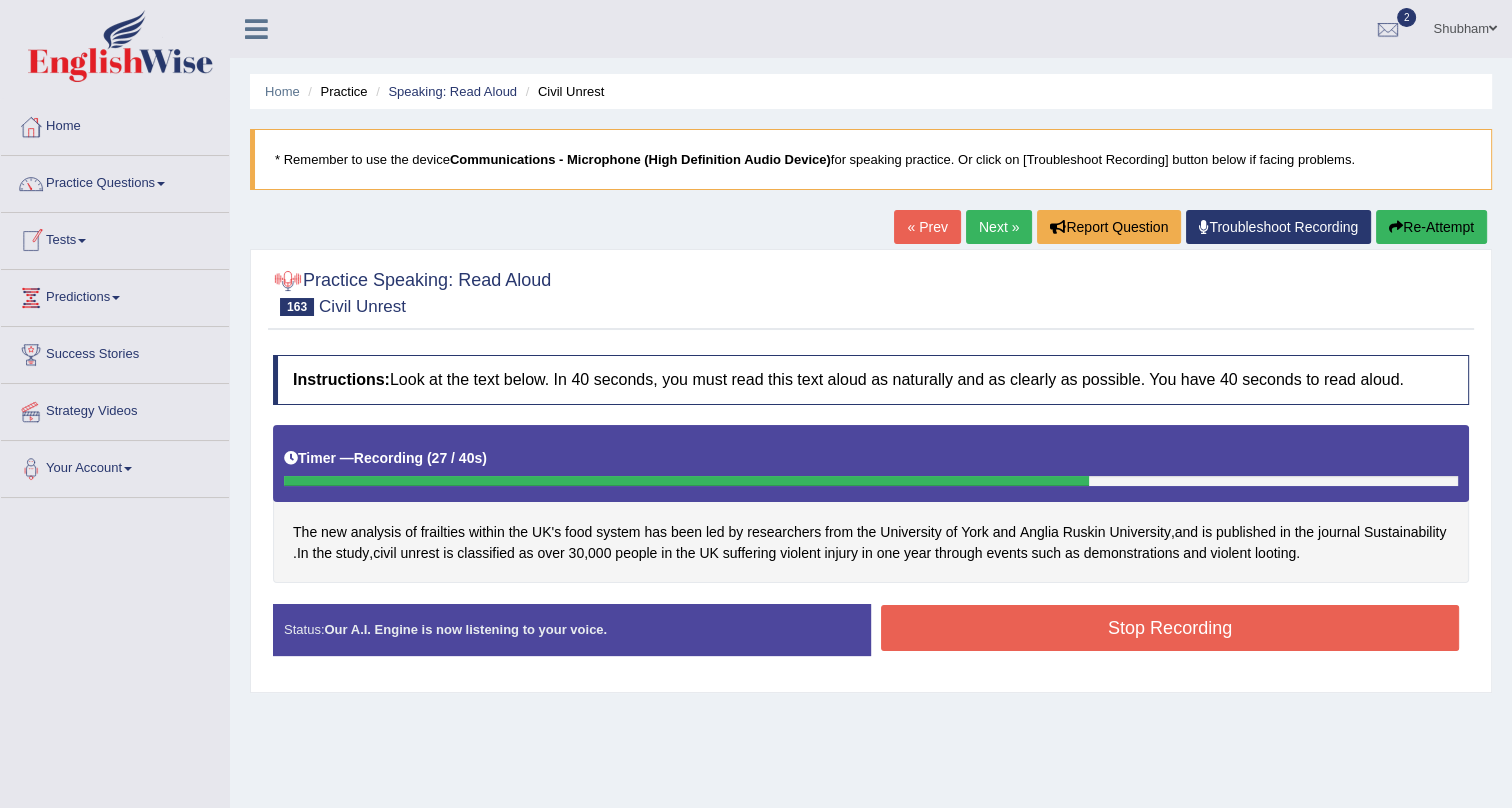 click on "Stop Recording" at bounding box center [1170, 628] 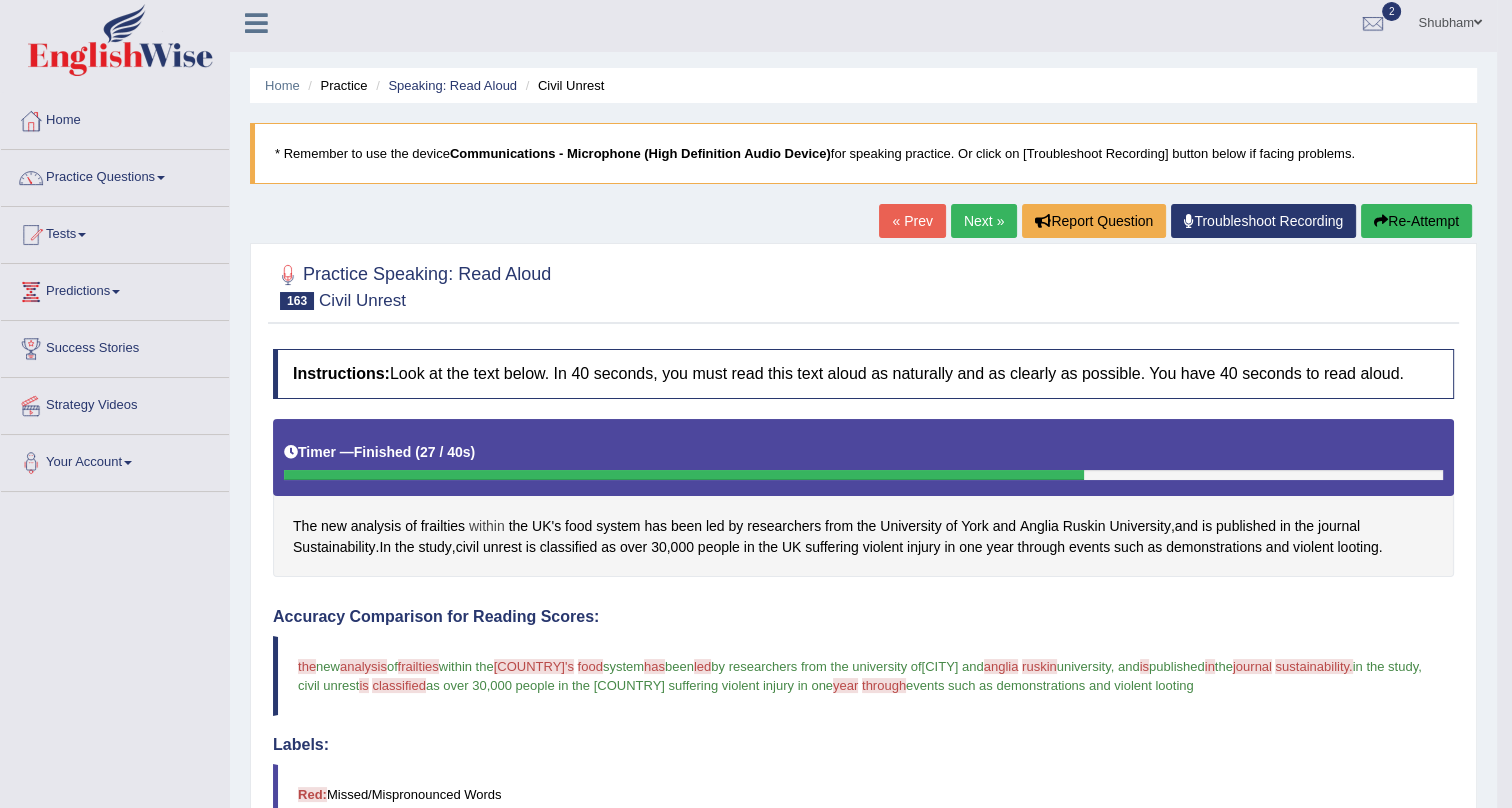 scroll, scrollTop: 0, scrollLeft: 0, axis: both 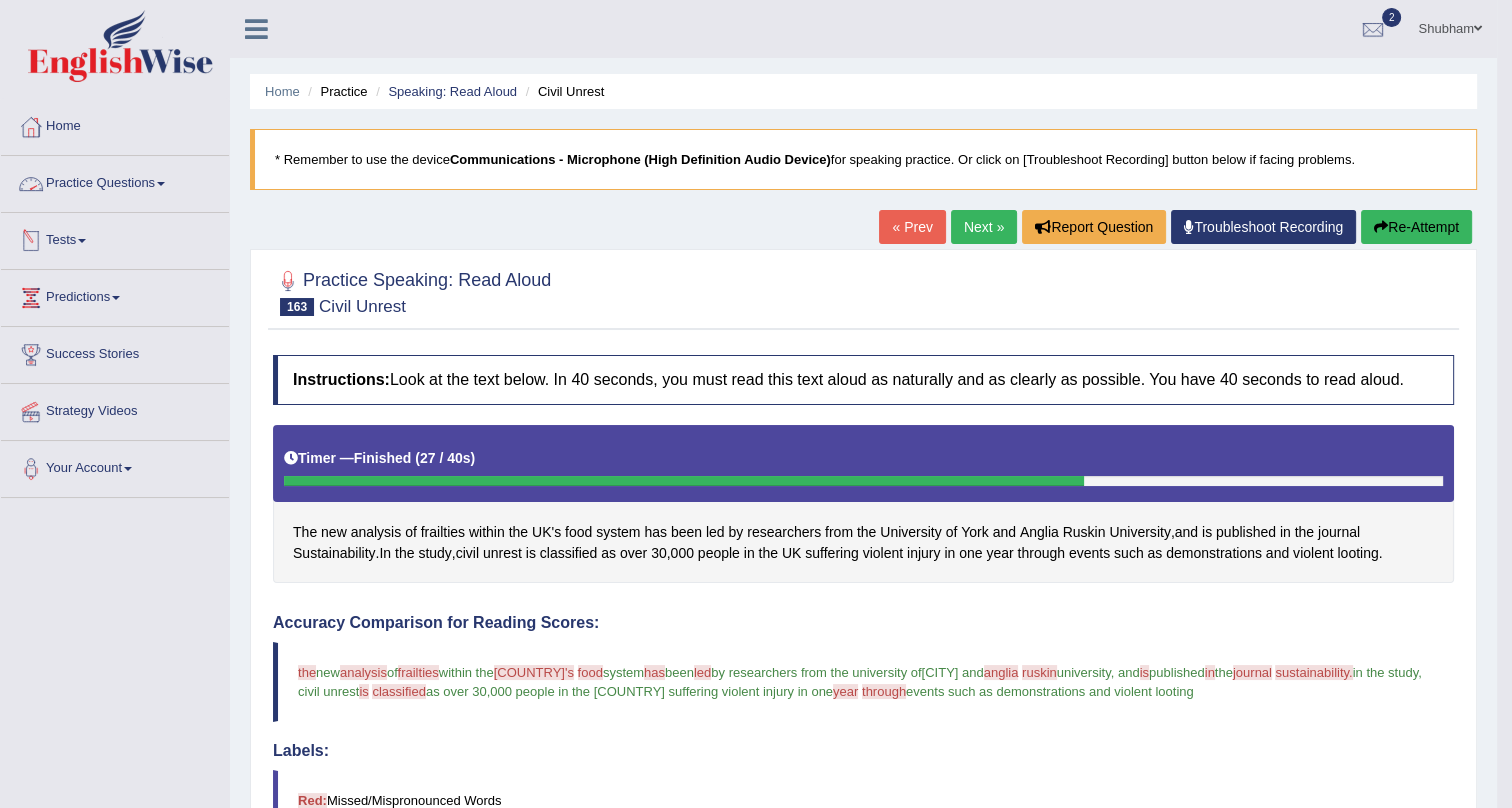 click at bounding box center (161, 184) 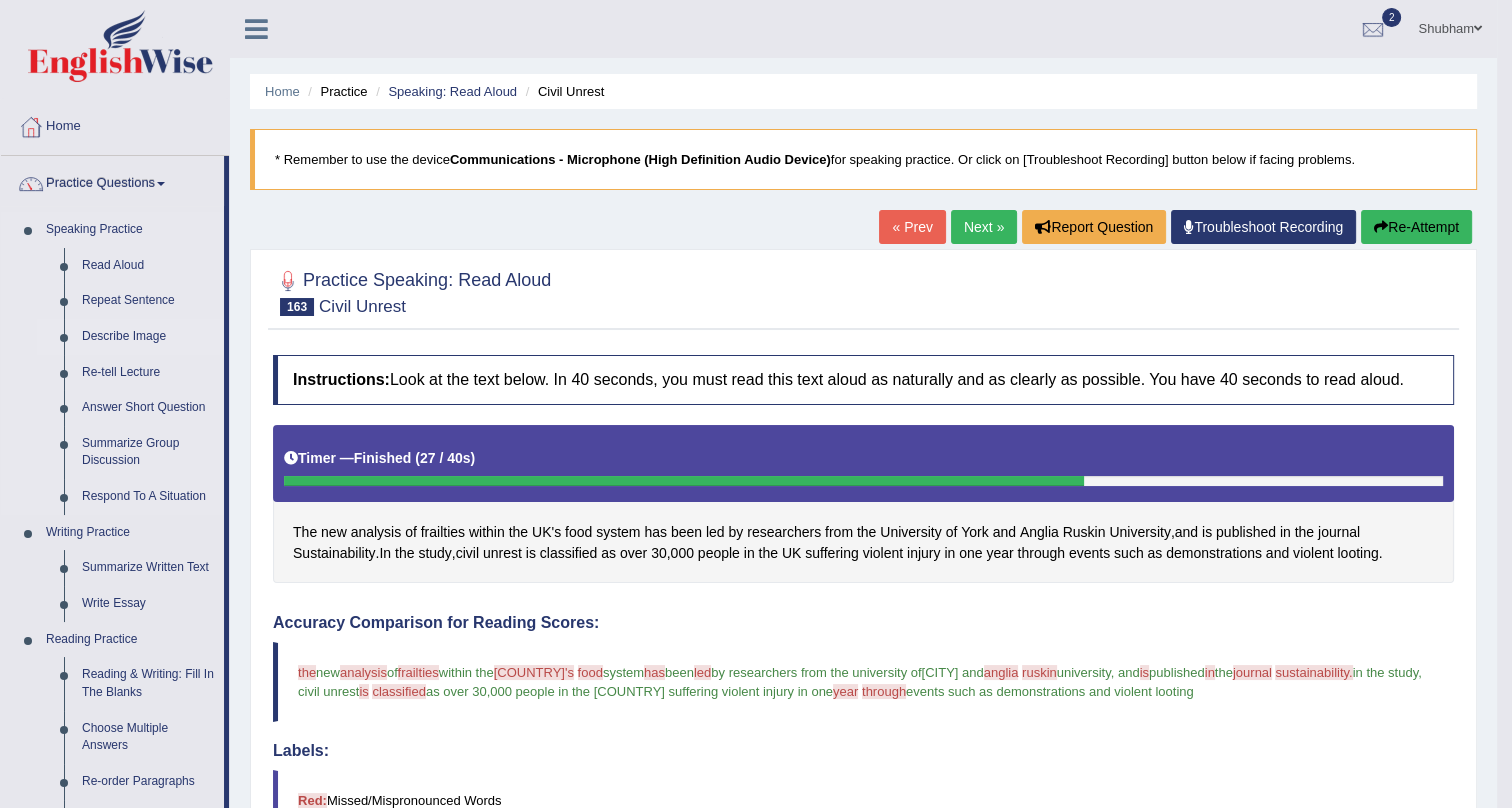 click on "Describe Image" at bounding box center [148, 337] 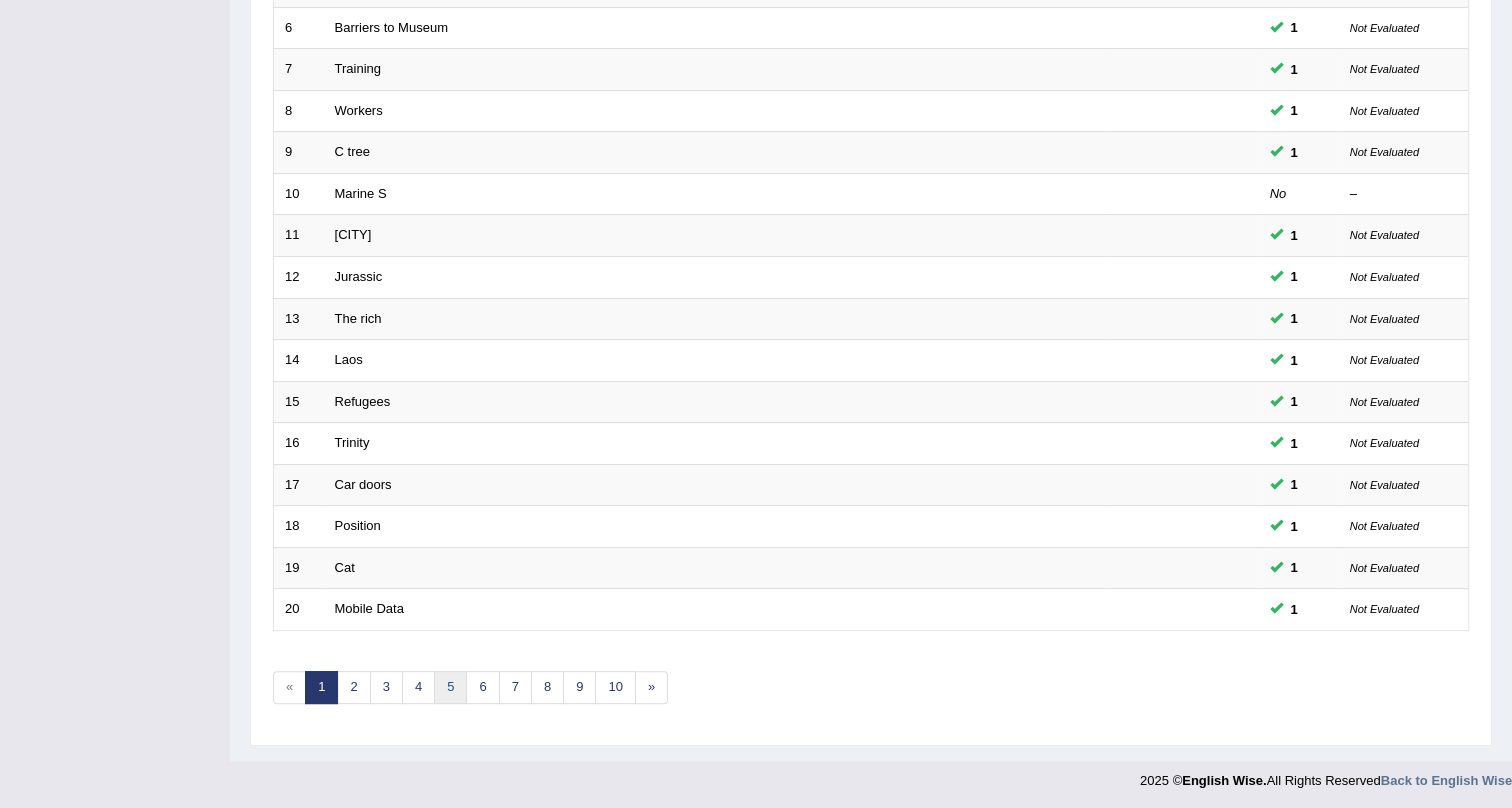 scroll, scrollTop: 513, scrollLeft: 0, axis: vertical 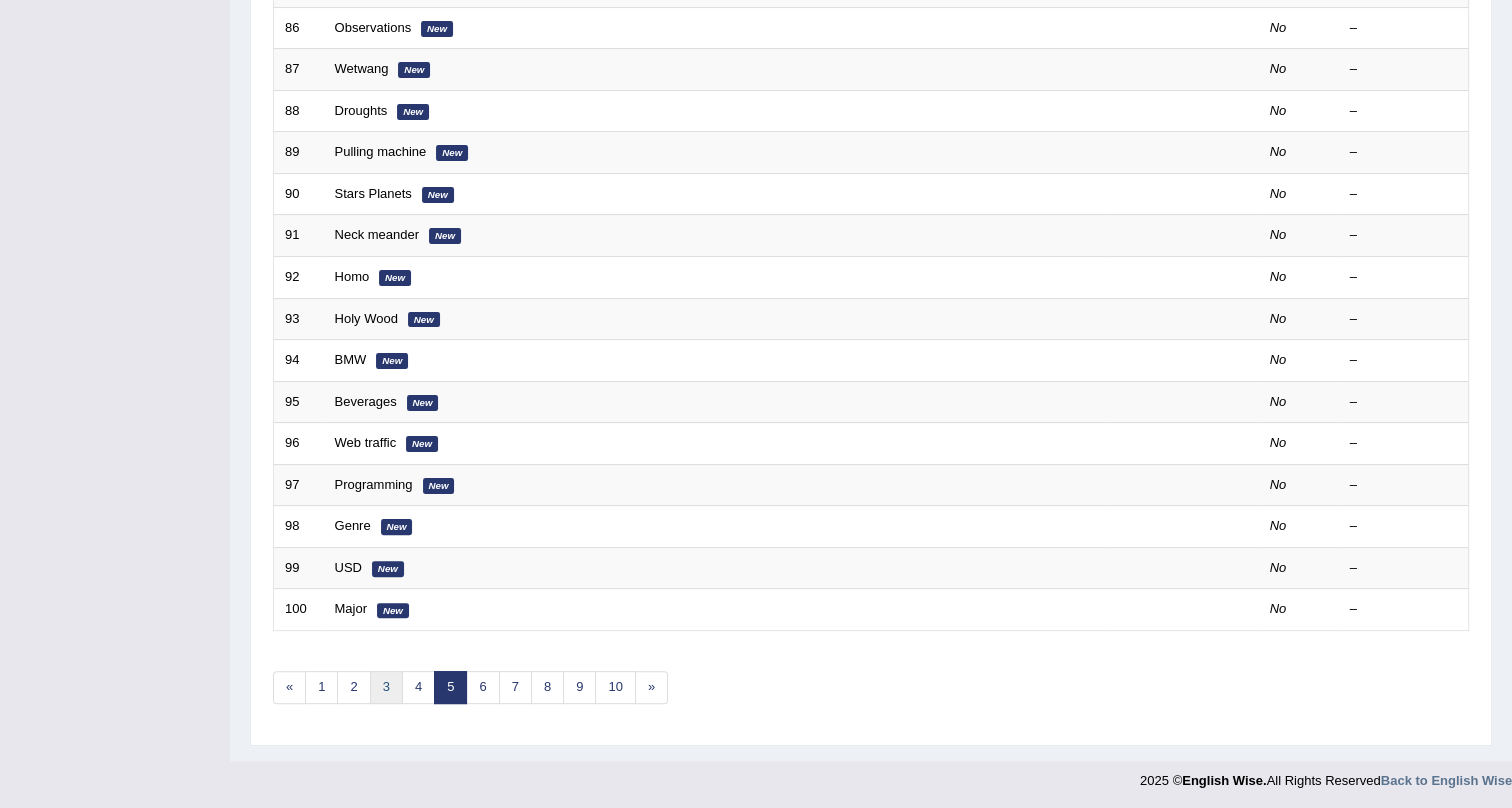 click on "3" at bounding box center [386, 687] 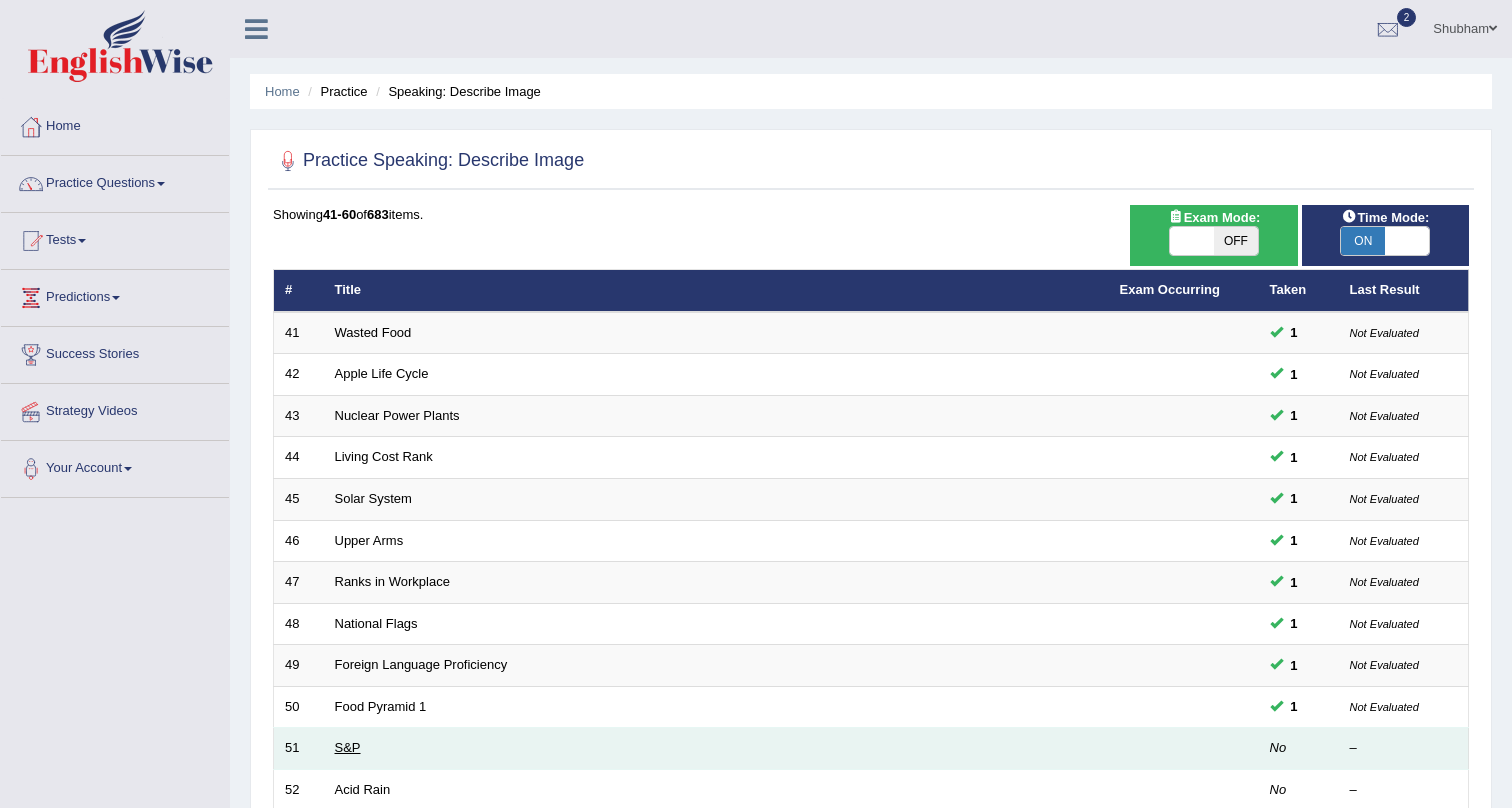 scroll, scrollTop: 363, scrollLeft: 0, axis: vertical 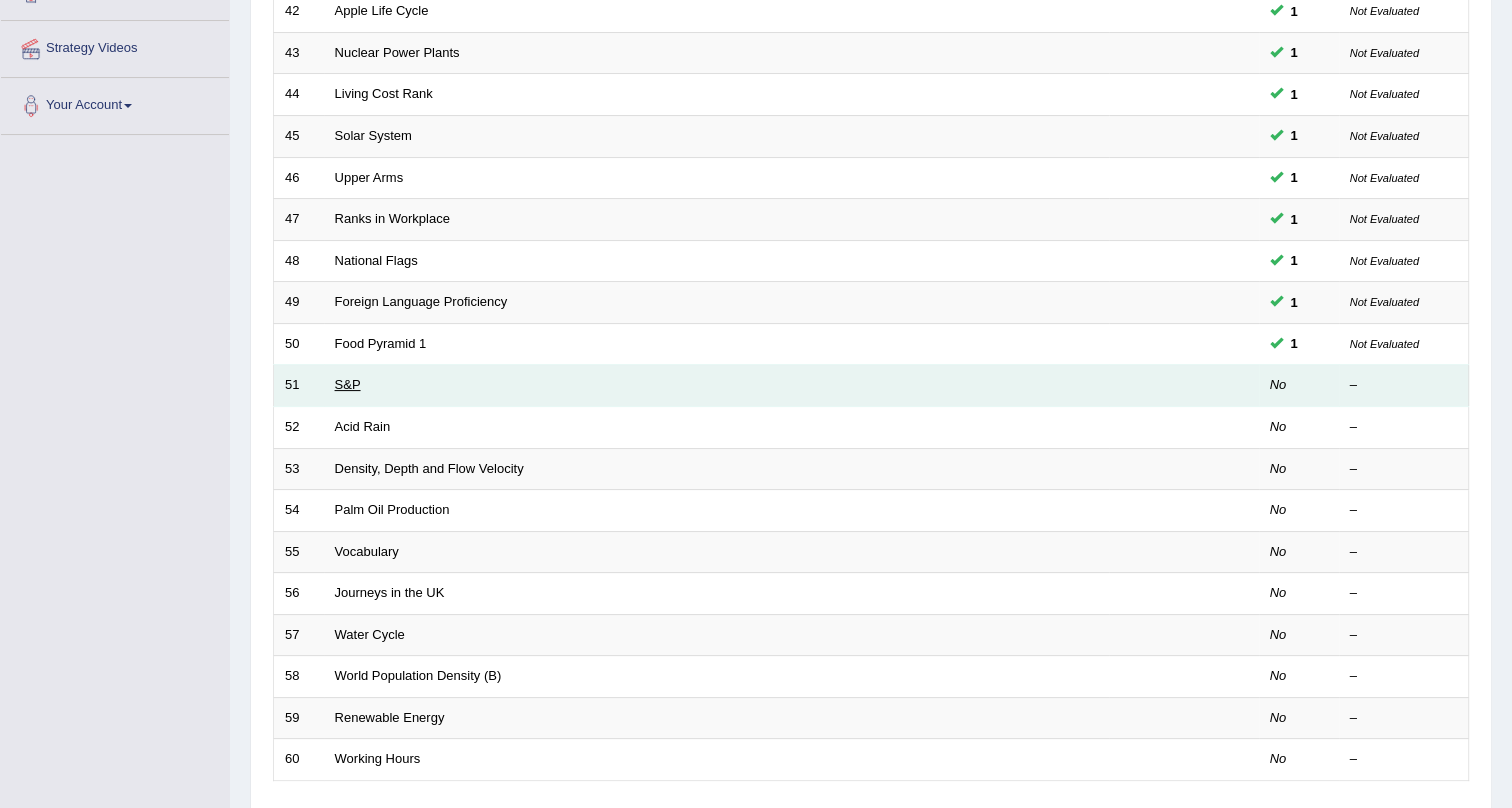 click on "S&P" at bounding box center (348, 384) 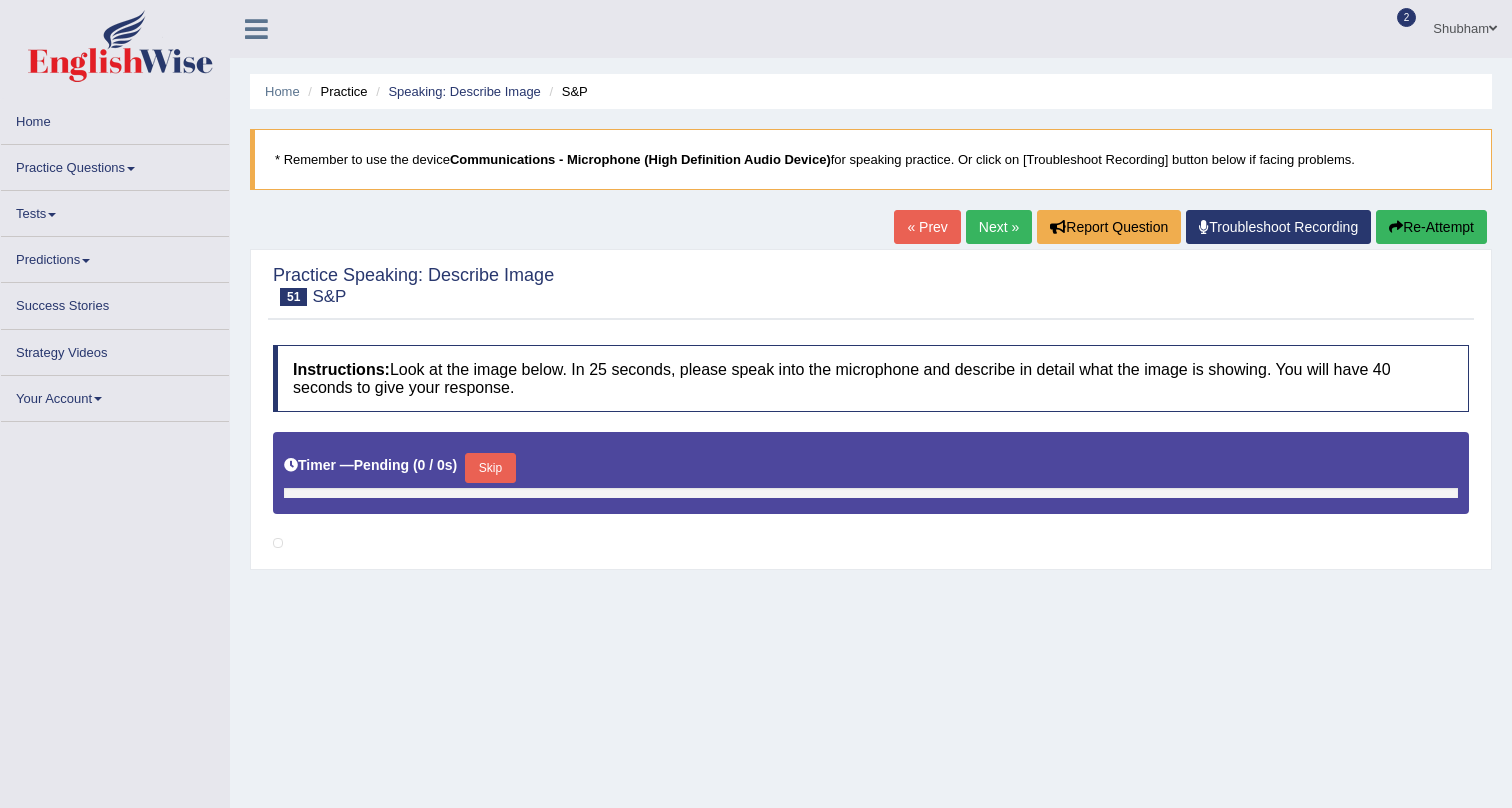 scroll, scrollTop: 0, scrollLeft: 0, axis: both 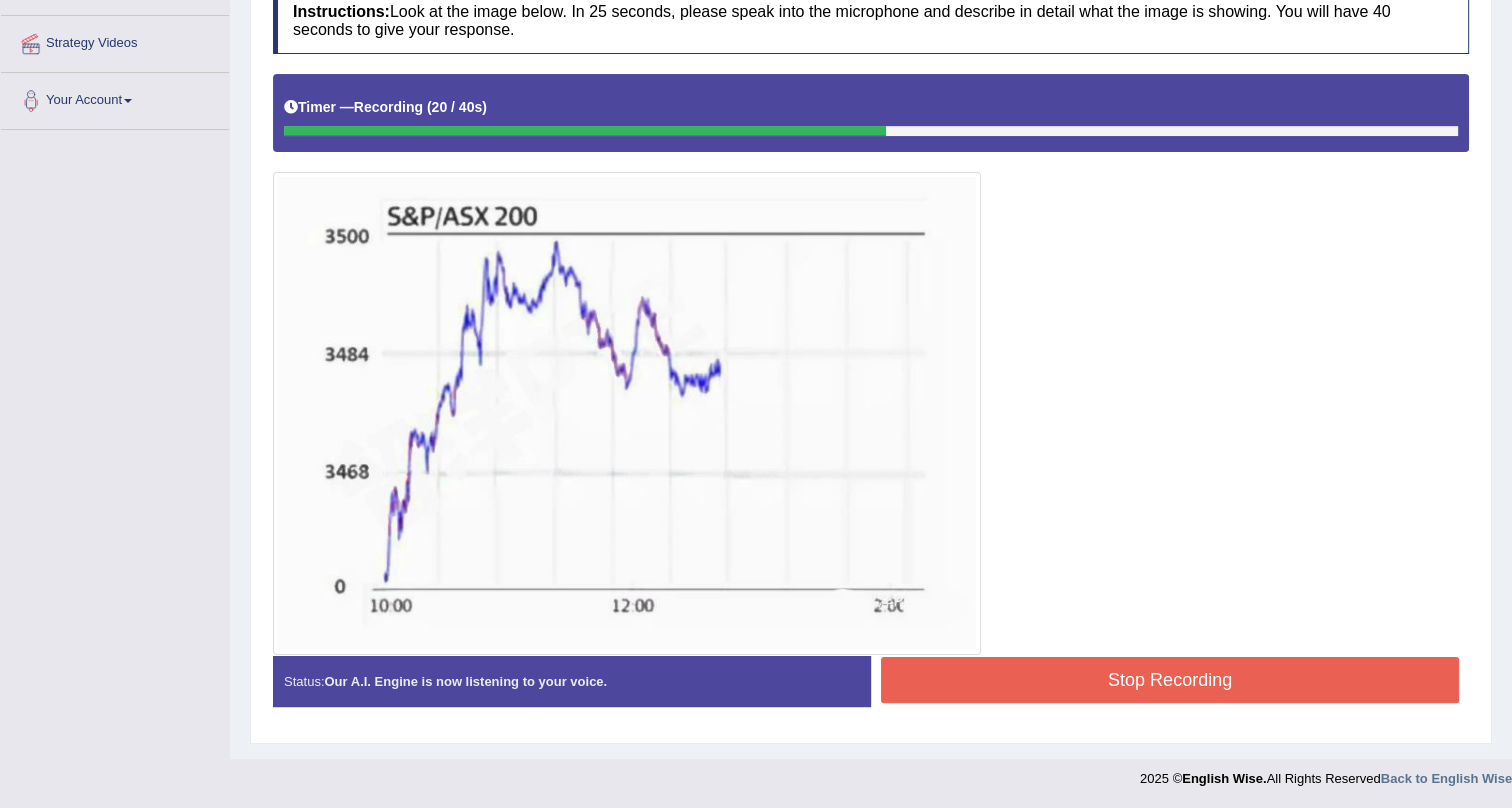 click on "Stop Recording" at bounding box center [1170, 680] 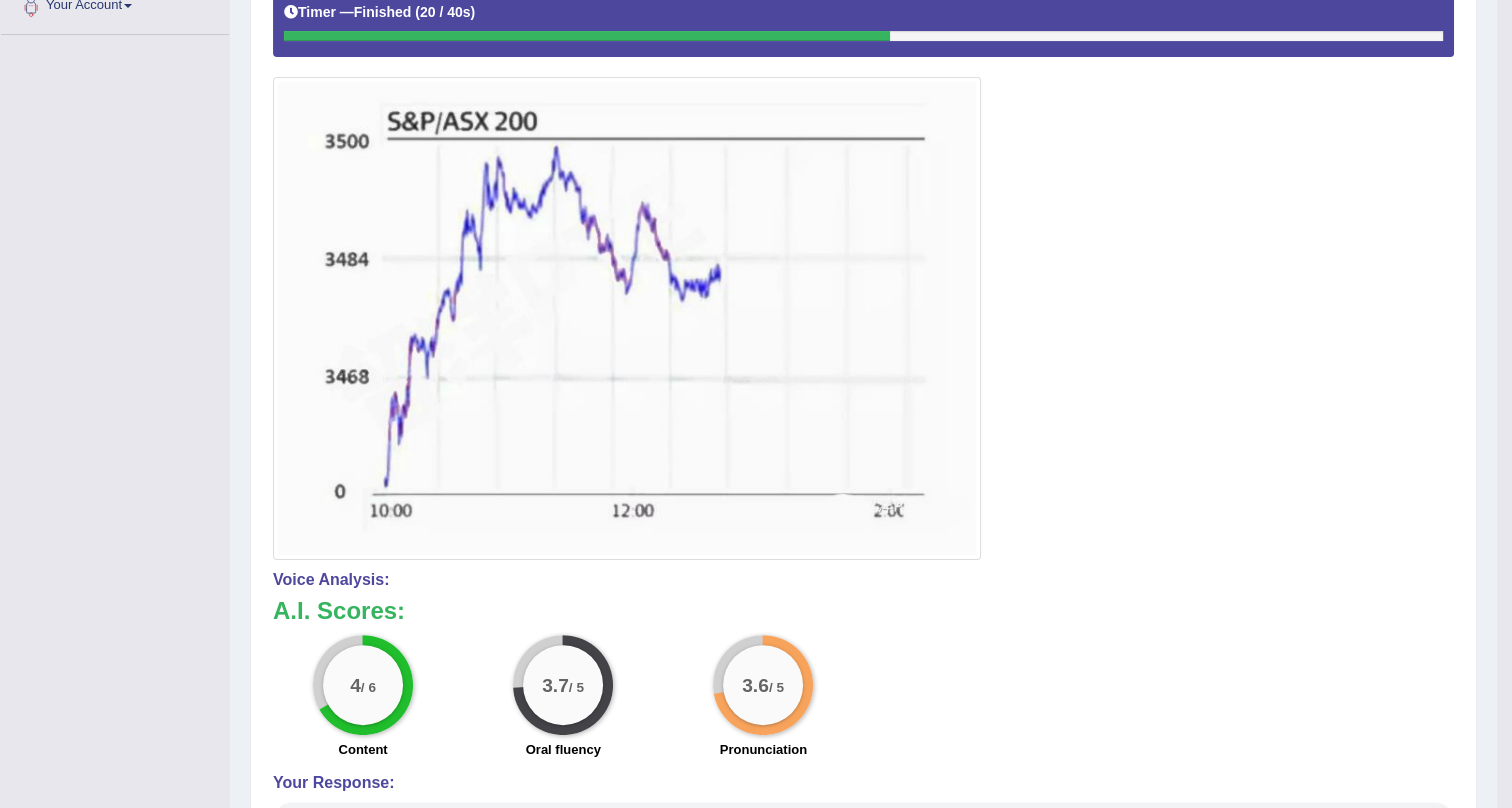 scroll, scrollTop: 773, scrollLeft: 0, axis: vertical 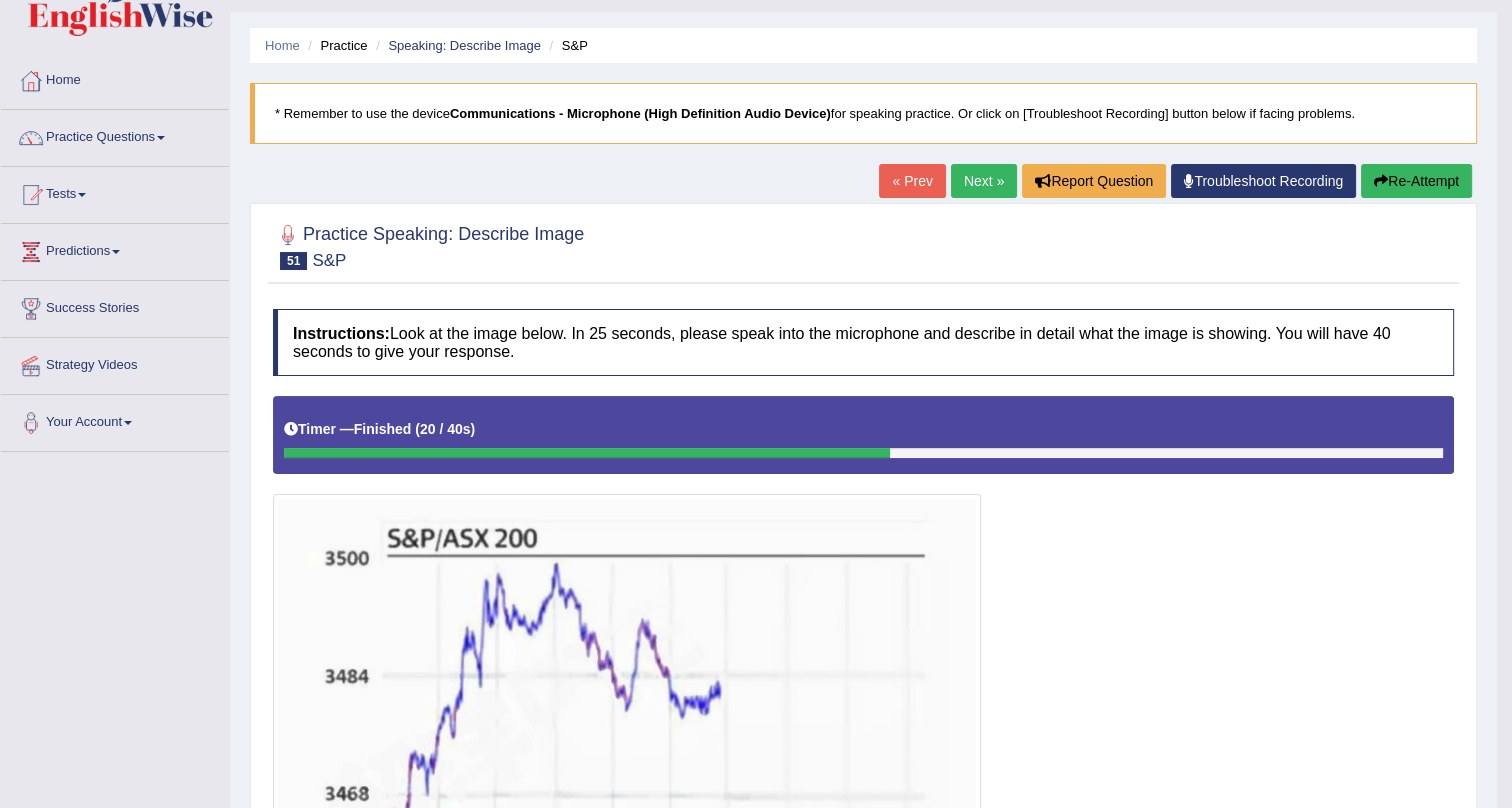 click on "Next »" at bounding box center (984, 181) 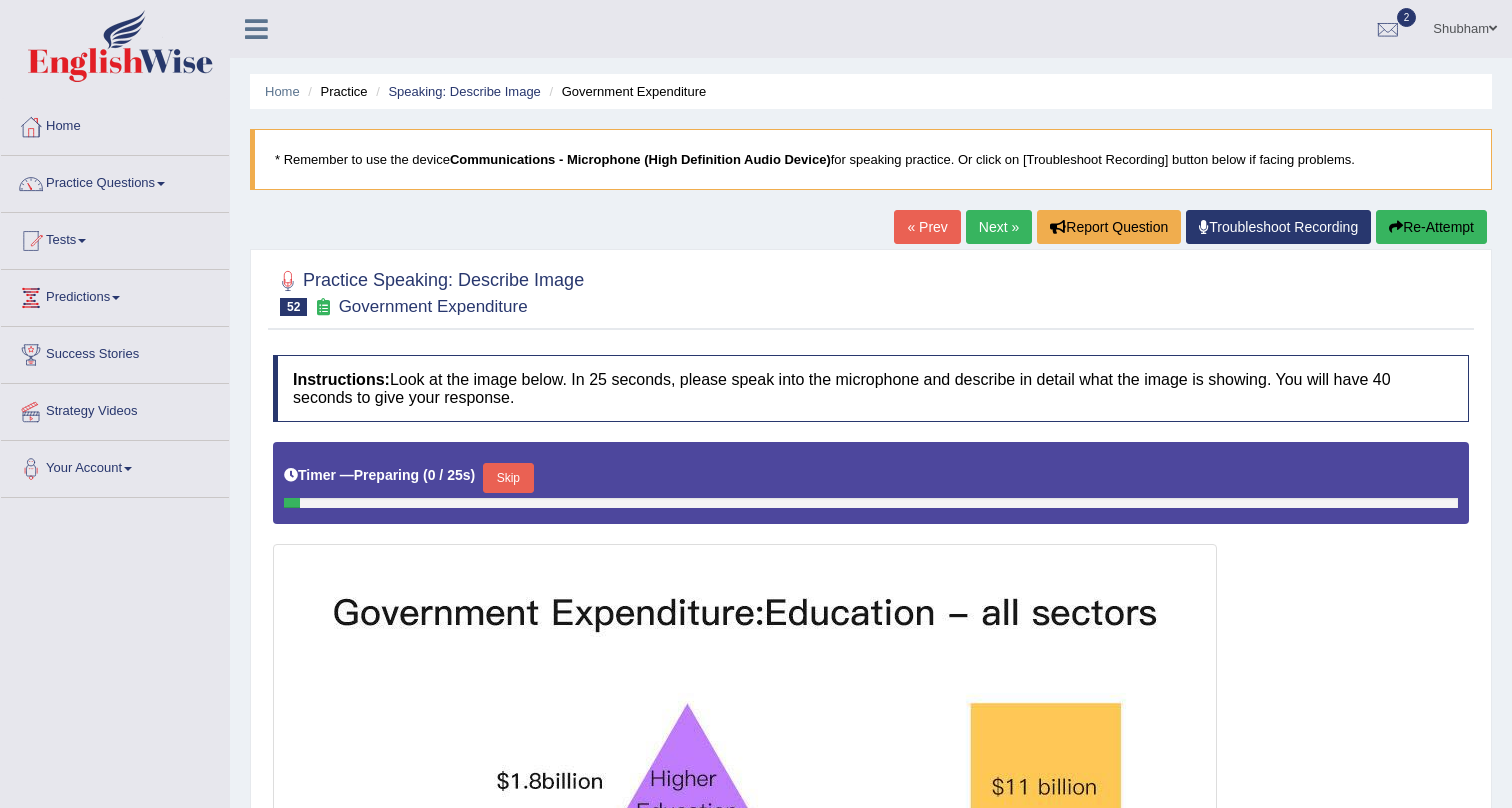 scroll, scrollTop: 0, scrollLeft: 0, axis: both 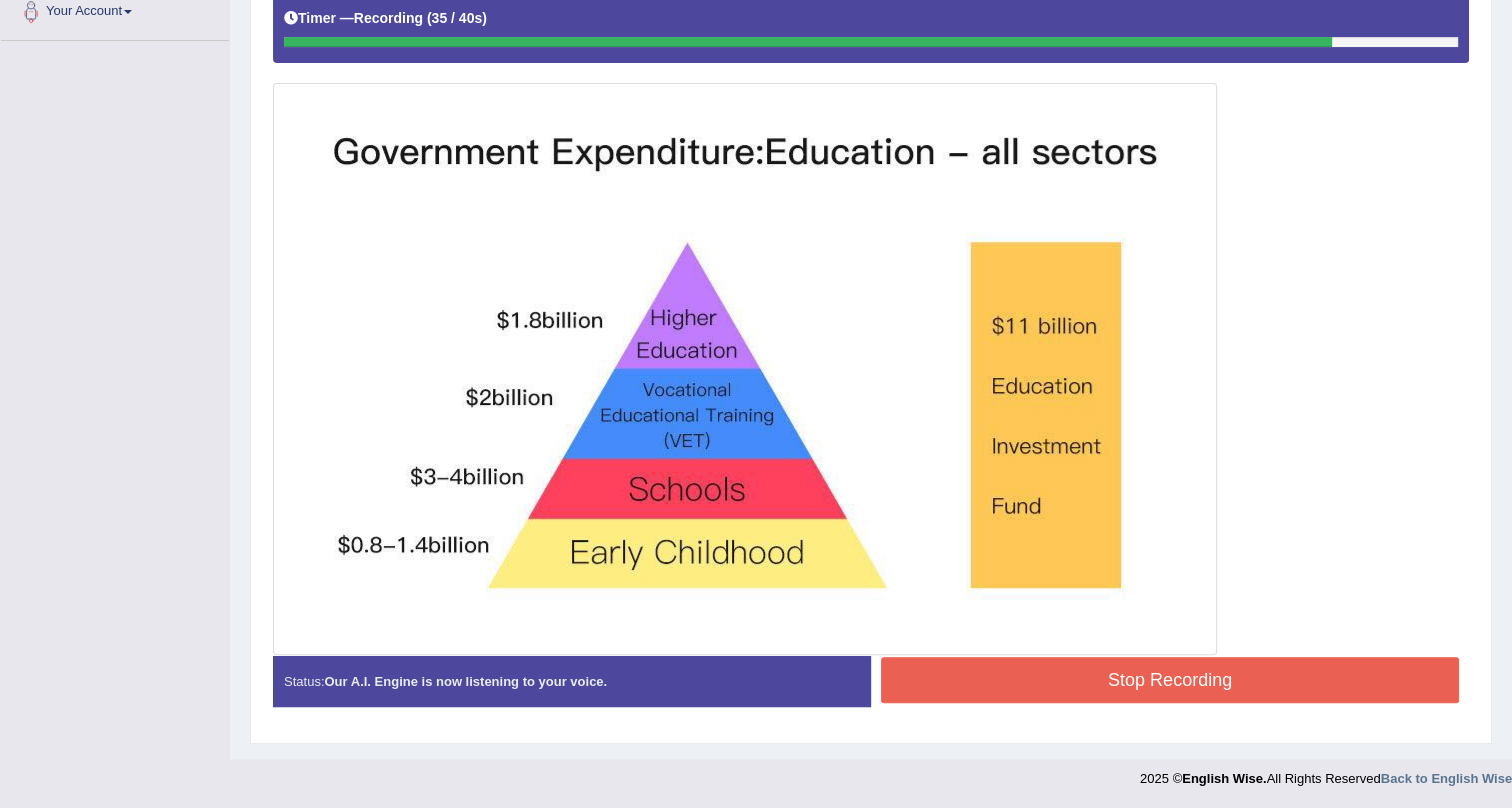 click on "Stop Recording" at bounding box center (1170, 680) 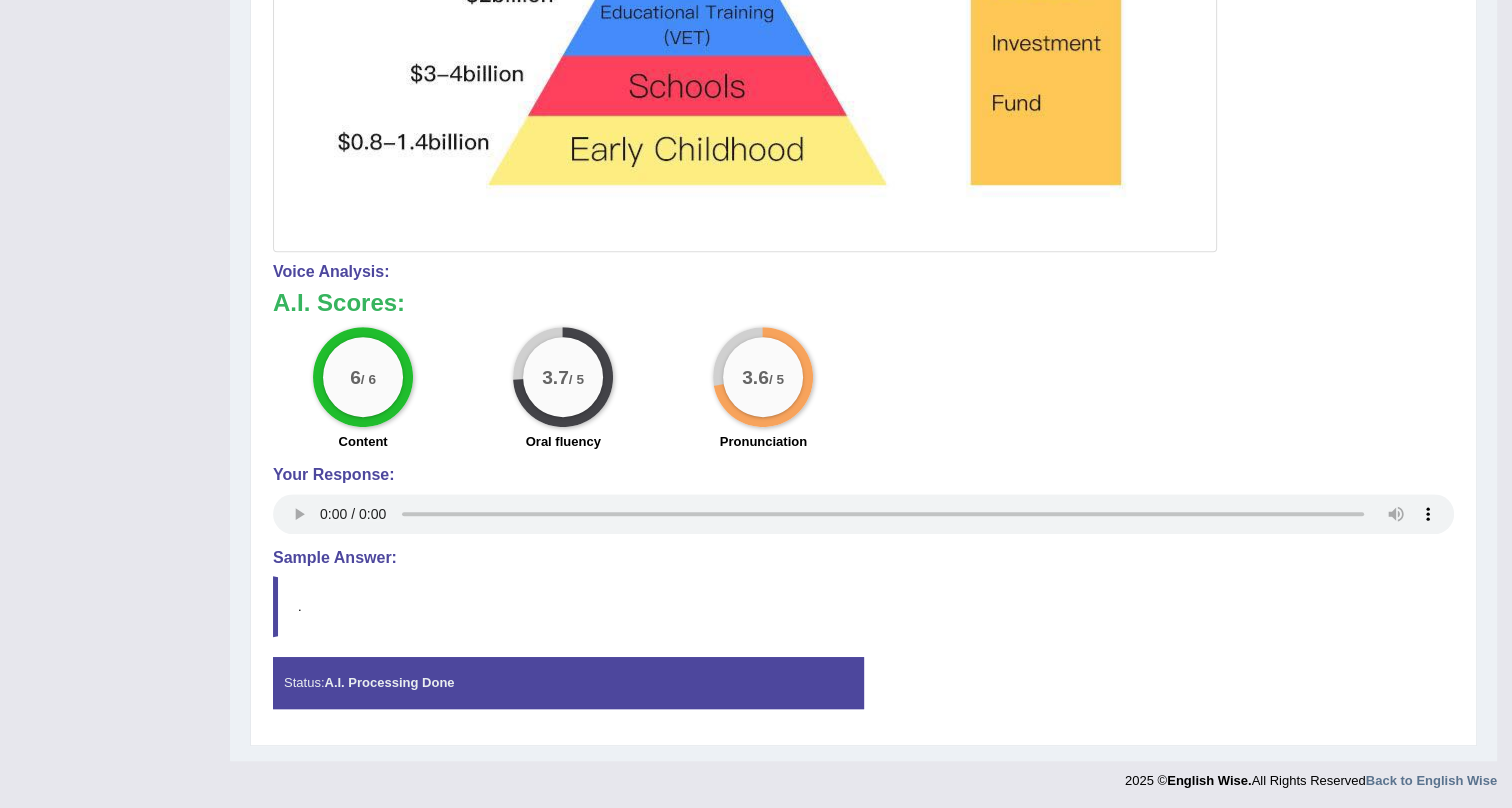 scroll, scrollTop: 861, scrollLeft: 0, axis: vertical 